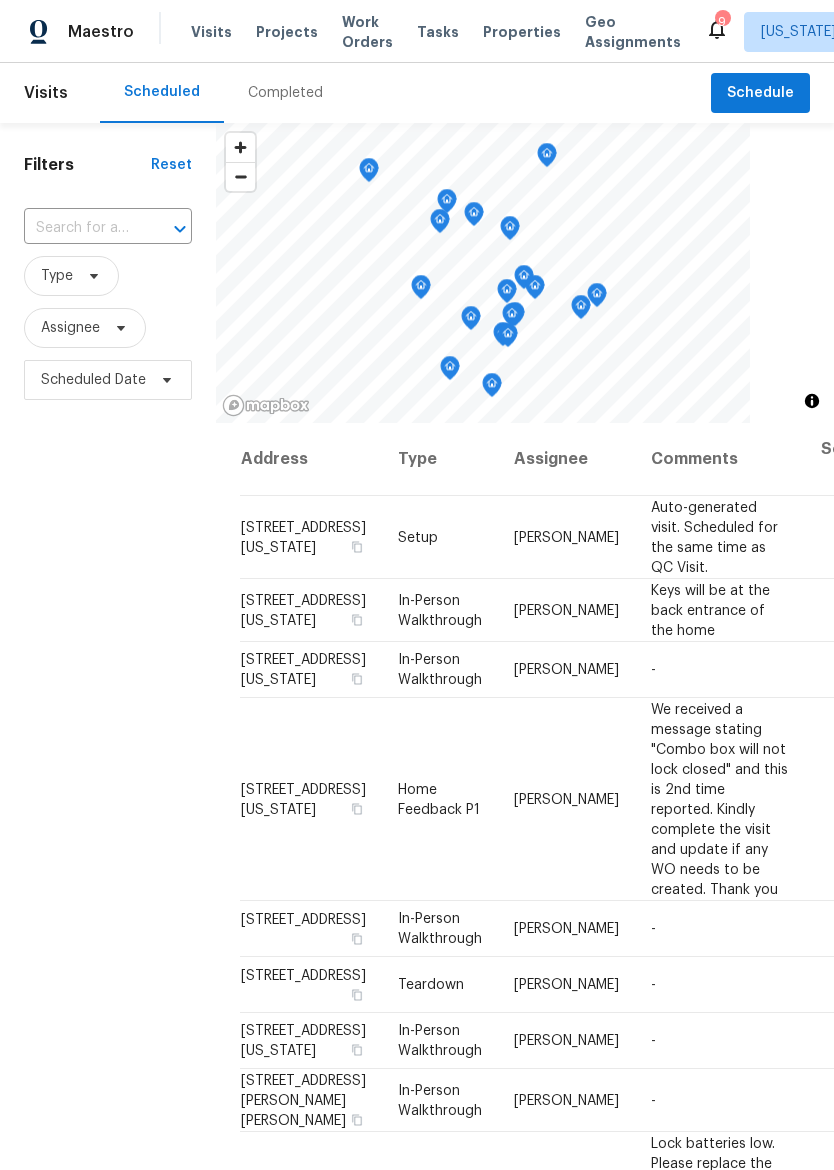 scroll, scrollTop: 0, scrollLeft: 0, axis: both 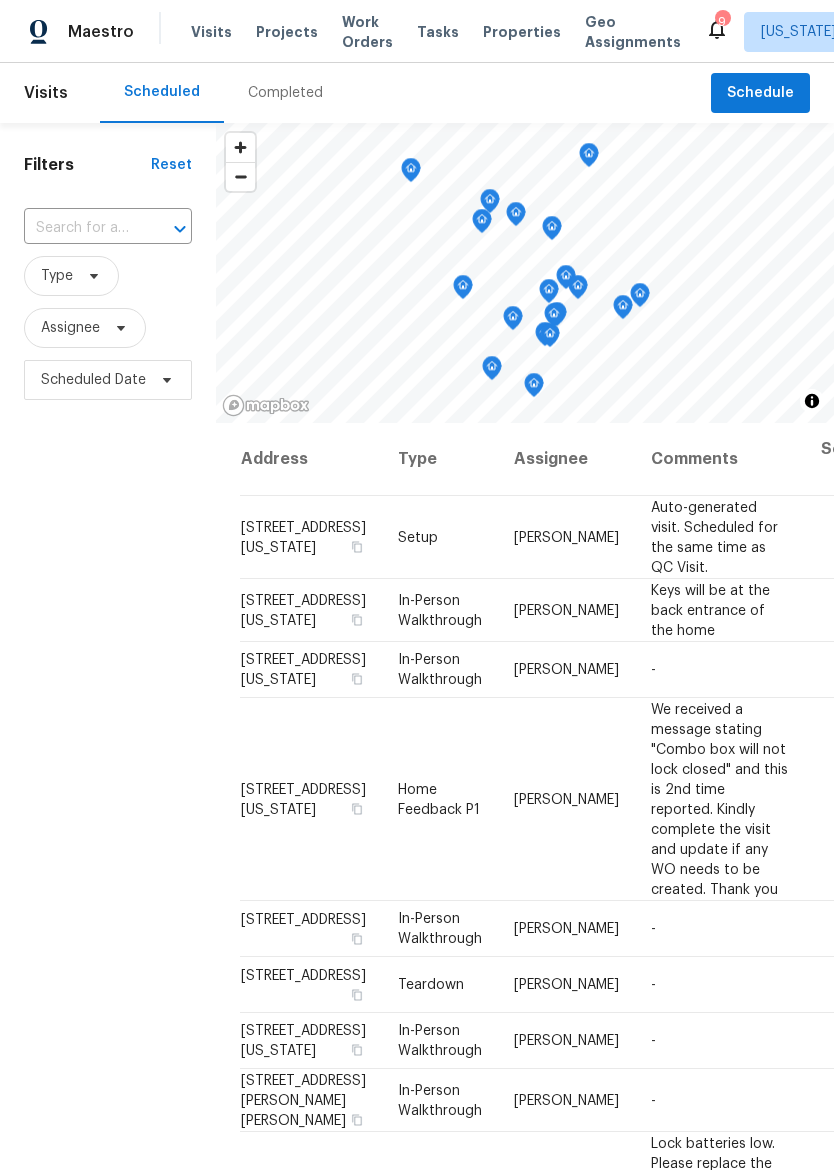click on "Properties" at bounding box center [522, 32] 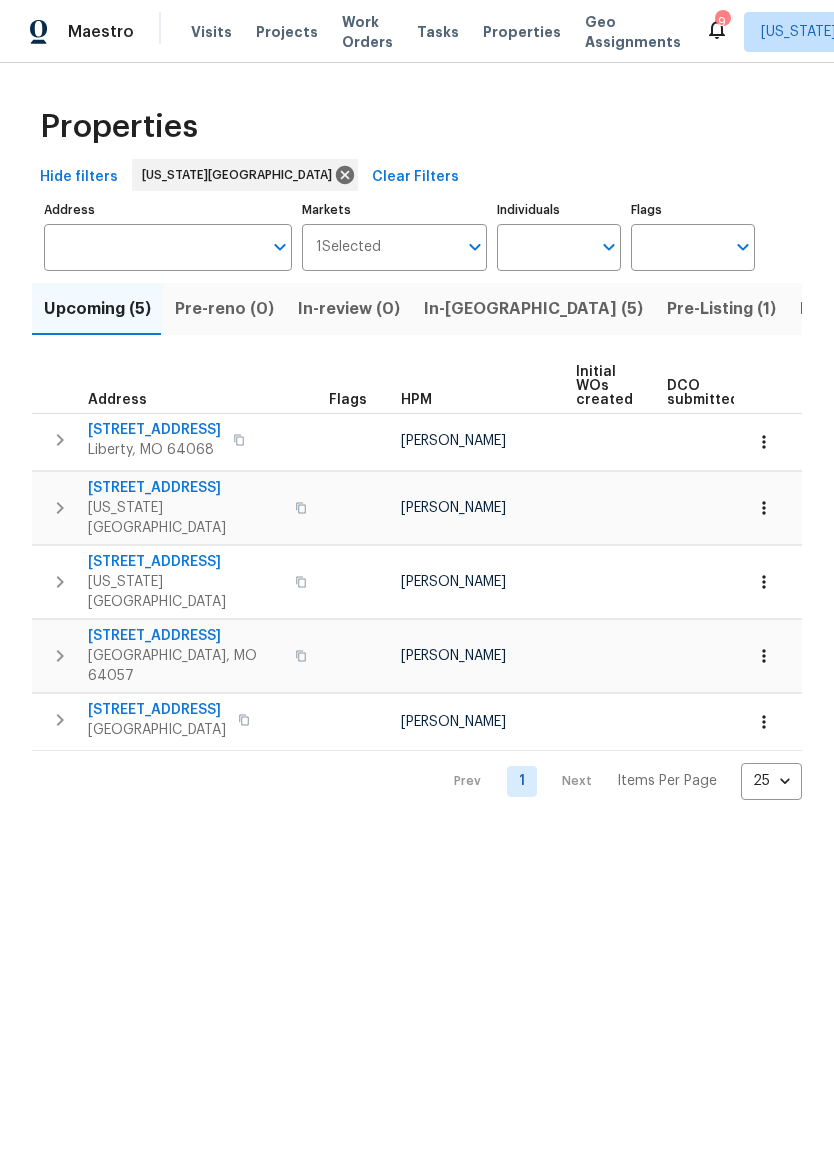 click on "In-reno (5)" at bounding box center (533, 309) 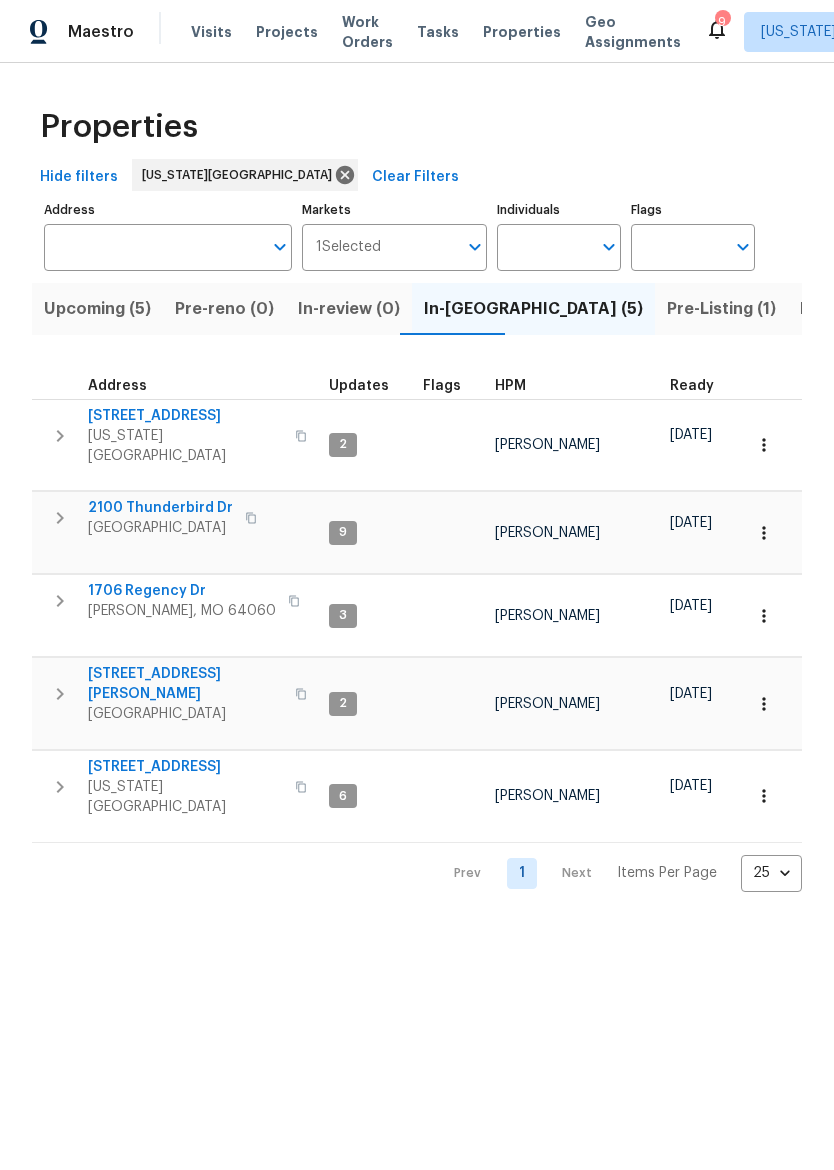 click on "1706 Regency Dr" at bounding box center [182, 591] 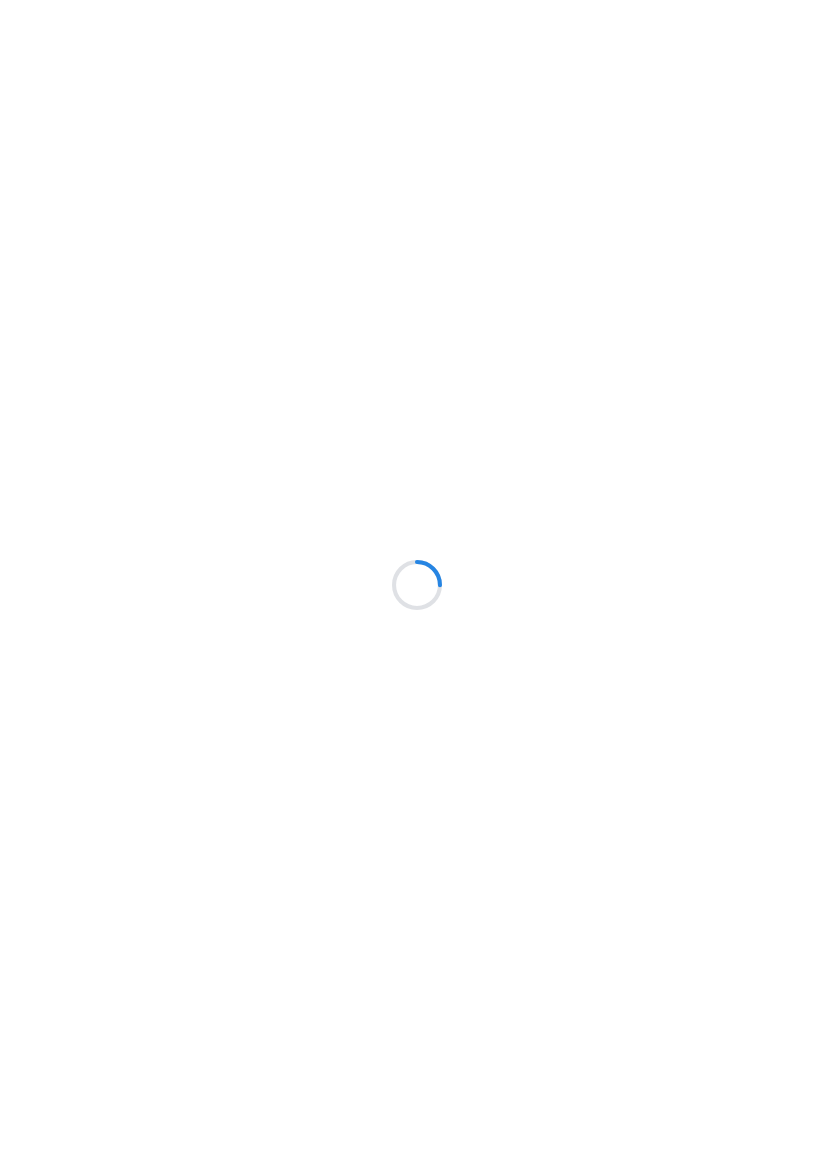 scroll, scrollTop: 0, scrollLeft: 0, axis: both 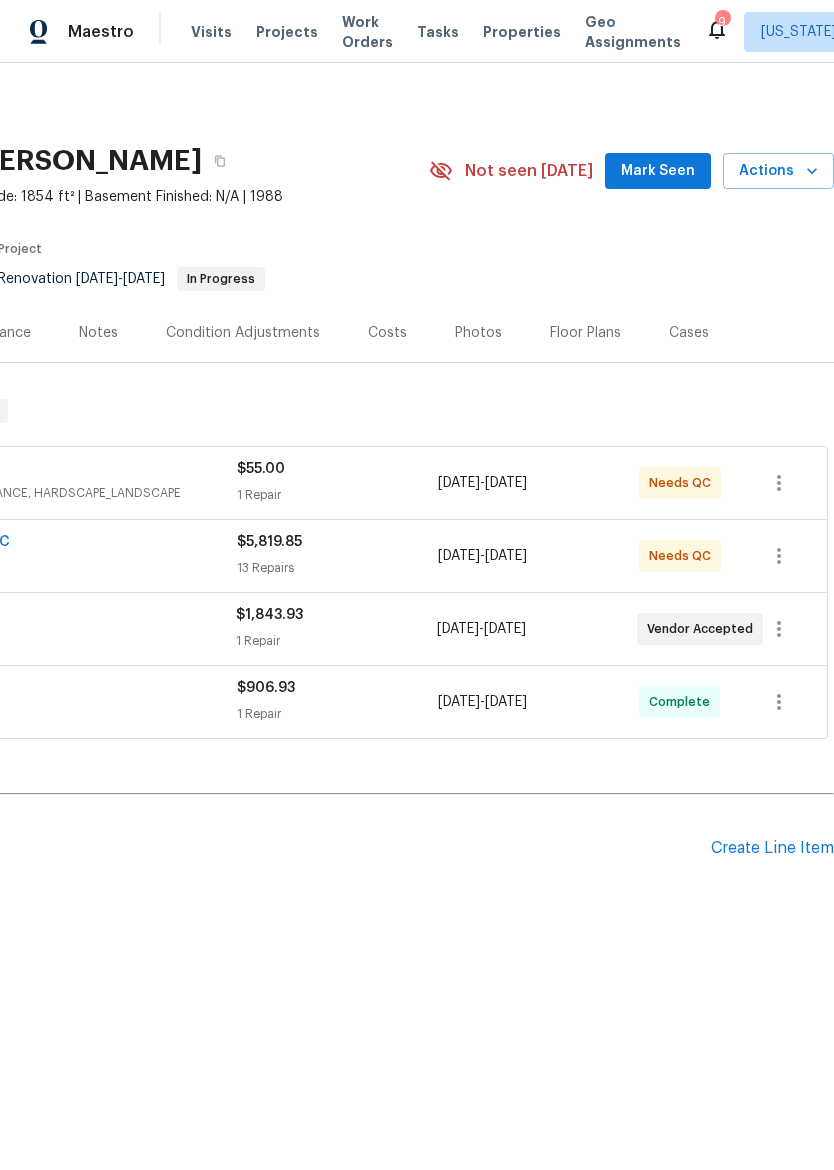 click on "JBS Construction Group LLC" at bounding box center [-14, 471] 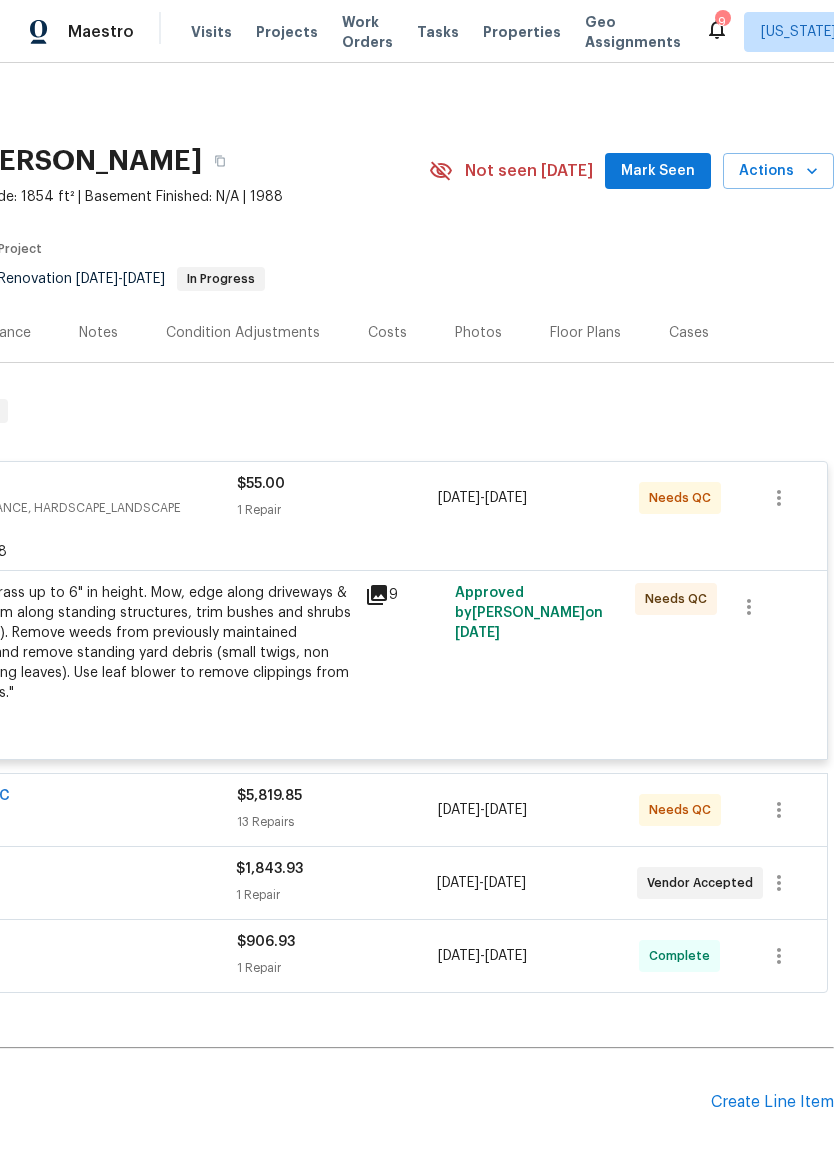 click on "Mowing of grass up to 6" in height. Mow, edge along driveways & sidewalks, trim along standing structures, trim bushes and shrubs (<6' in height). Remove weeds from previously maintained flowerbeds and remove standing yard debris (small twigs, non seasonal falling leaves).  Use leaf blower to remove clippings from hard surfaces."" at bounding box center [134, 643] 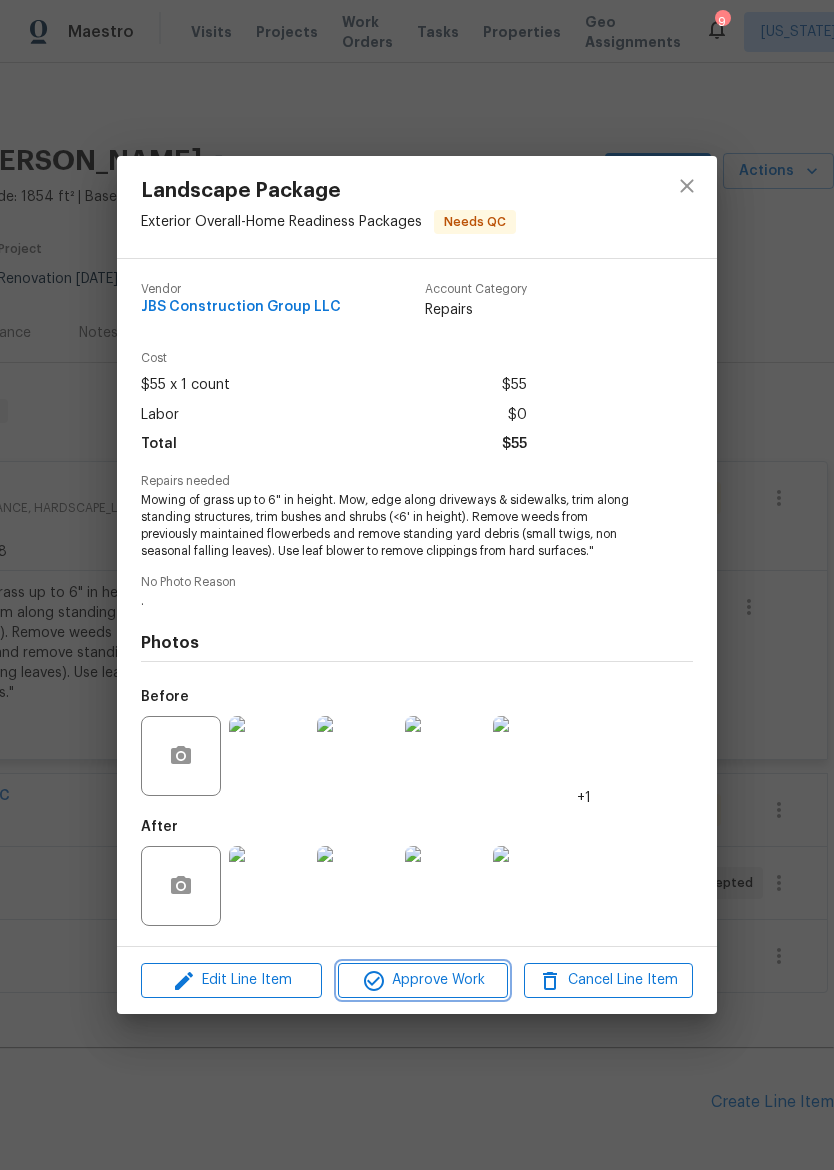 click on "Approve Work" at bounding box center (422, 980) 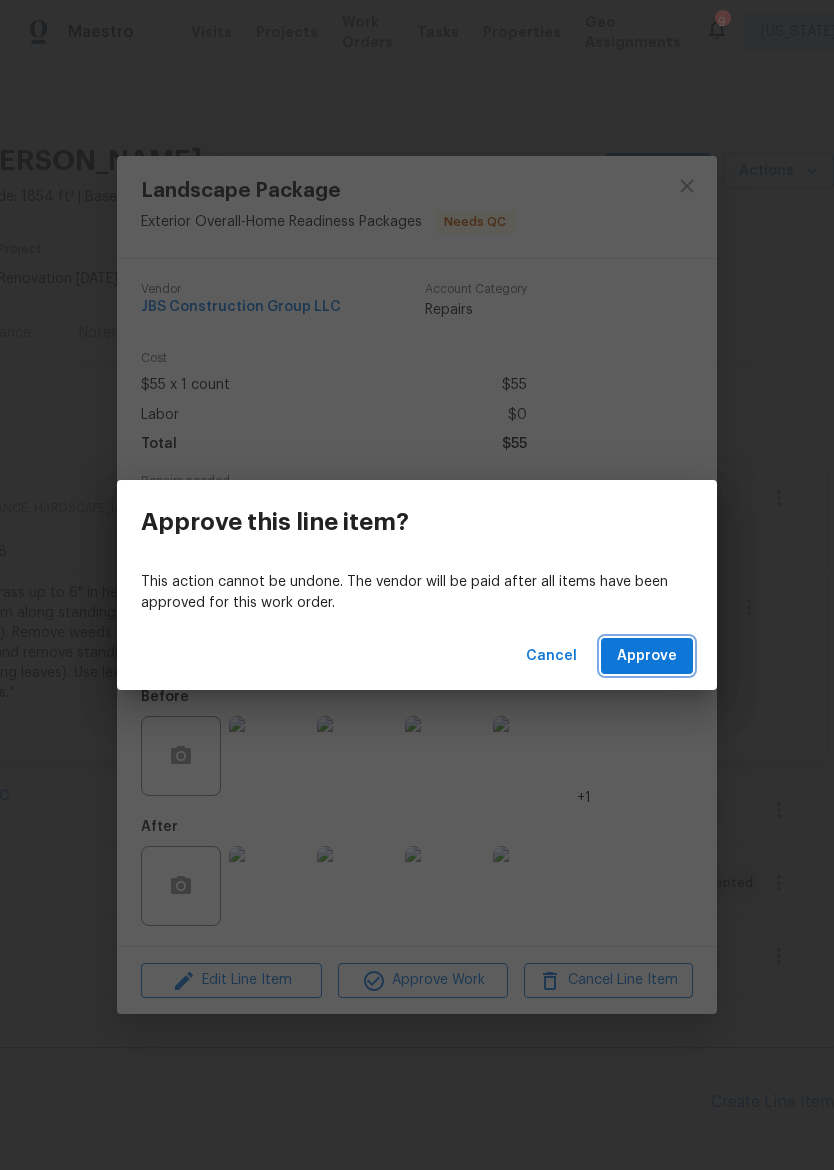 click on "Approve" at bounding box center (647, 656) 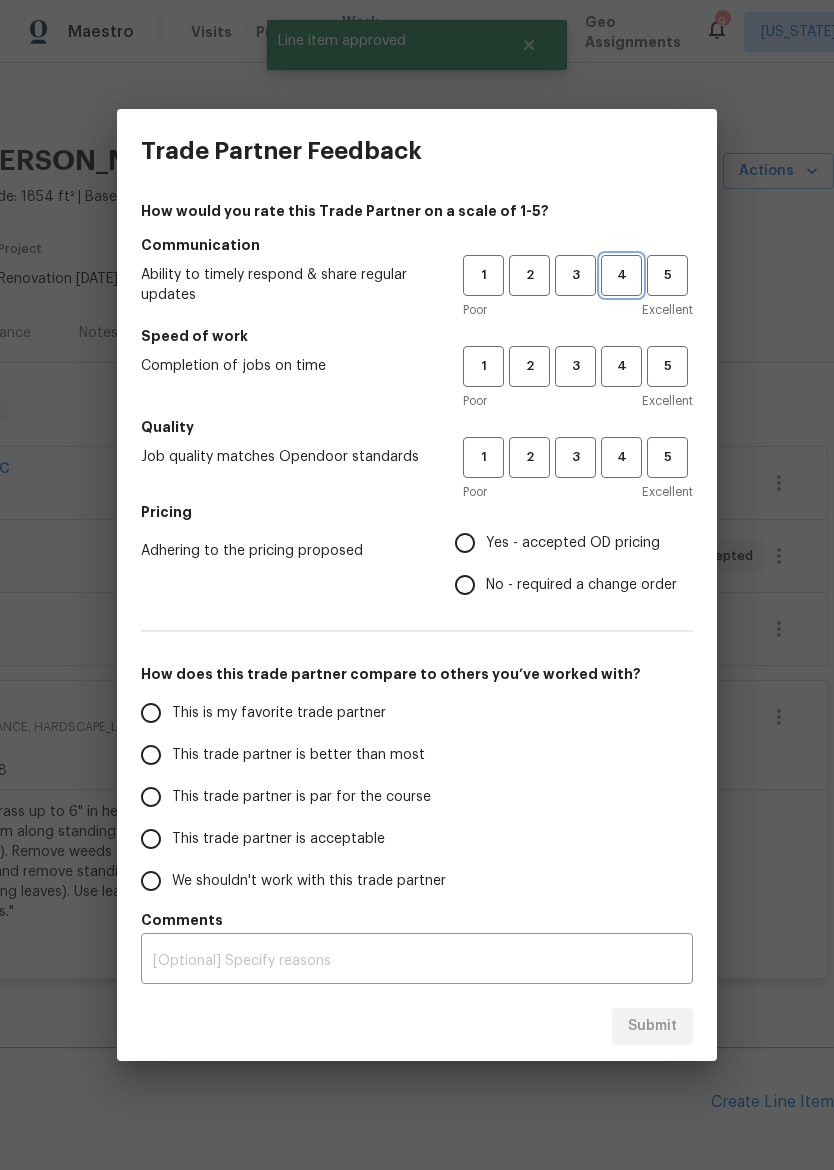 click on "4" at bounding box center [621, 275] 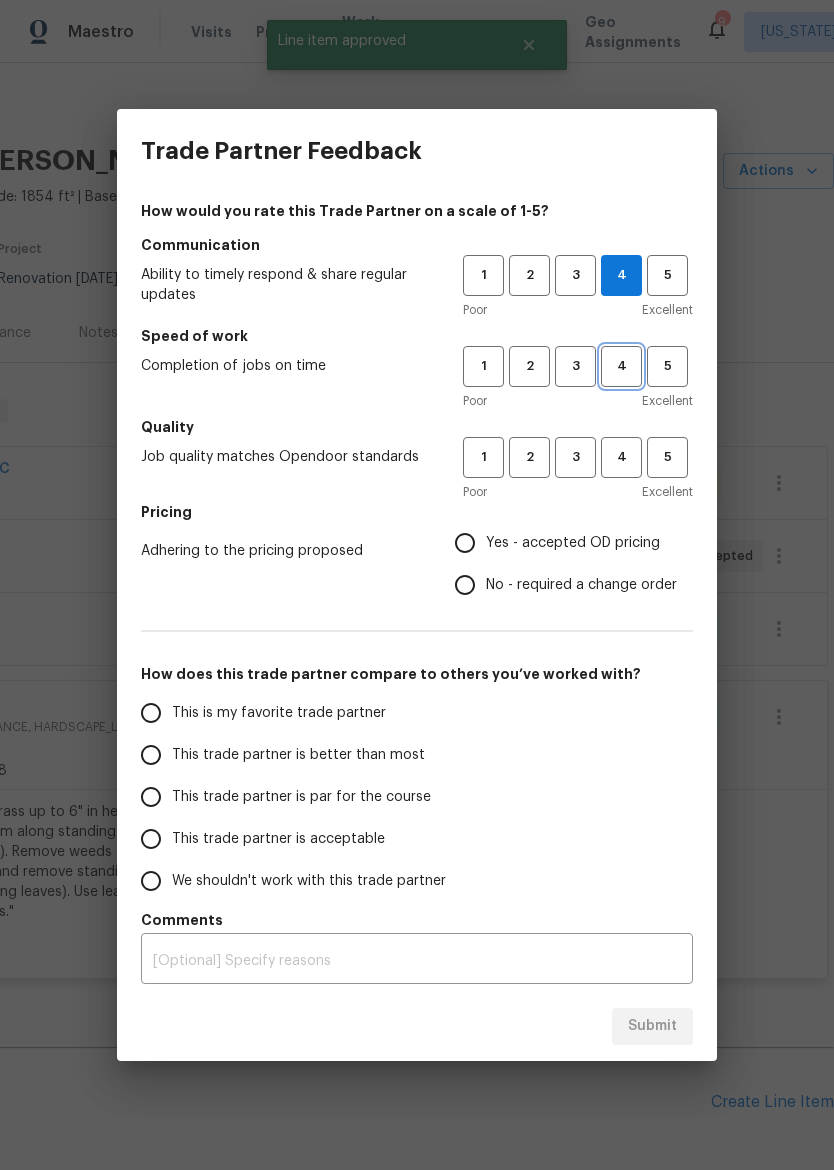 click on "4" at bounding box center (621, 366) 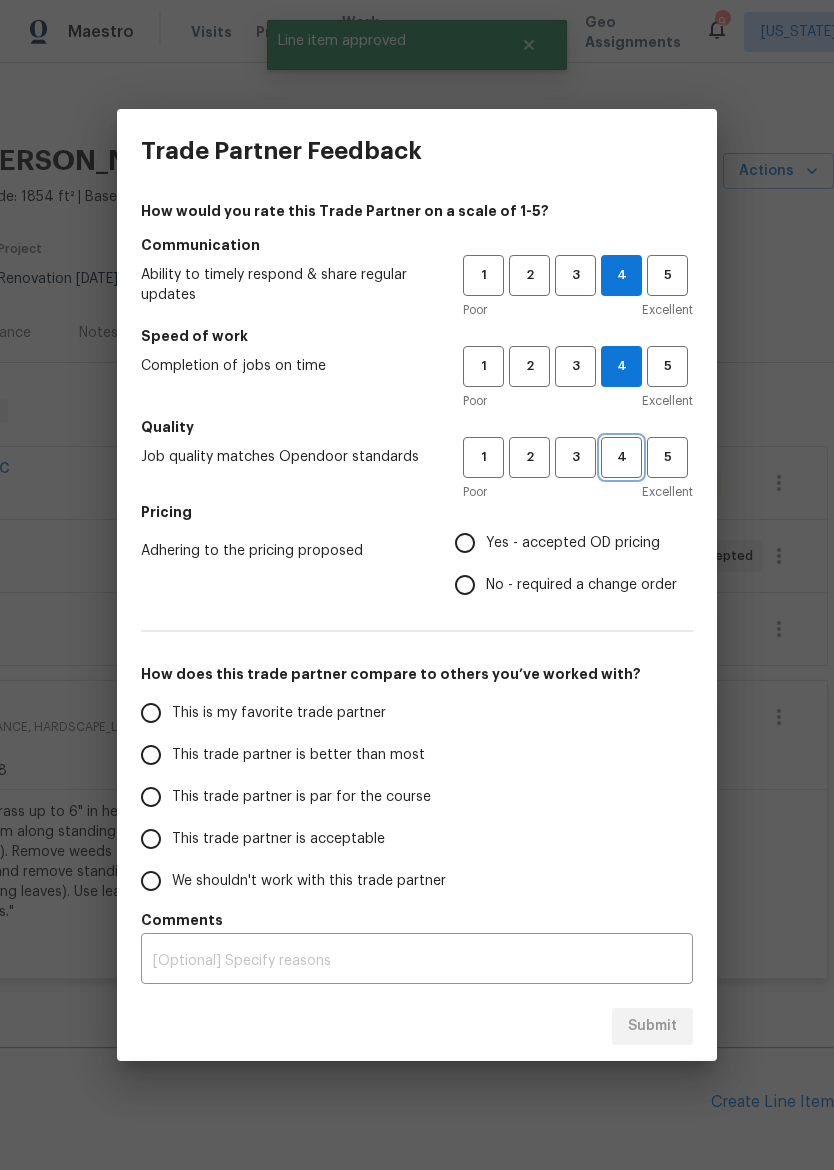 click on "4" at bounding box center [621, 457] 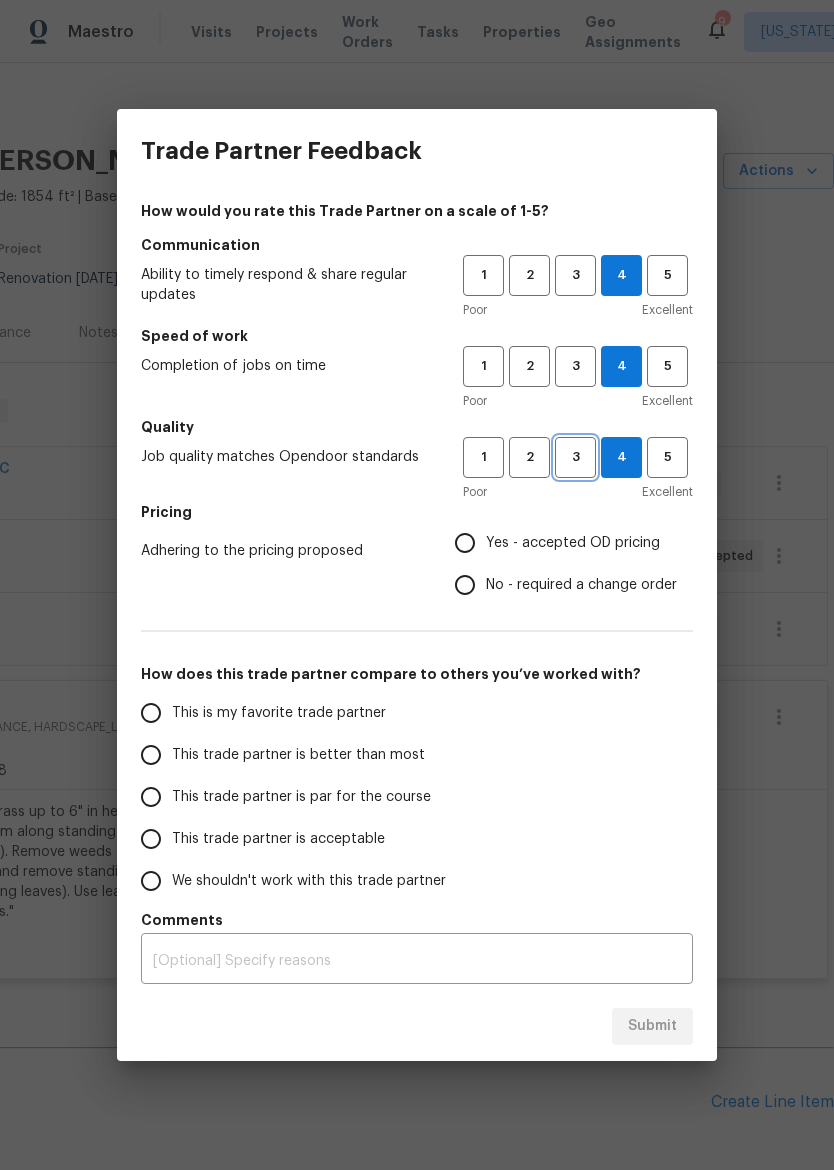 click on "3" at bounding box center [575, 457] 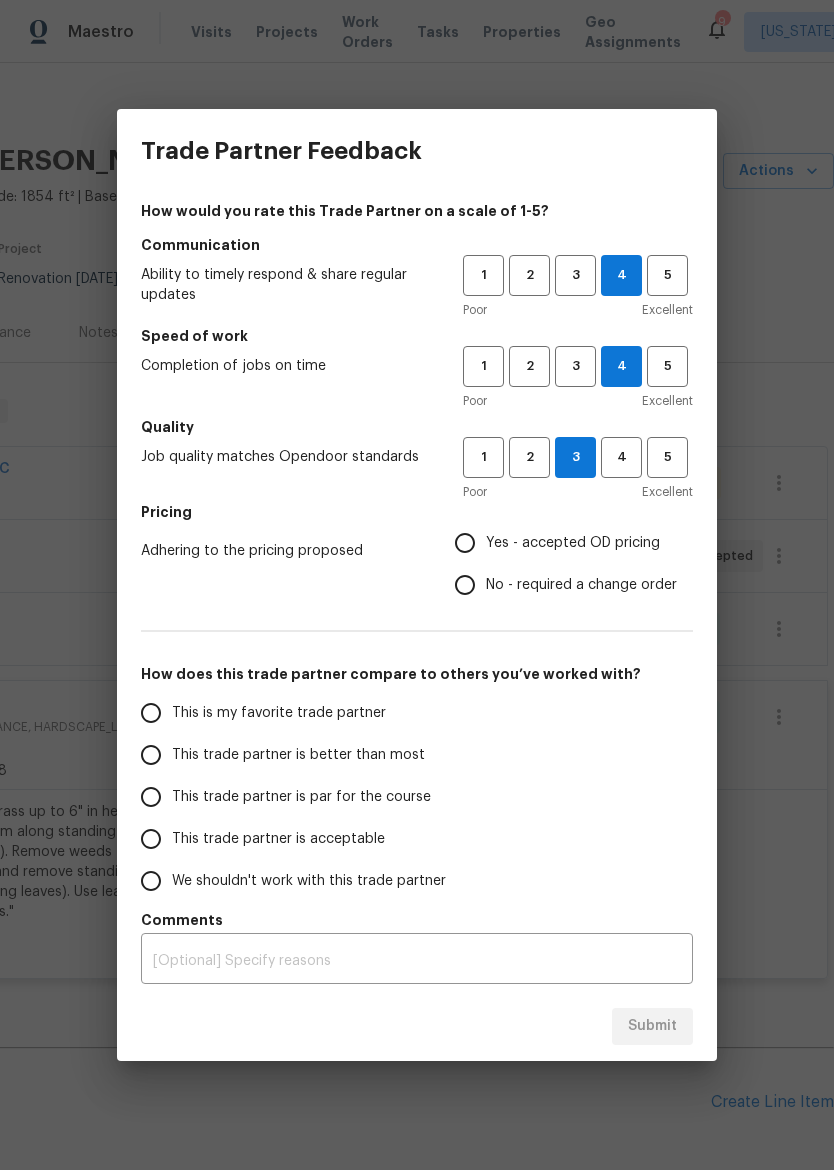 click on "Yes - accepted OD pricing" at bounding box center [573, 543] 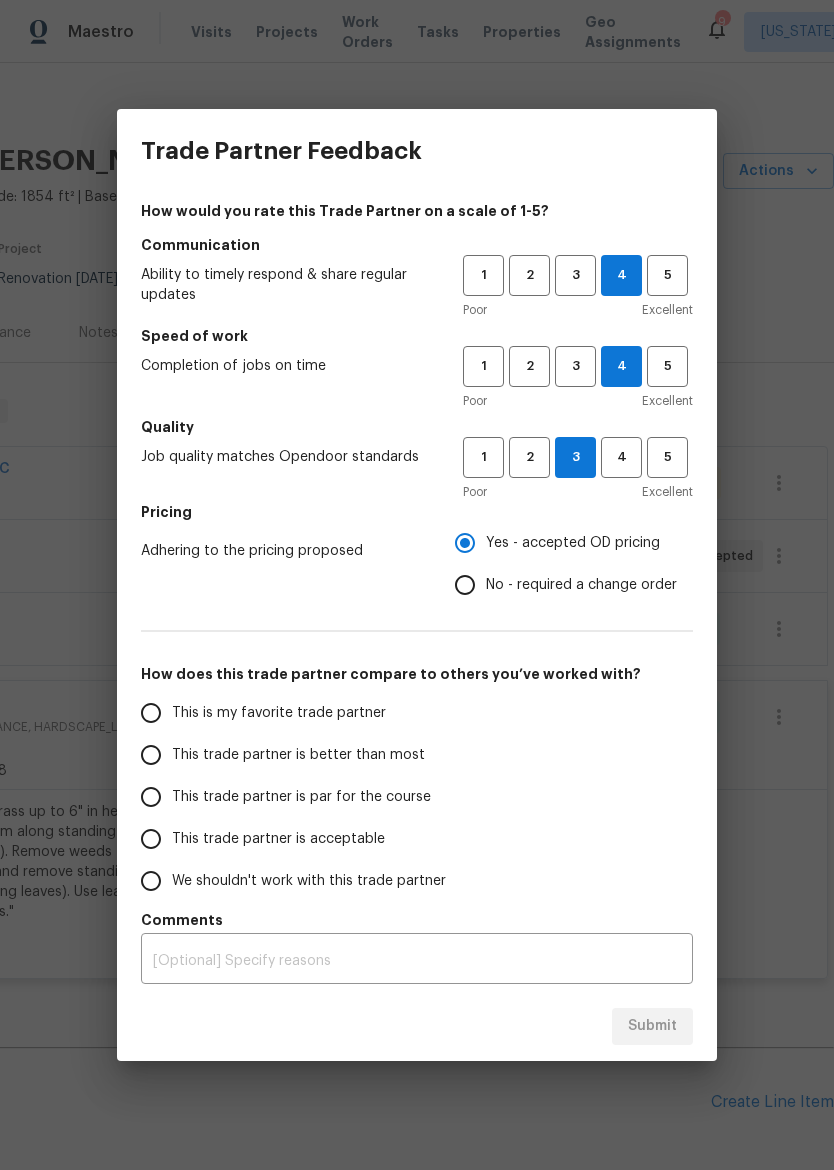click on "This trade partner is better than most" at bounding box center [288, 755] 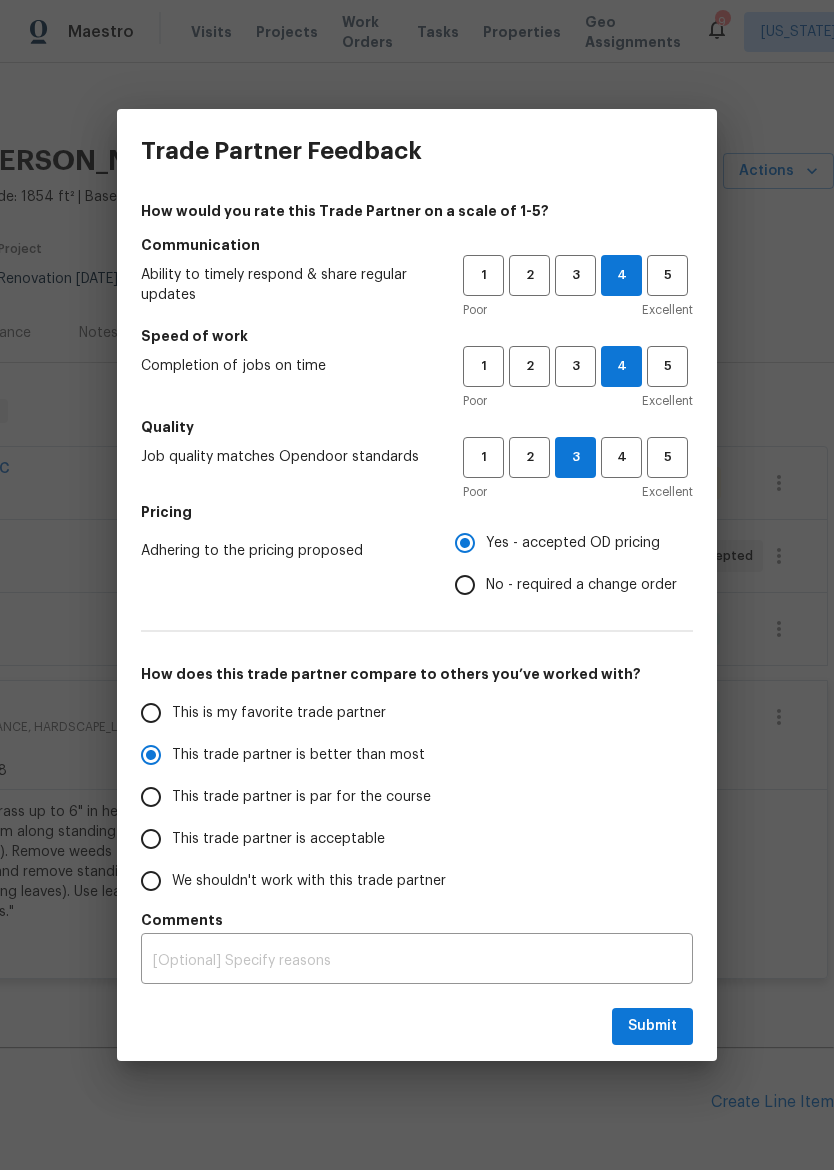 click on "This trade partner is par for the course" at bounding box center [301, 797] 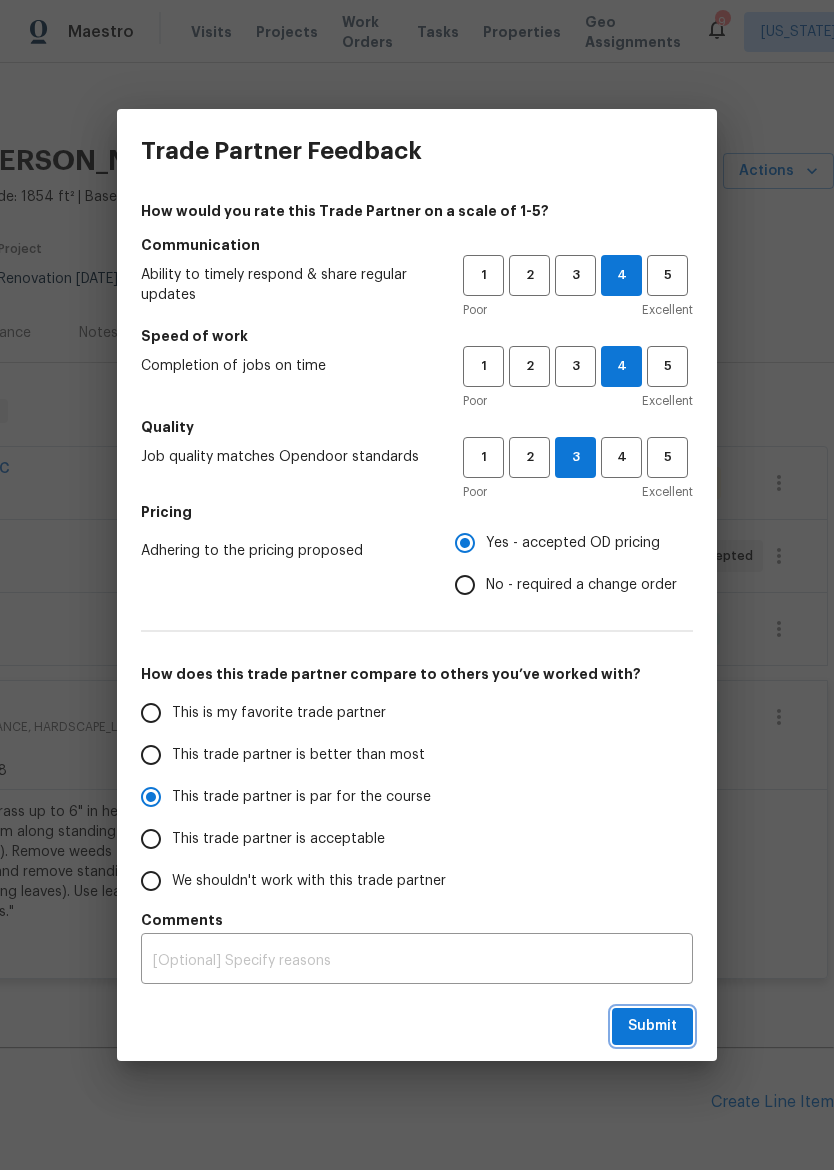 click on "Submit" at bounding box center (652, 1026) 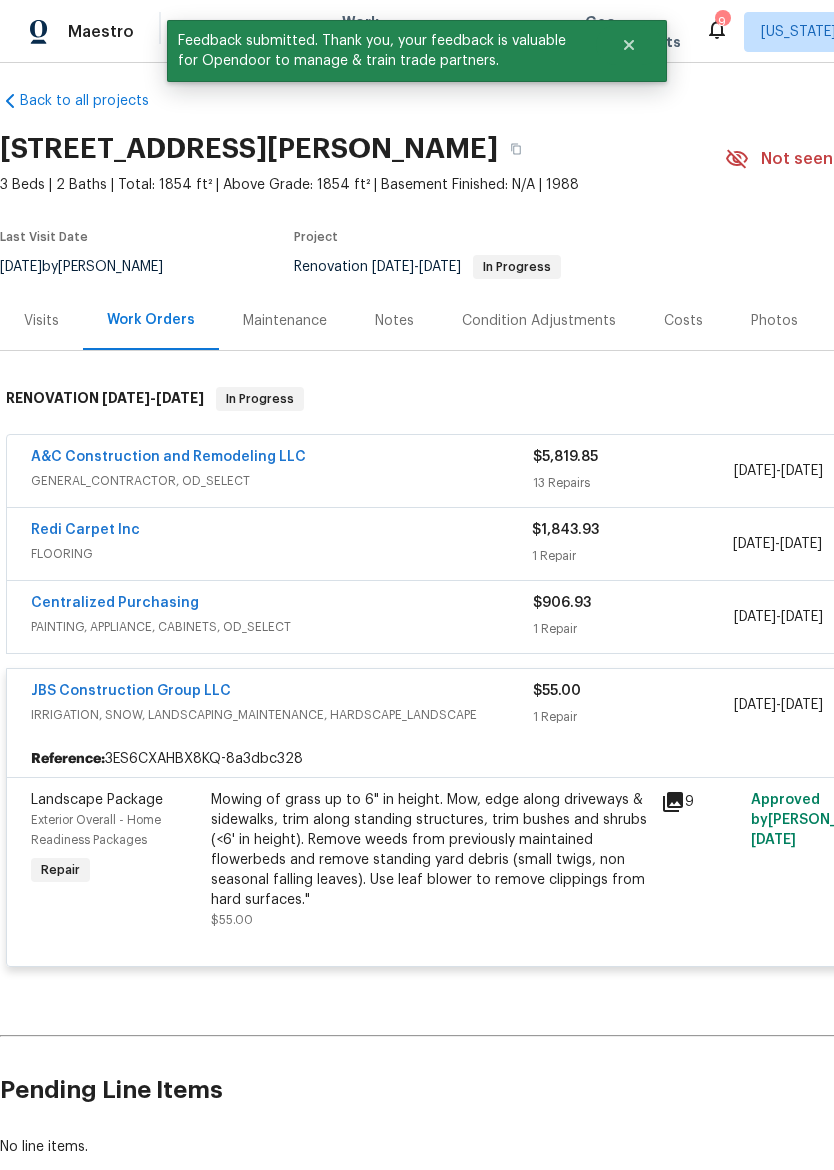 scroll, scrollTop: 12, scrollLeft: 0, axis: vertical 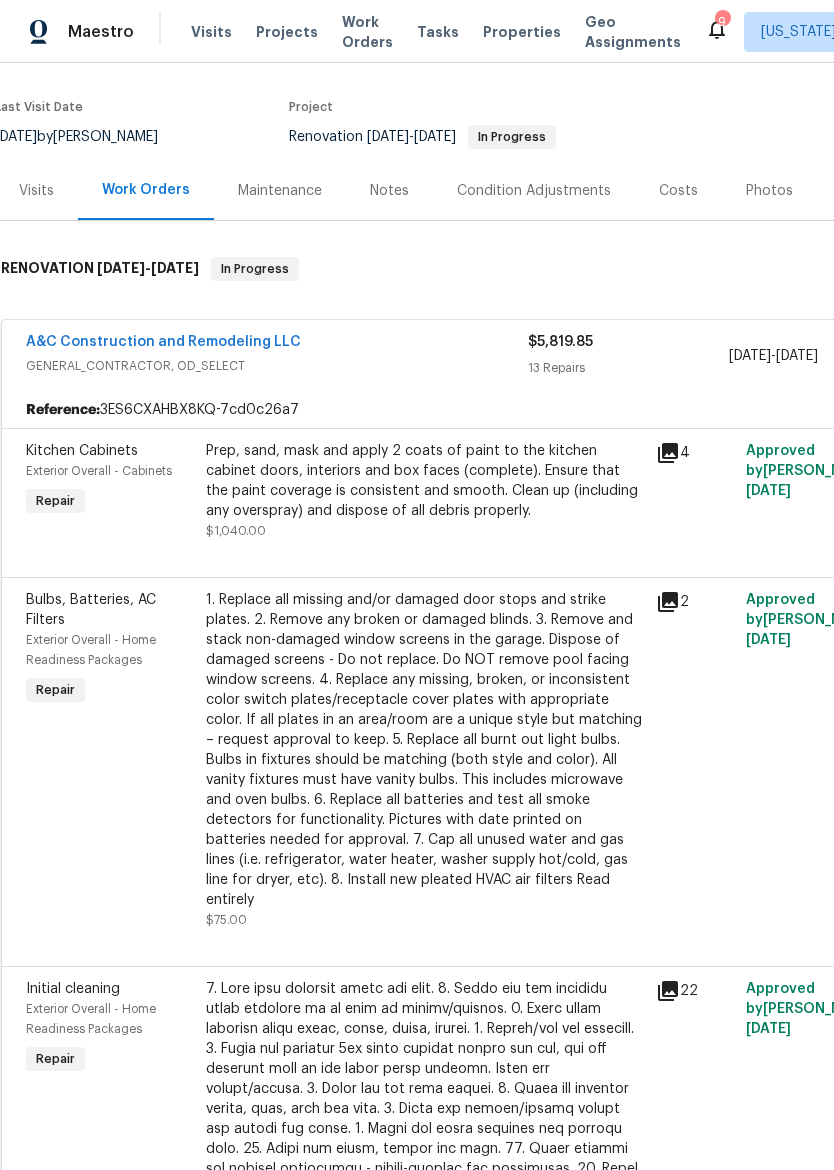 click on "Prep, sand, mask and apply 2 coats of paint to the kitchen cabinet doors, interiors and box faces (complete). Ensure that the paint coverage is consistent and smooth. Clean up (including any overspray) and dispose of all debris properly." at bounding box center [425, 481] 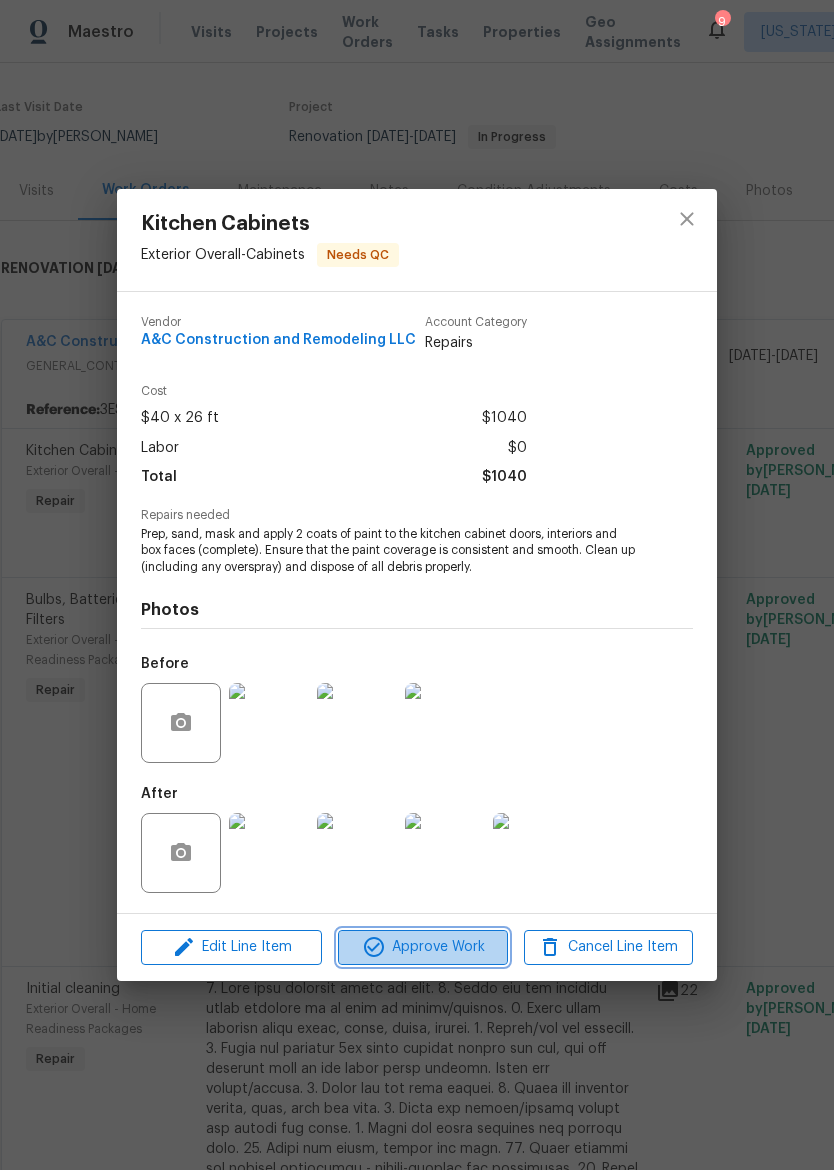 click on "Approve Work" at bounding box center [422, 947] 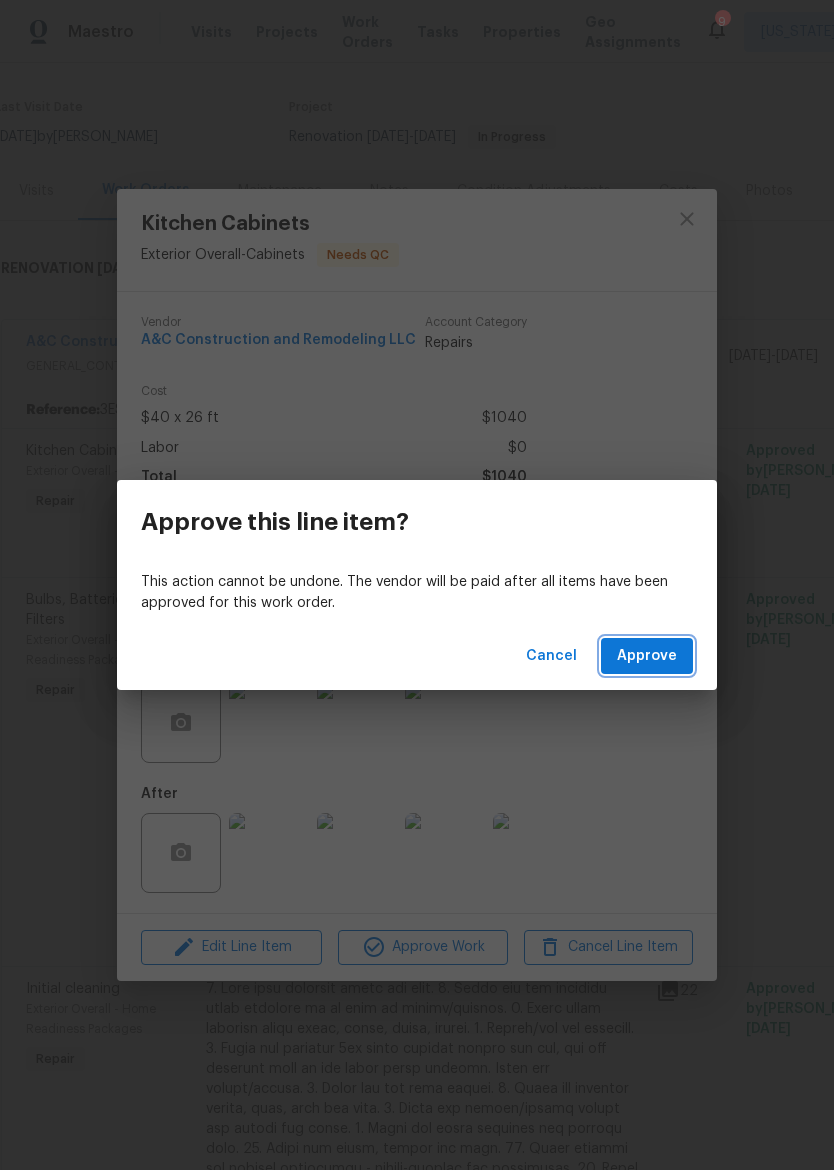 click on "Approve" at bounding box center (647, 656) 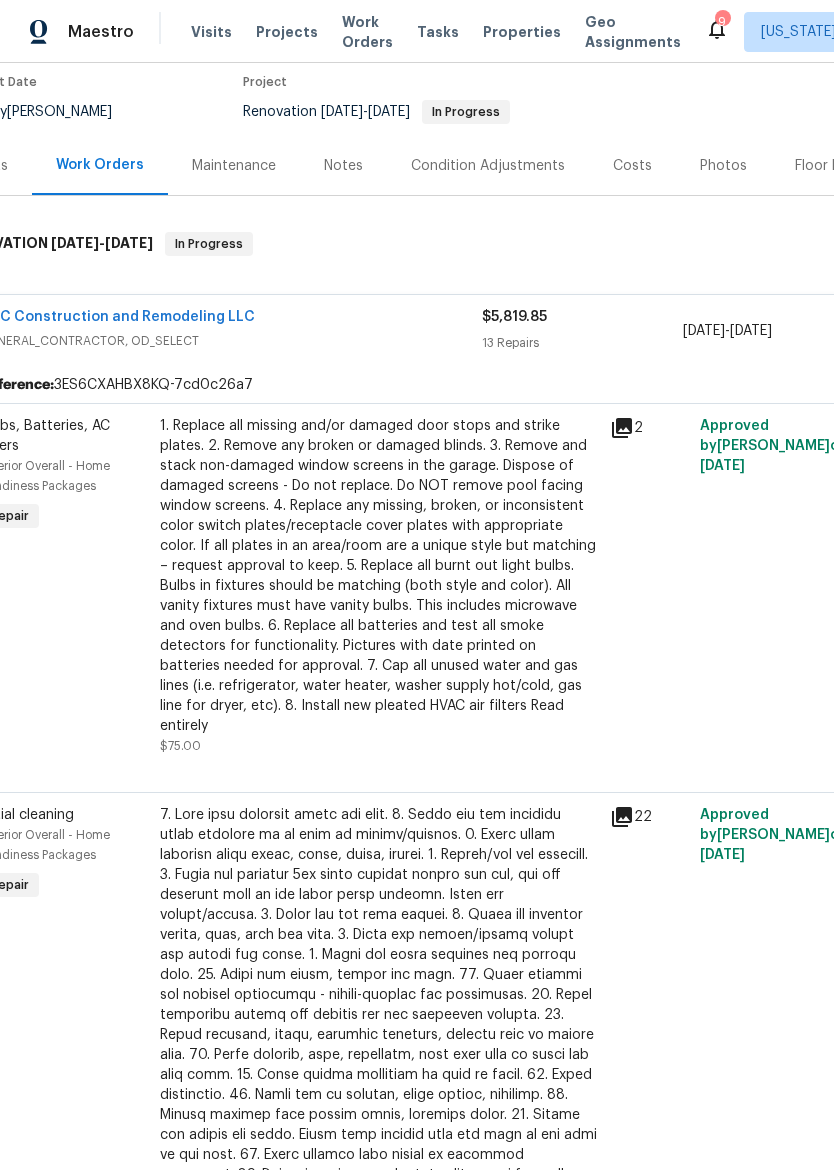 scroll, scrollTop: 162, scrollLeft: 64, axis: both 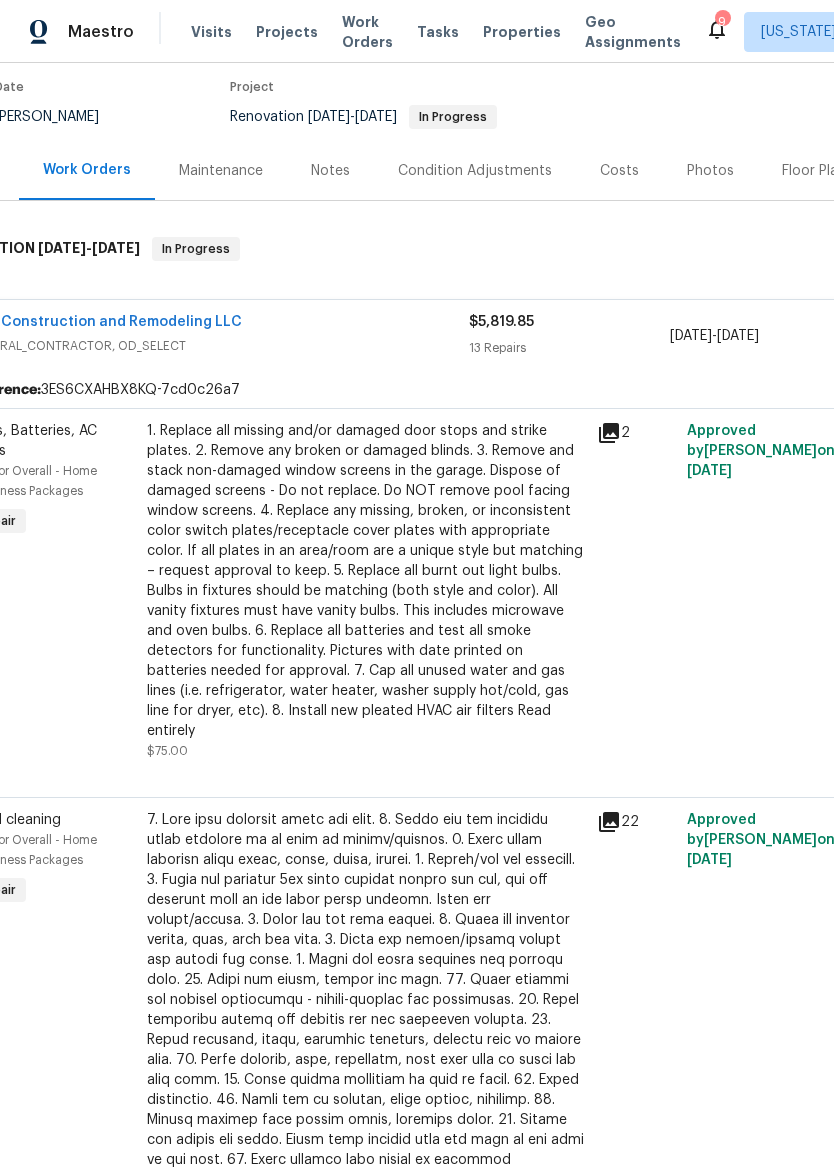 click on "1. Replace all missing and/or damaged door stops and strike plates.  2. Remove any broken or damaged blinds.  3. Remove and stack non-damaged window screens in the garage. Dispose of damaged screens - Do not replace. Do NOT remove pool facing window screens.  4. Replace any missing, broken, or inconsistent color switch plates/receptacle cover plates with appropriate color. If all plates in an area/room are a unique style but matching – request approval to keep.  5. Replace all burnt out light bulbs. Bulbs in fixtures should be matching (both style and color). All vanity fixtures must have vanity bulbs. This includes microwave and oven bulbs.  6. Replace all batteries and test all smoke detectors for functionality. Pictures with date printed on batteries needed for approval.  7. Cap all unused water and gas lines (i.e. refrigerator, water heater, washer supply hot/cold, gas line for dryer, etc).  8. Install new pleated HVAC air filters
Read entirely" at bounding box center (366, 581) 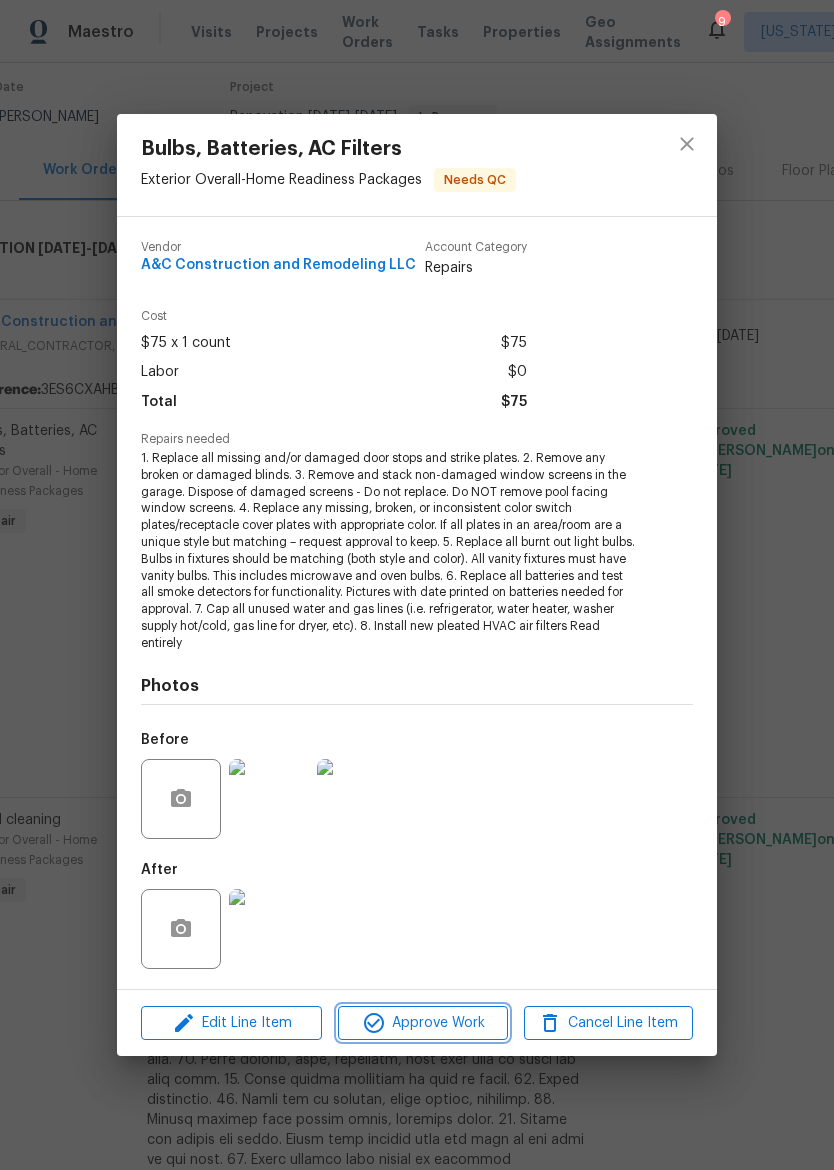 click on "Approve Work" at bounding box center [422, 1023] 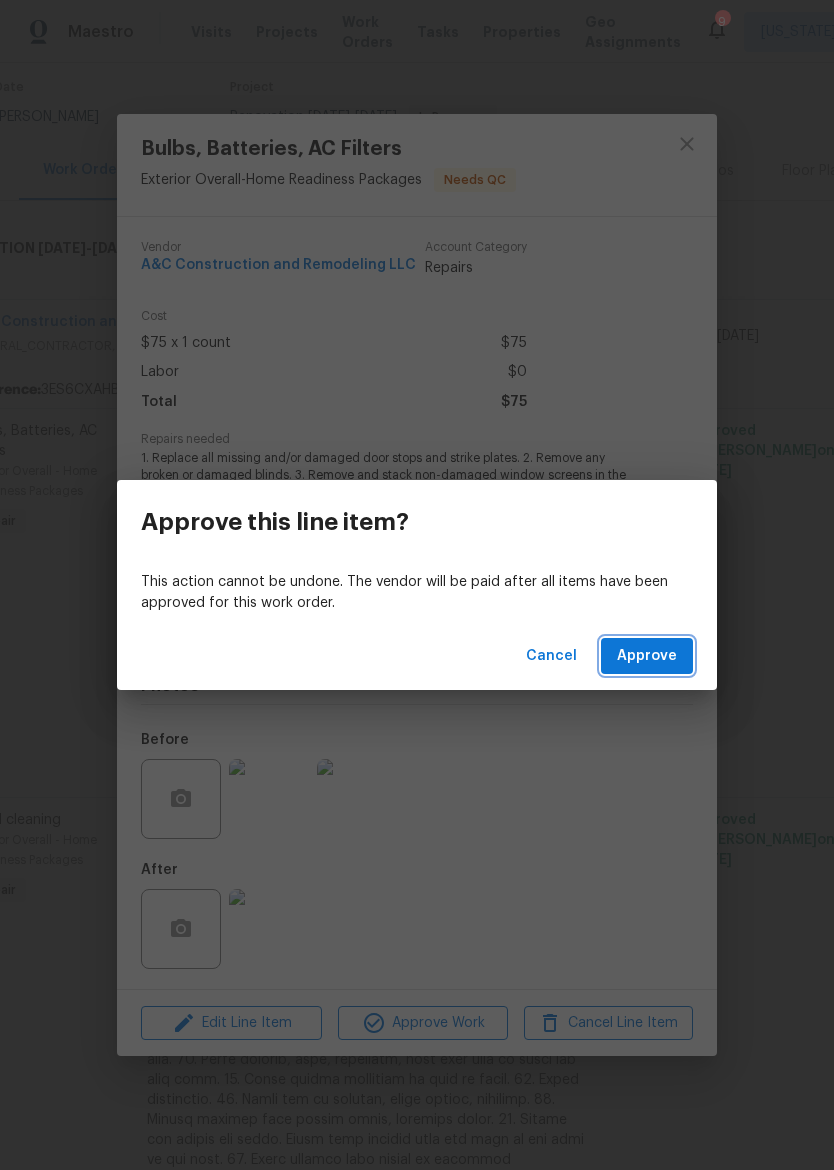 click on "Approve" at bounding box center [647, 656] 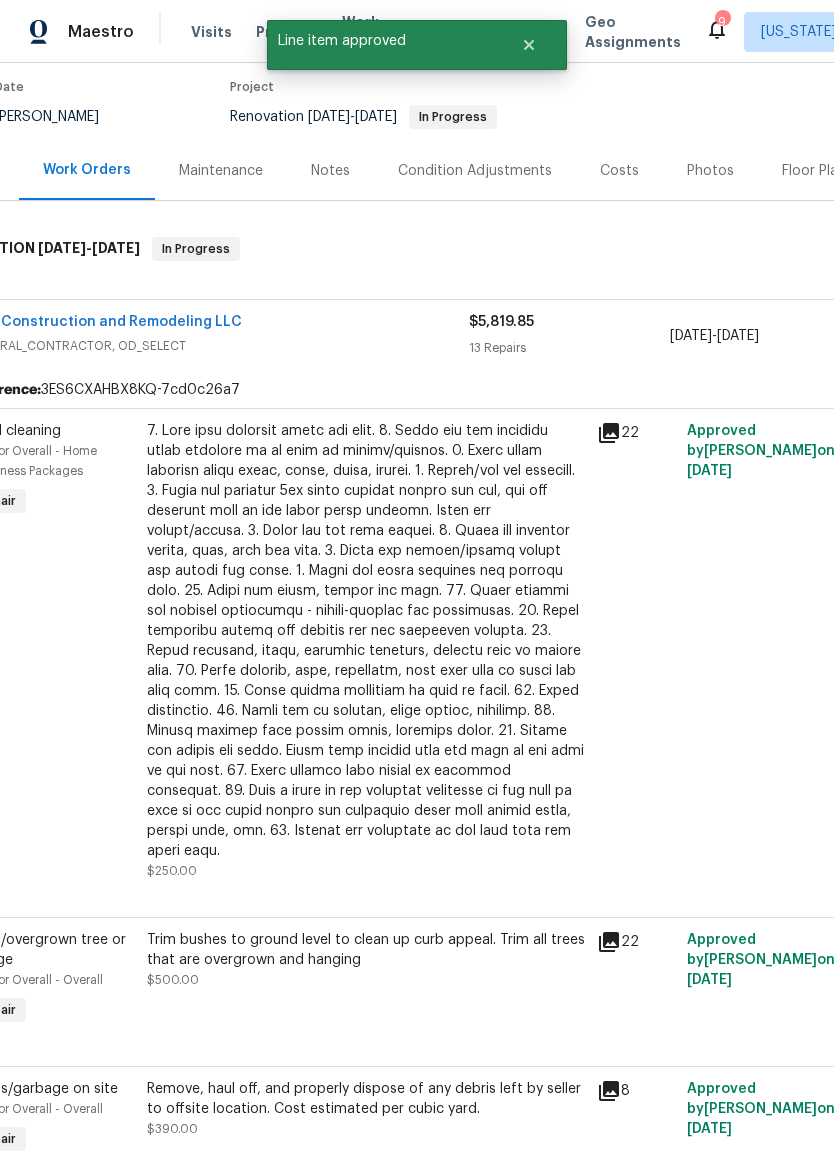click at bounding box center [366, 641] 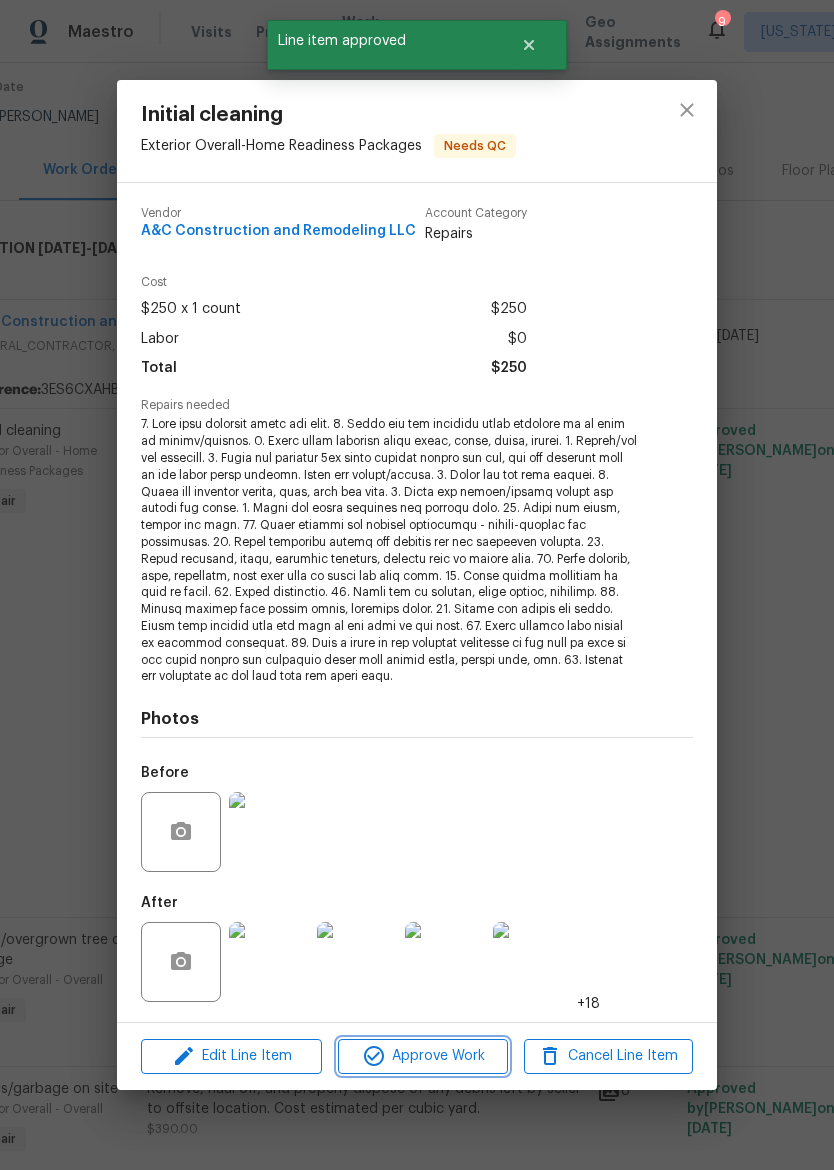 click on "Approve Work" at bounding box center [422, 1056] 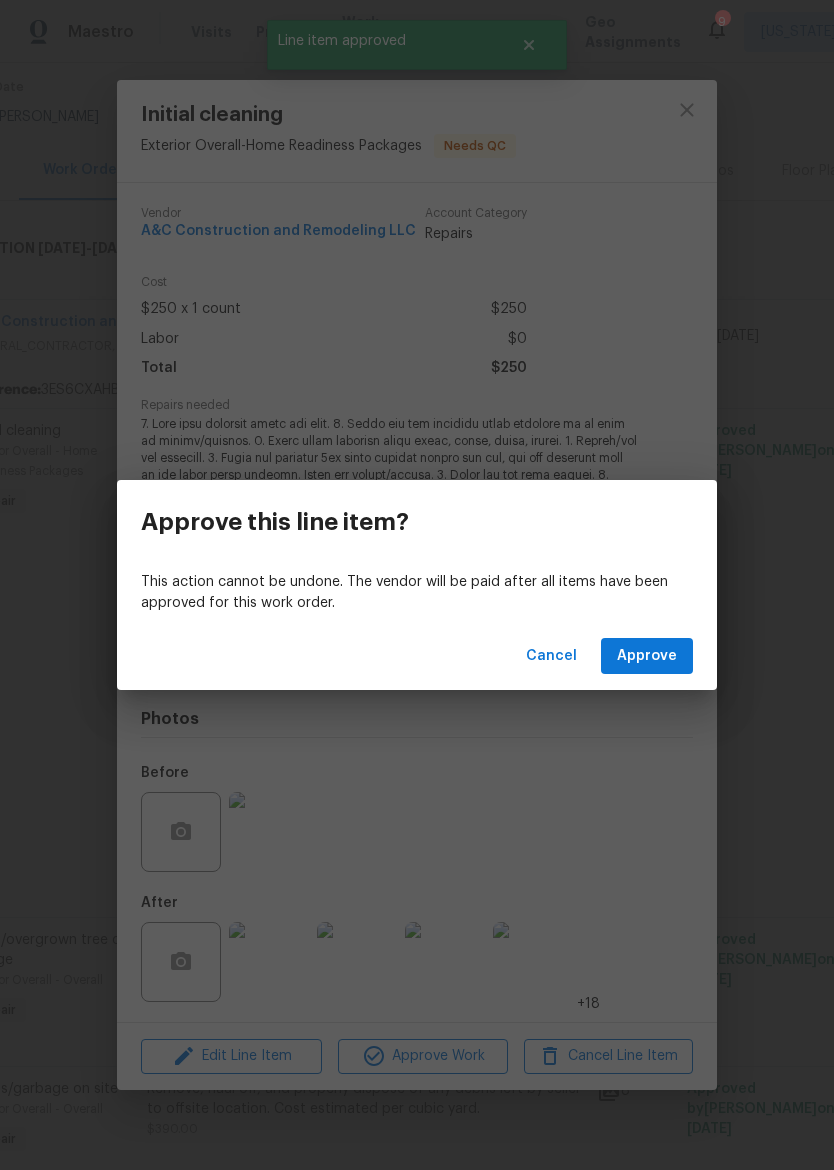 click on "Approve" at bounding box center (647, 656) 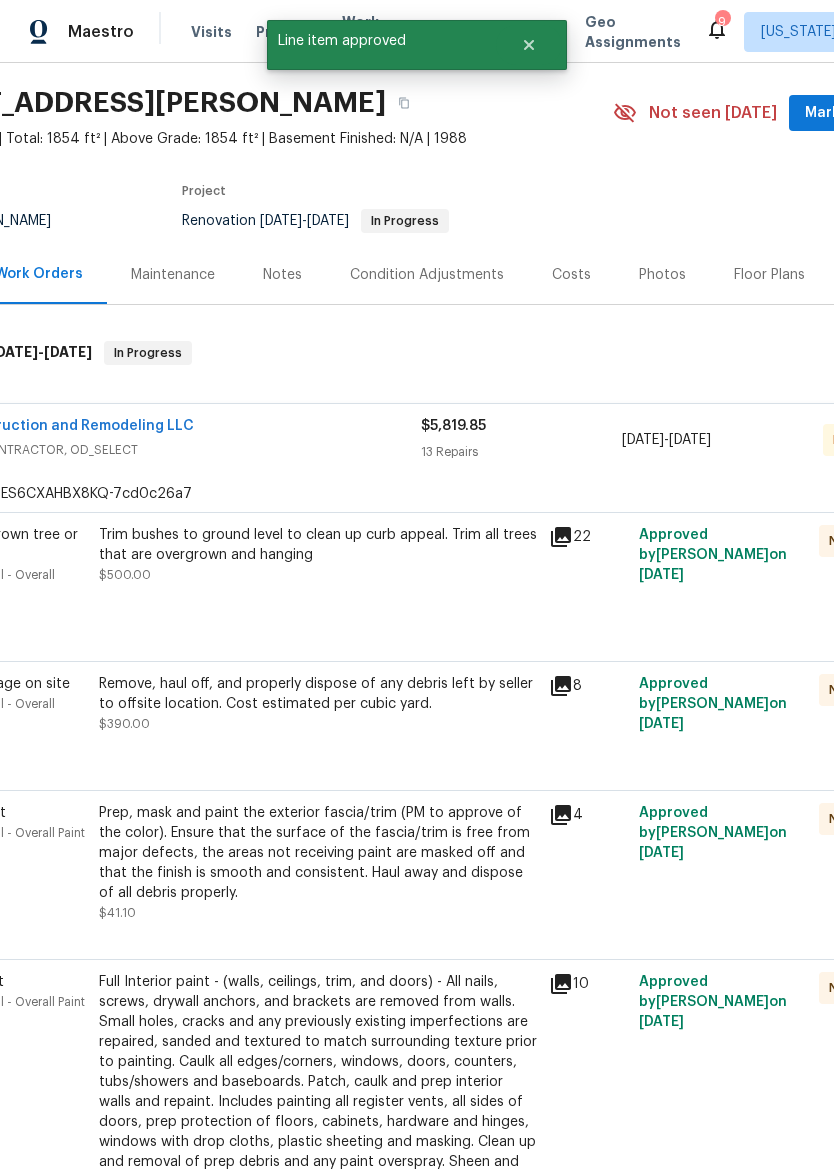 scroll, scrollTop: 55, scrollLeft: 95, axis: both 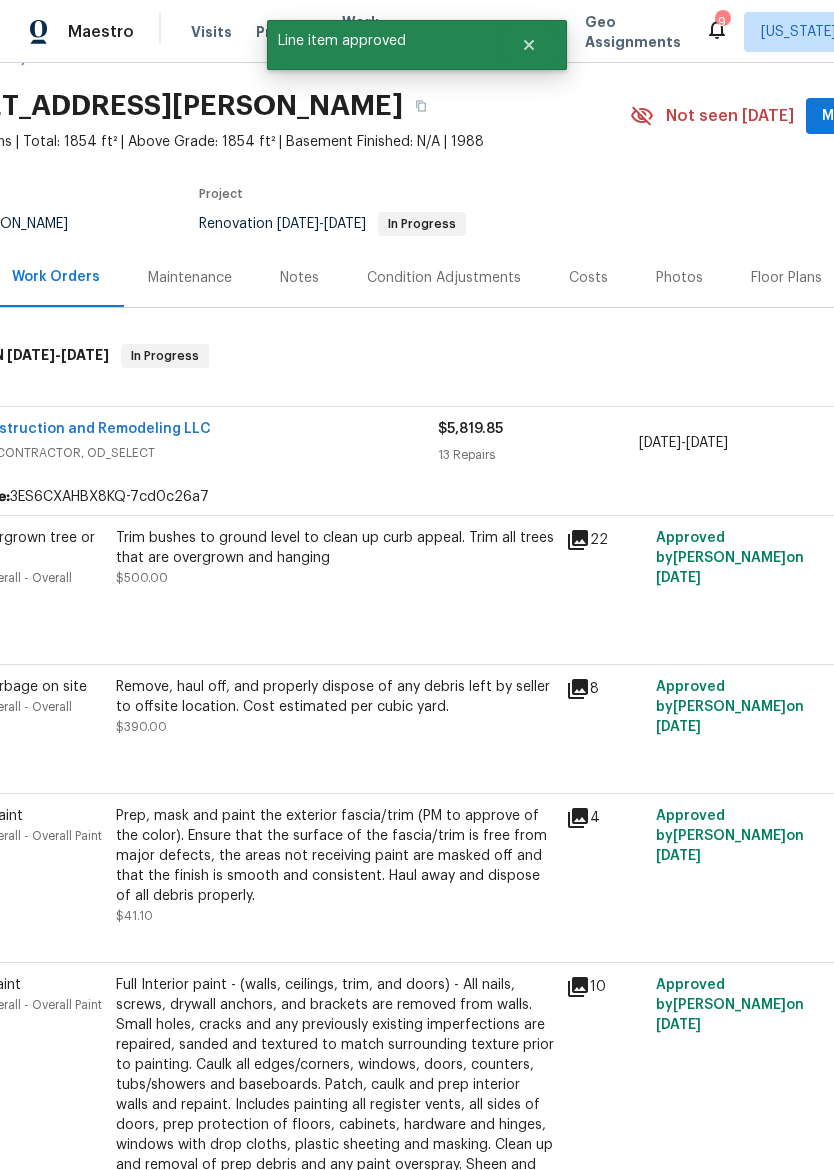 click on "Trim bushes to ground level to clean up curb appeal. Trim all trees that are overgrown and hanging $500.00" at bounding box center [335, 558] 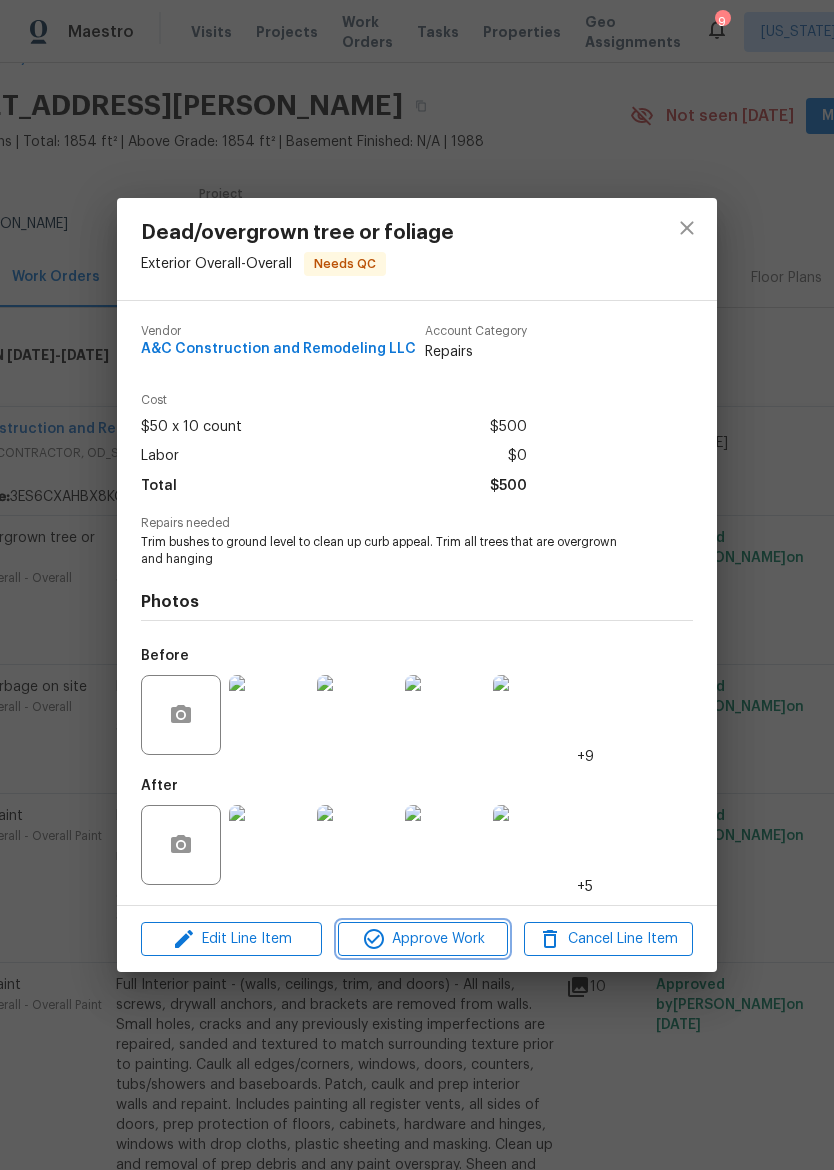 click on "Approve Work" at bounding box center [422, 939] 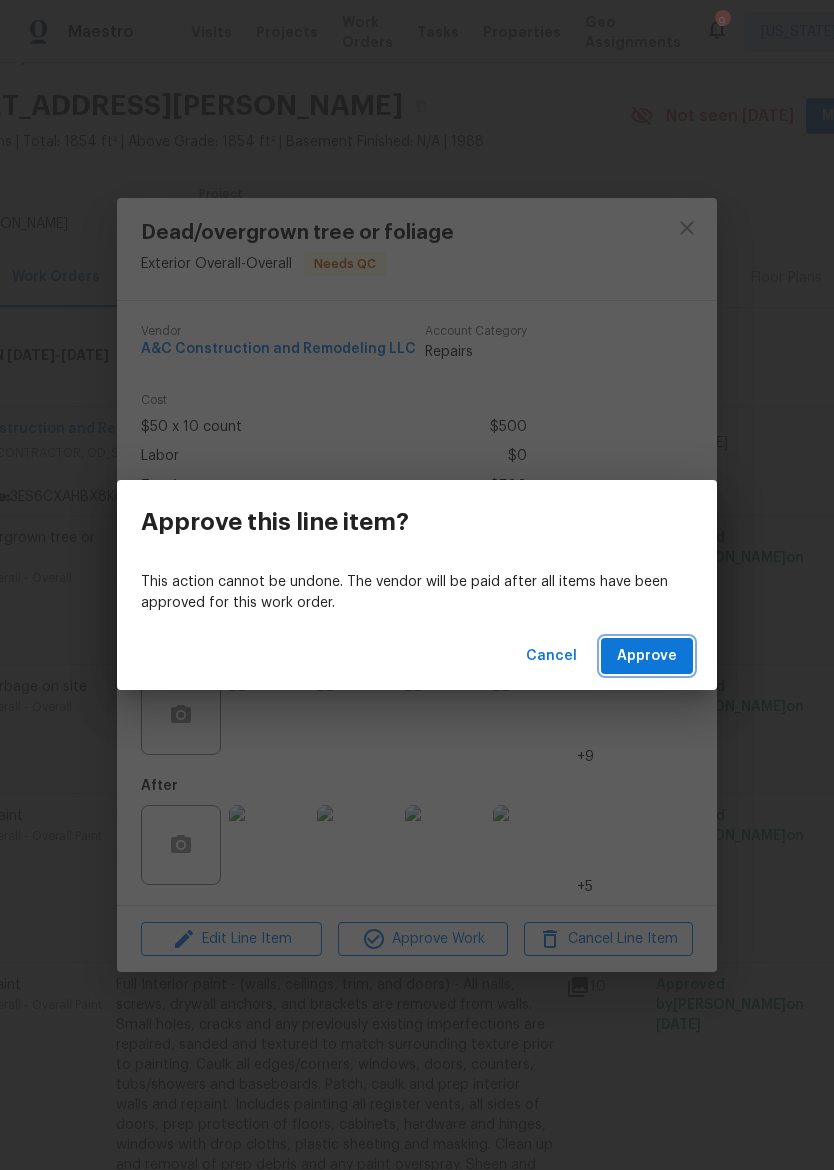 click on "Approve" at bounding box center [647, 656] 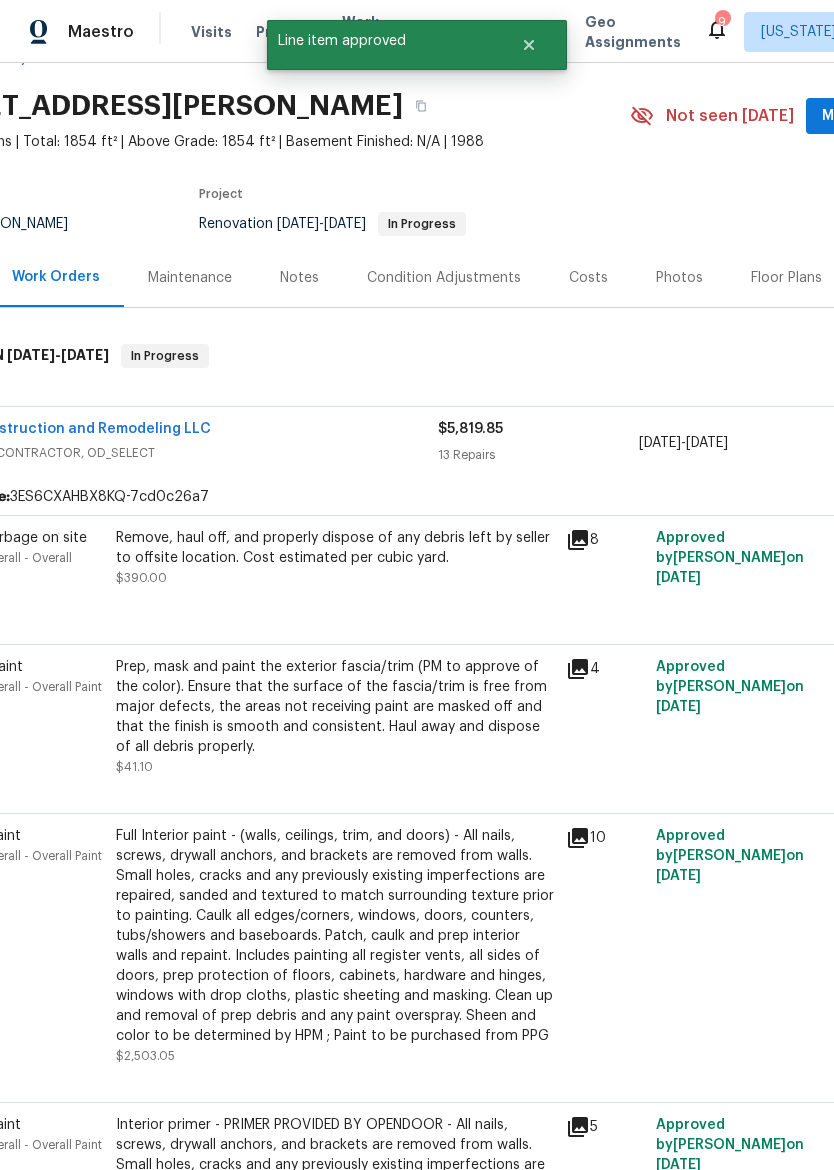 click on "Remove, haul off, and properly dispose of any debris left by seller to offsite location. Cost estimated per cubic yard. $390.00" at bounding box center [335, 558] 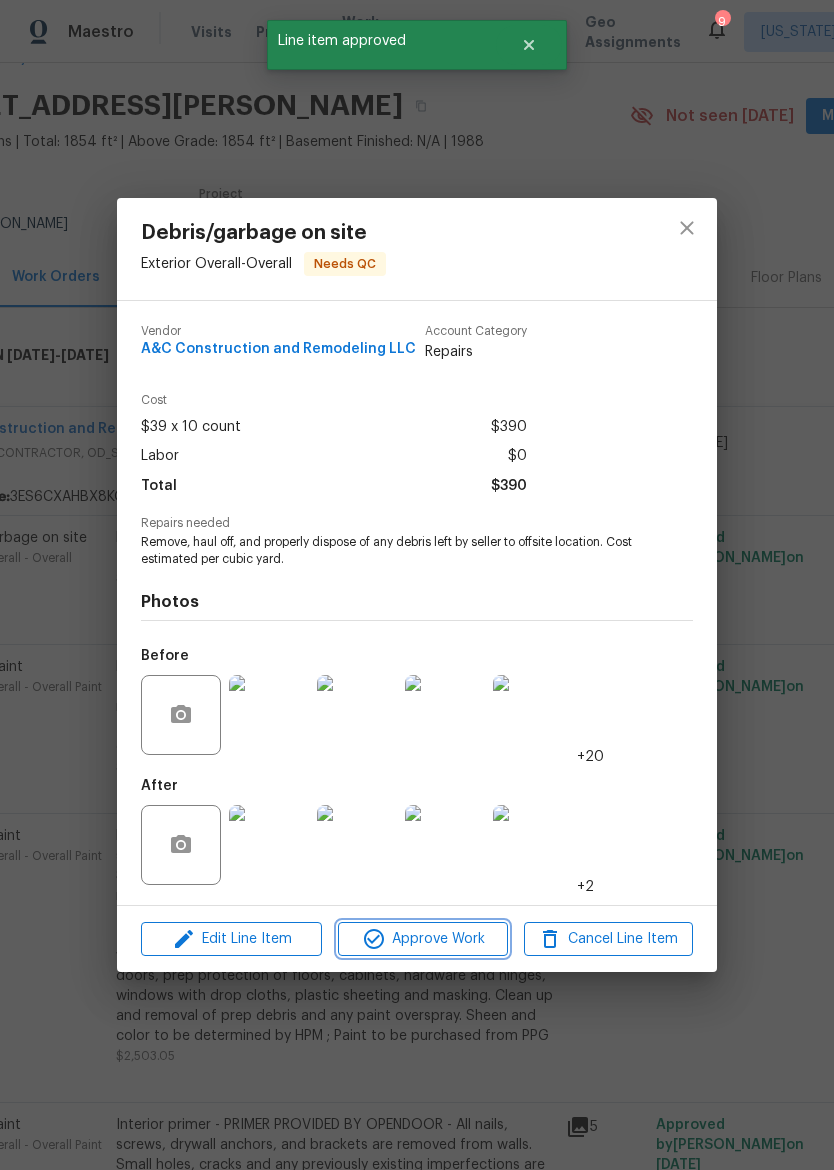 click on "Approve Work" at bounding box center (422, 939) 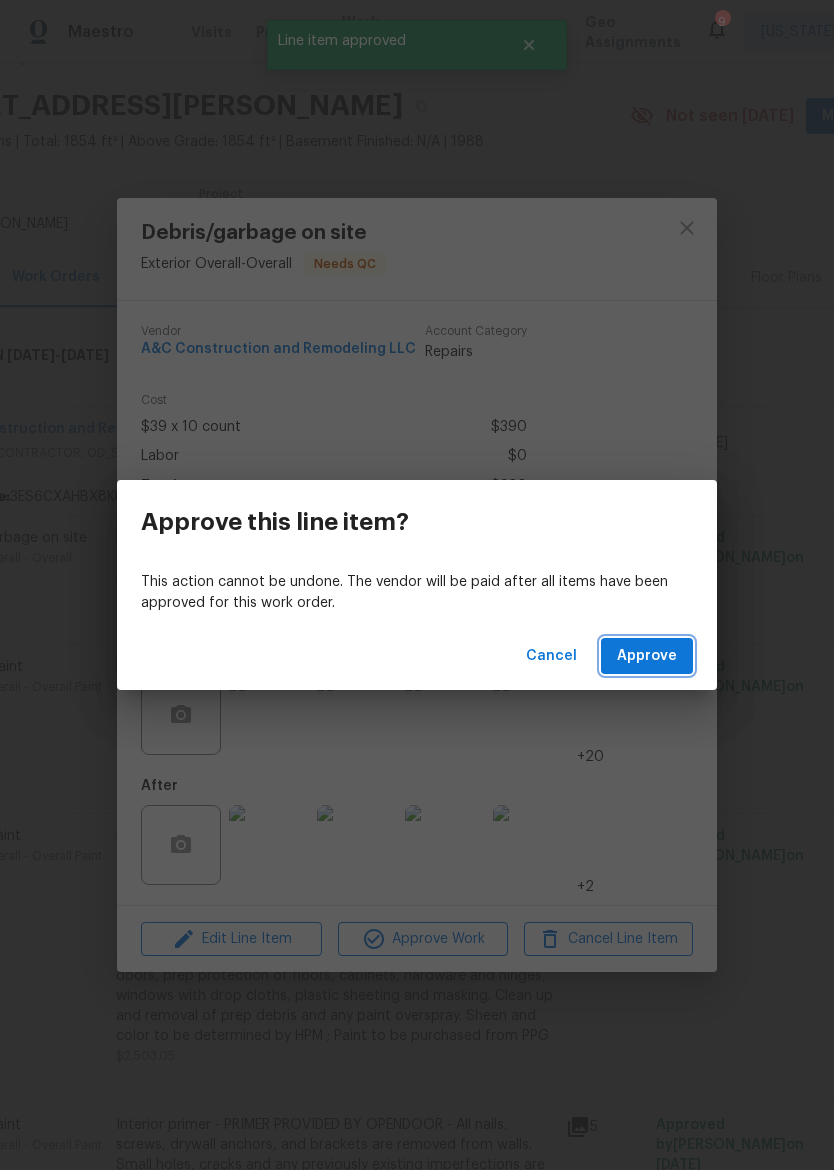 click on "Approve" at bounding box center [647, 656] 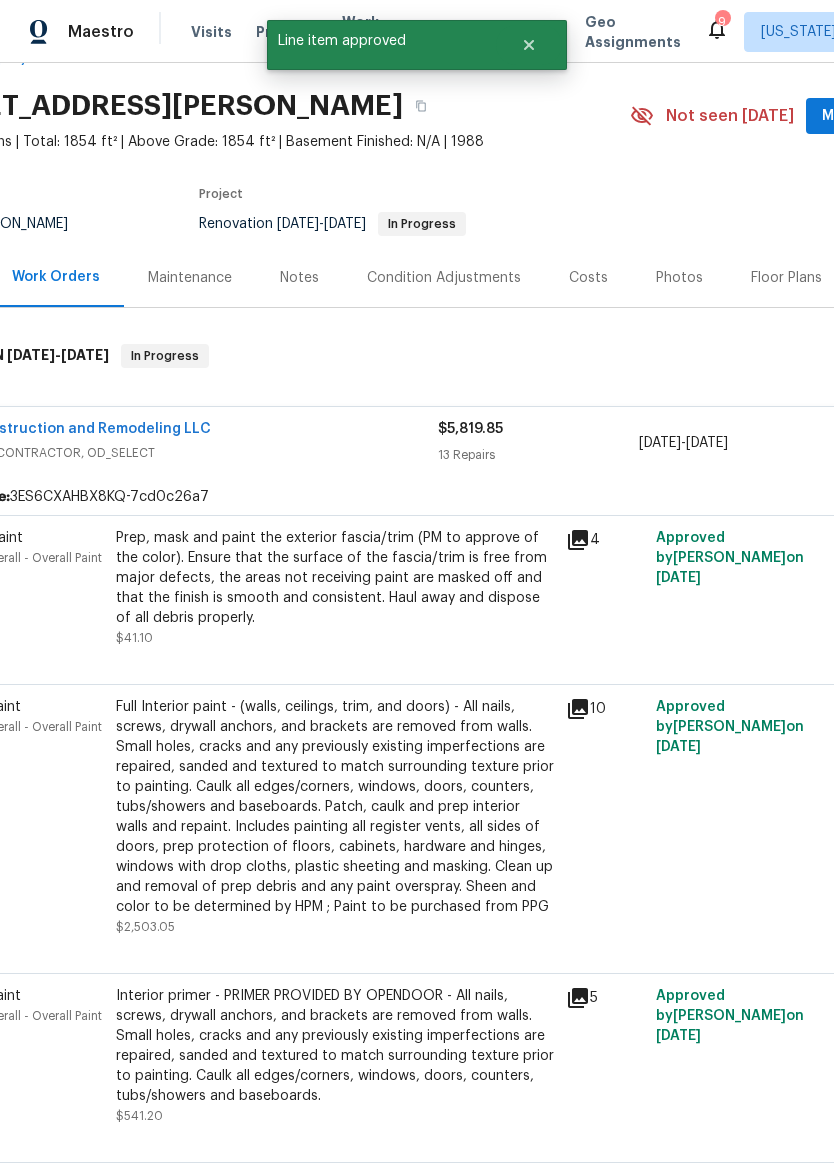 click on "Prep, mask and paint  the exterior fascia/trim (PM to approve of the color). Ensure that the surface of the fascia/trim is free from major defects, the areas not receiving paint are masked off and that the finish is smooth and consistent. Haul away and dispose of all debris properly." at bounding box center (335, 578) 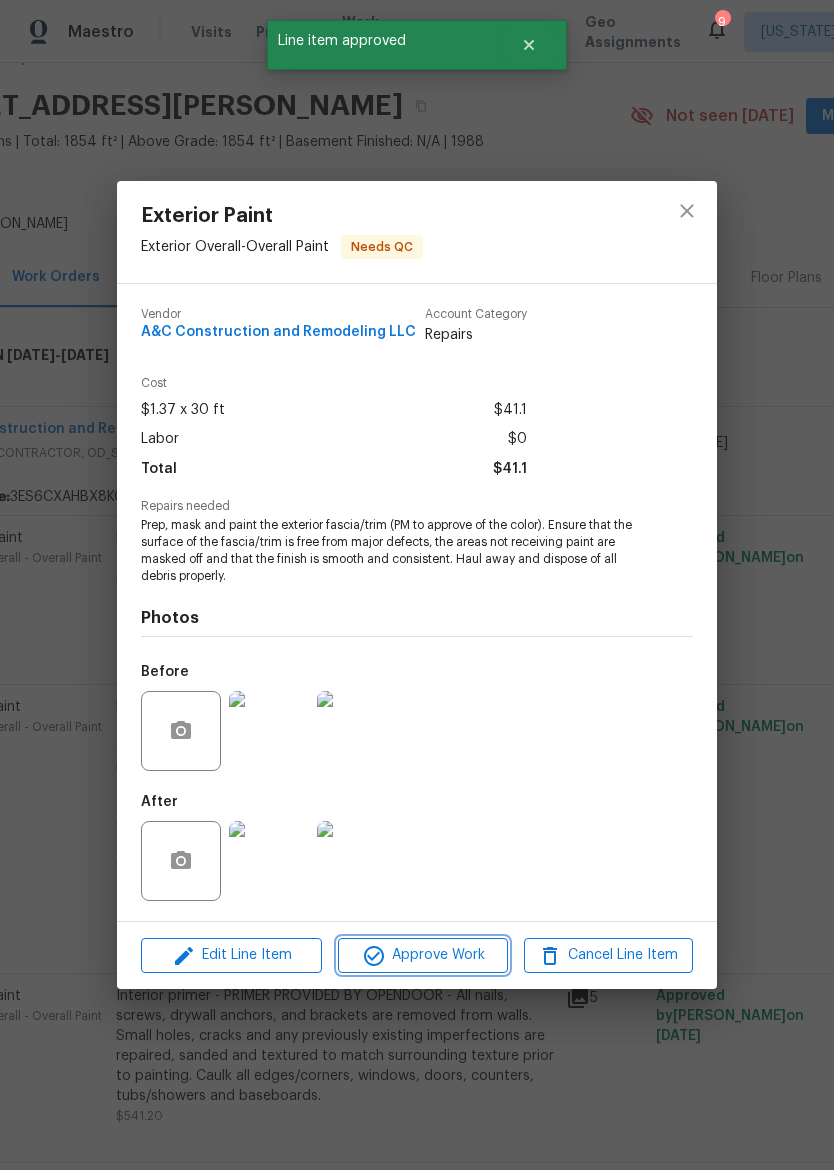 click on "Approve Work" at bounding box center (422, 955) 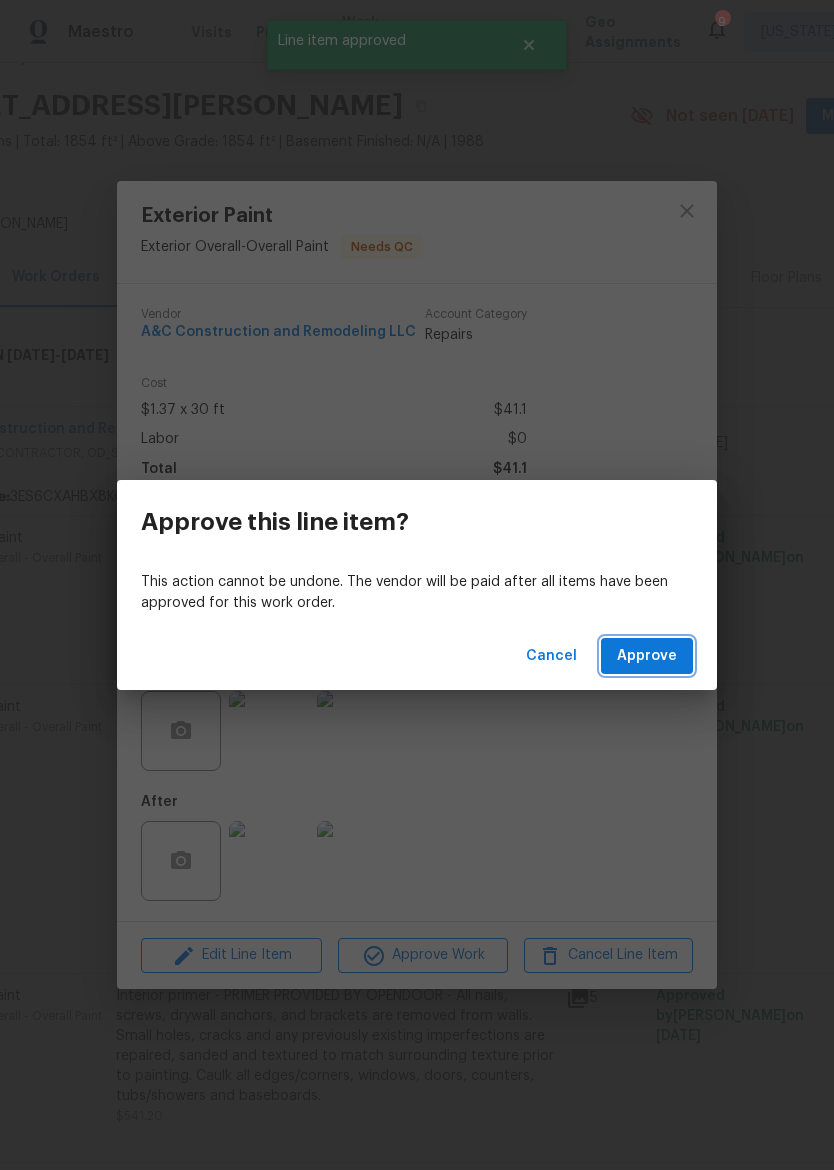 click on "Approve" at bounding box center [647, 656] 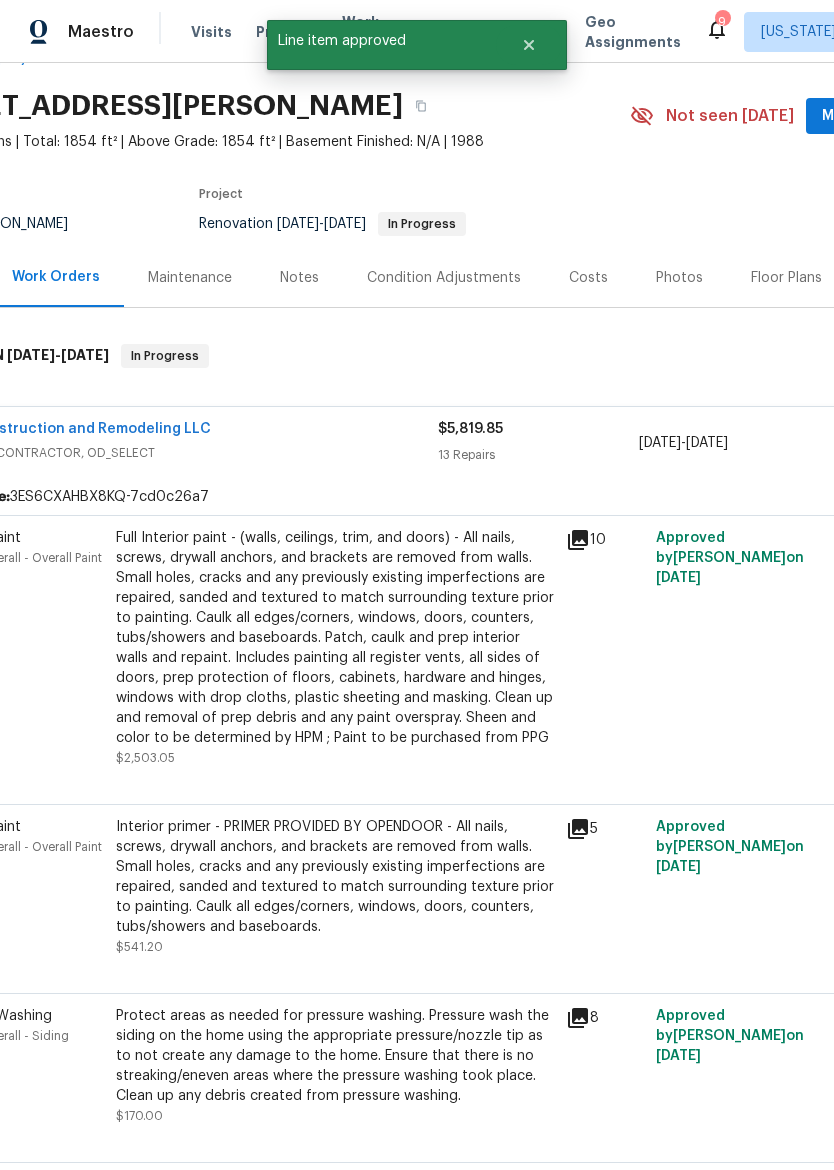 click on "Full Interior paint - (walls, ceilings, trim, and doors) - All nails, screws, drywall anchors, and brackets are removed from walls. Small holes, cracks and any previously existing imperfections are repaired, sanded and textured to match surrounding texture prior to painting. Caulk all edges/corners, windows, doors, counters, tubs/showers and baseboards. Patch, caulk and prep interior walls and repaint. Includes painting all register vents, all sides of doors, prep protection of floors, cabinets, hardware and hinges, windows with drop cloths, plastic sheeting and masking. Clean up and removal of prep debris and any paint overspray. Sheen and color to be determined by HPM ; Paint to be purchased from PPG" at bounding box center (335, 638) 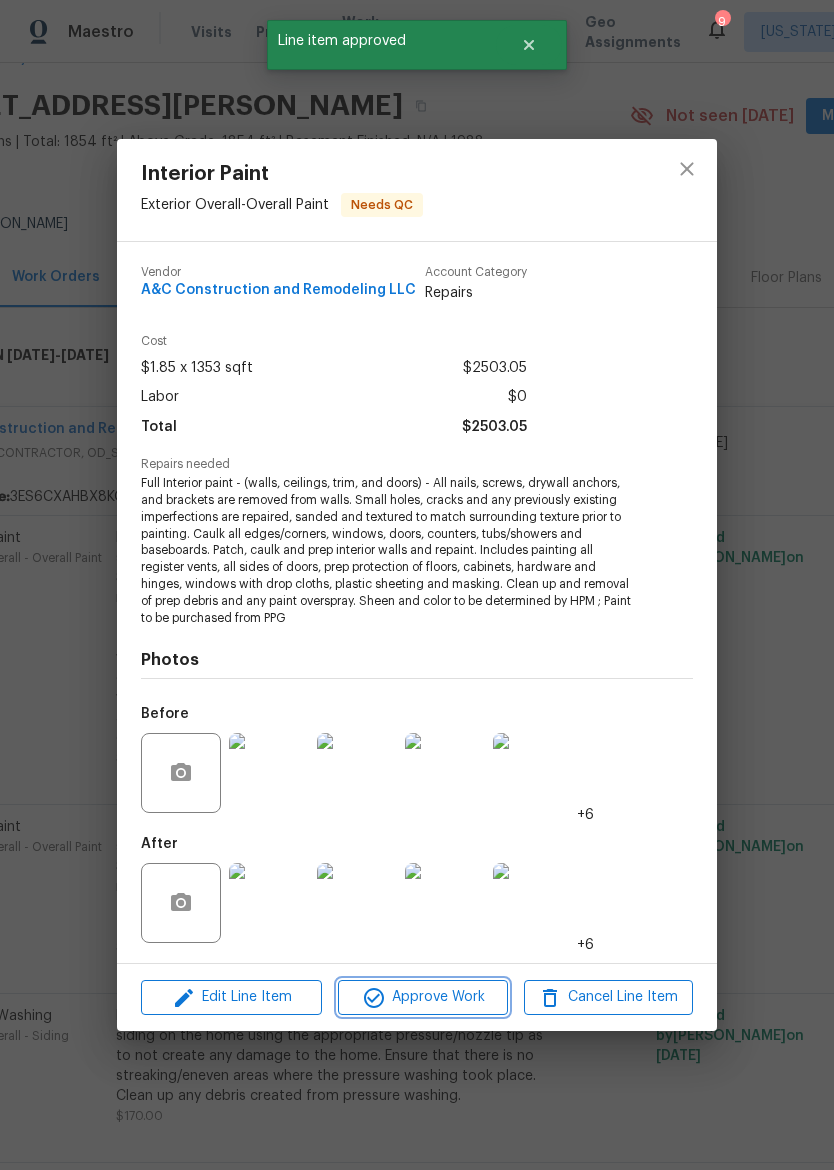 click on "Approve Work" at bounding box center [422, 997] 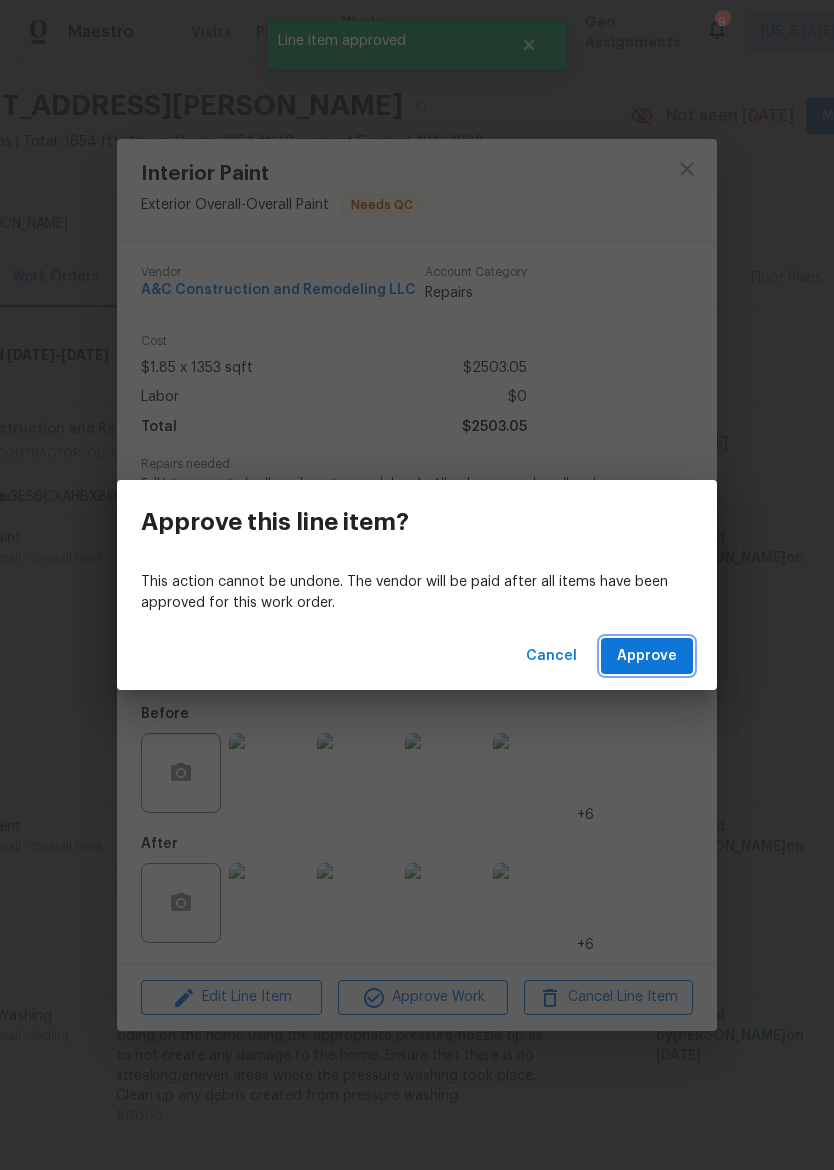 click on "Approve" at bounding box center (647, 656) 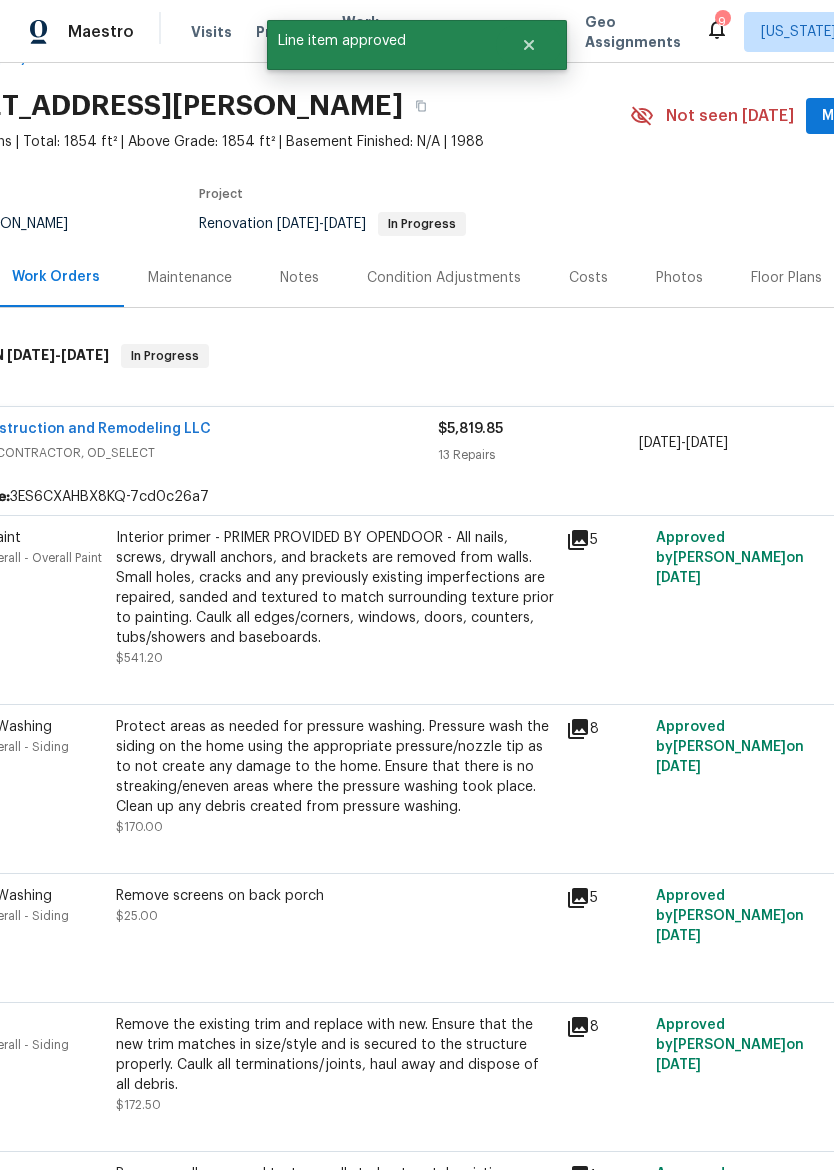 click on "Interior primer - PRIMER PROVIDED BY OPENDOOR - All nails, screws, drywall anchors, and brackets are removed from walls. Small holes, cracks and any previously existing imperfections are repaired, sanded and textured to match surrounding texture prior to painting. Caulk all edges/corners, windows, doors, counters, tubs/showers and baseboards." at bounding box center (335, 588) 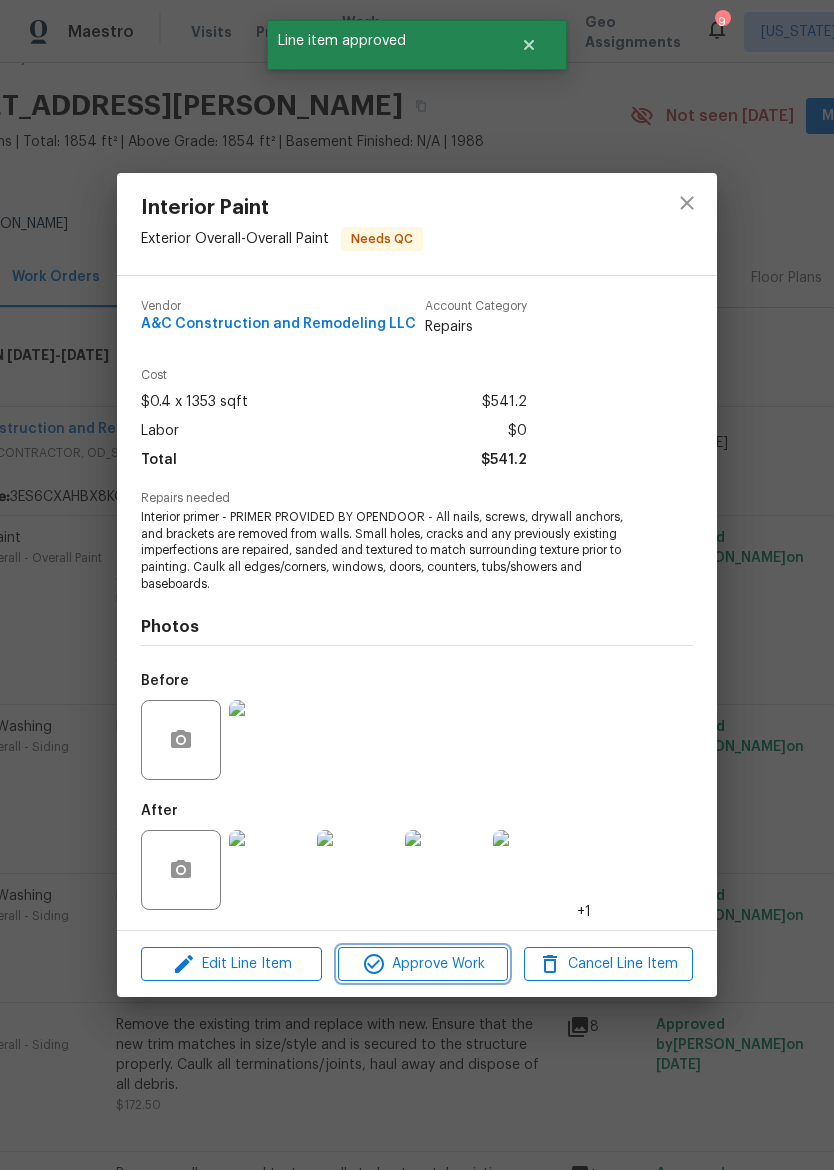 click on "Approve Work" at bounding box center (422, 964) 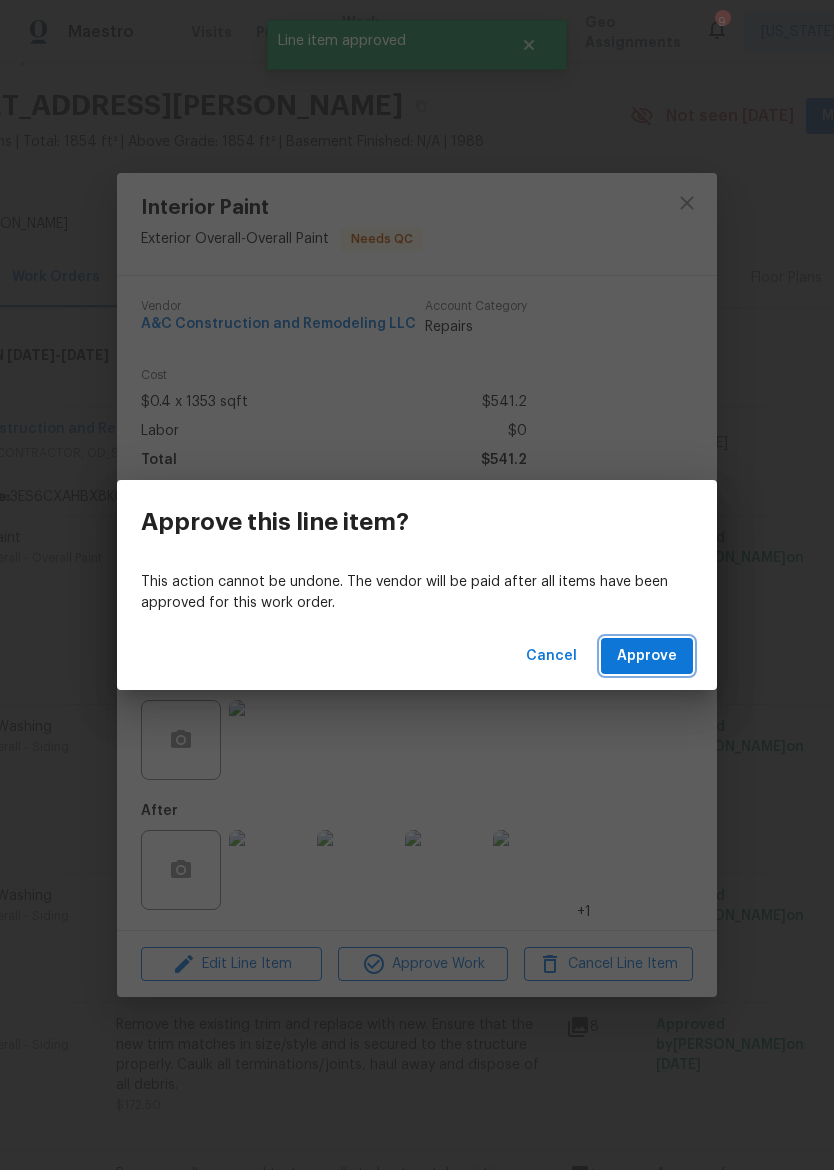 click on "Approve" at bounding box center (647, 656) 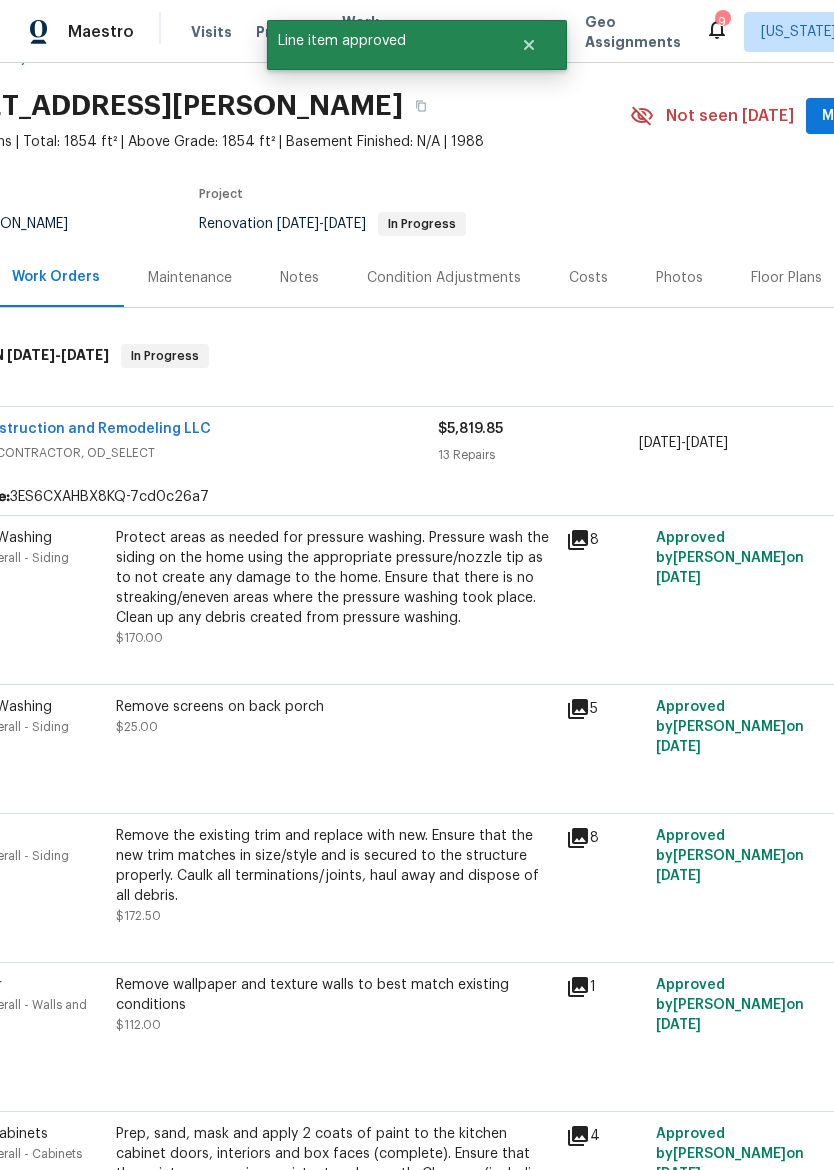 click on "Protect areas as needed for pressure washing. Pressure wash the siding on the home using the appropriate pressure/nozzle tip as to not create any damage to the home. Ensure that there is no streaking/eneven areas where the pressure washing took place. Clean up any debris created from pressure washing." at bounding box center [335, 578] 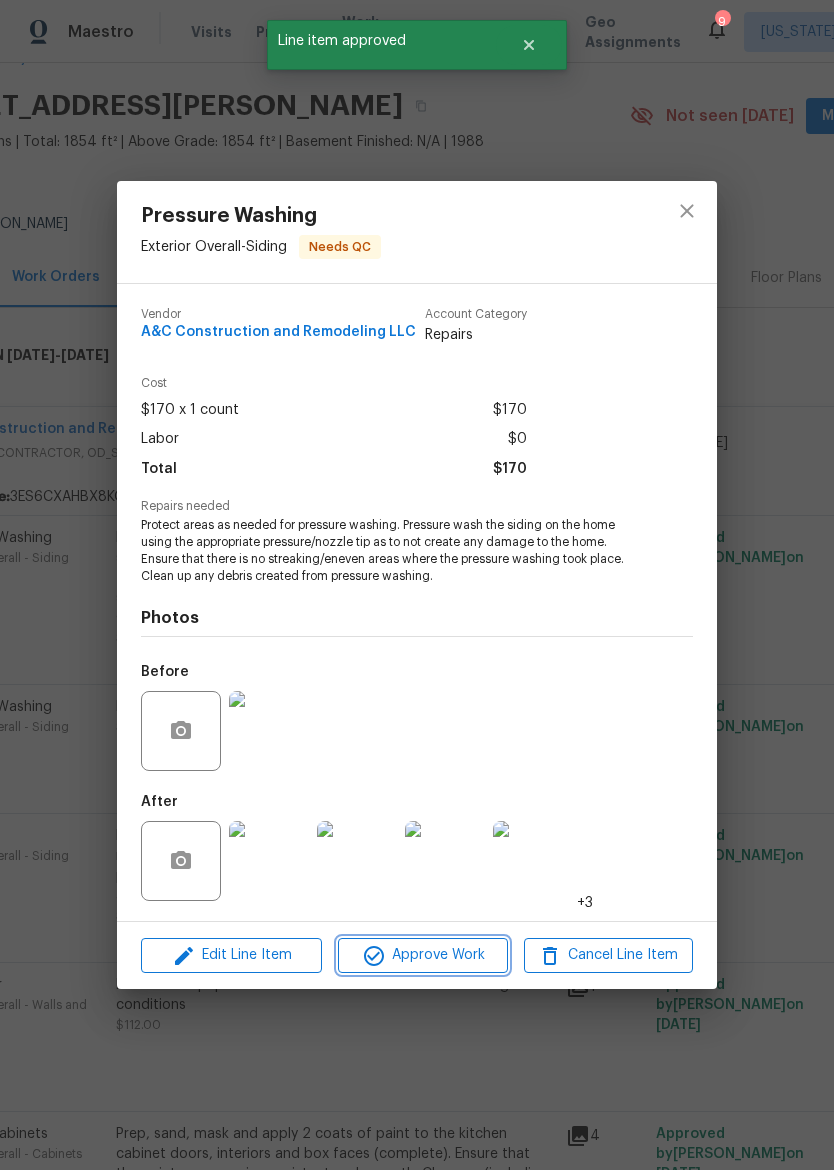click on "Approve Work" at bounding box center (422, 955) 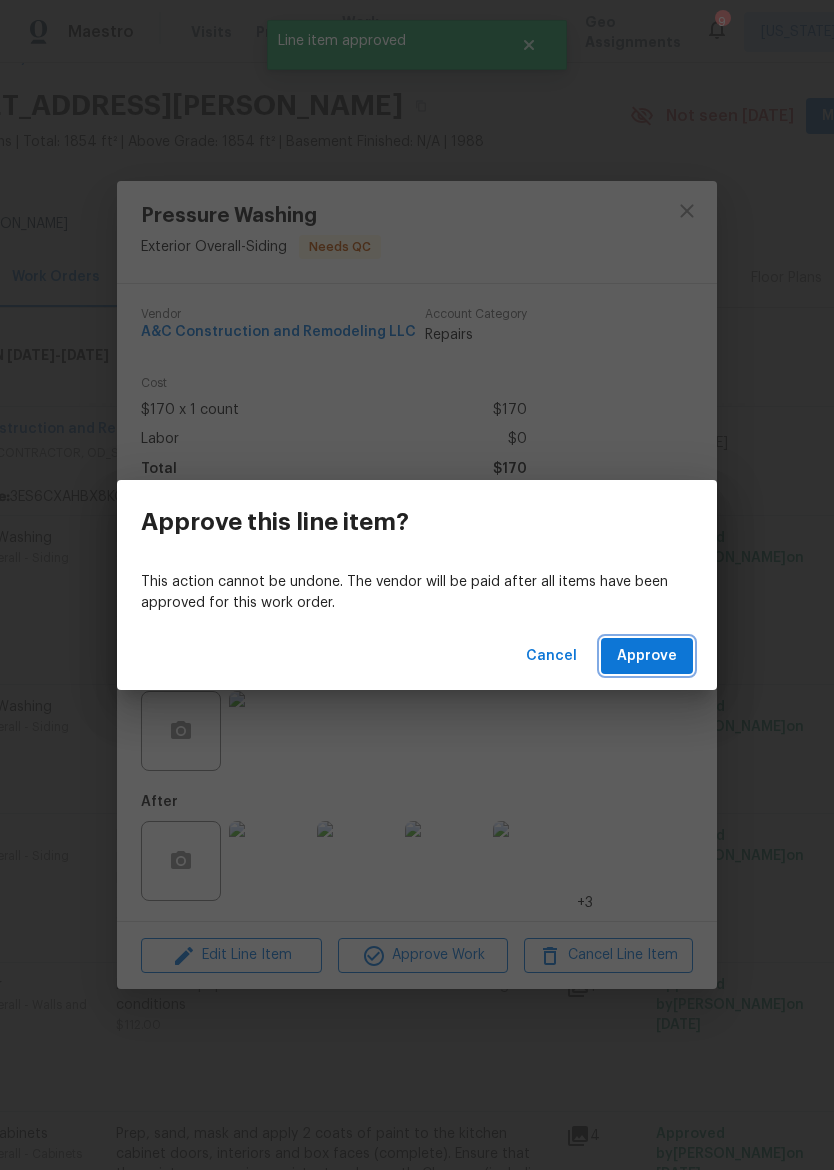 click on "Approve" at bounding box center [647, 656] 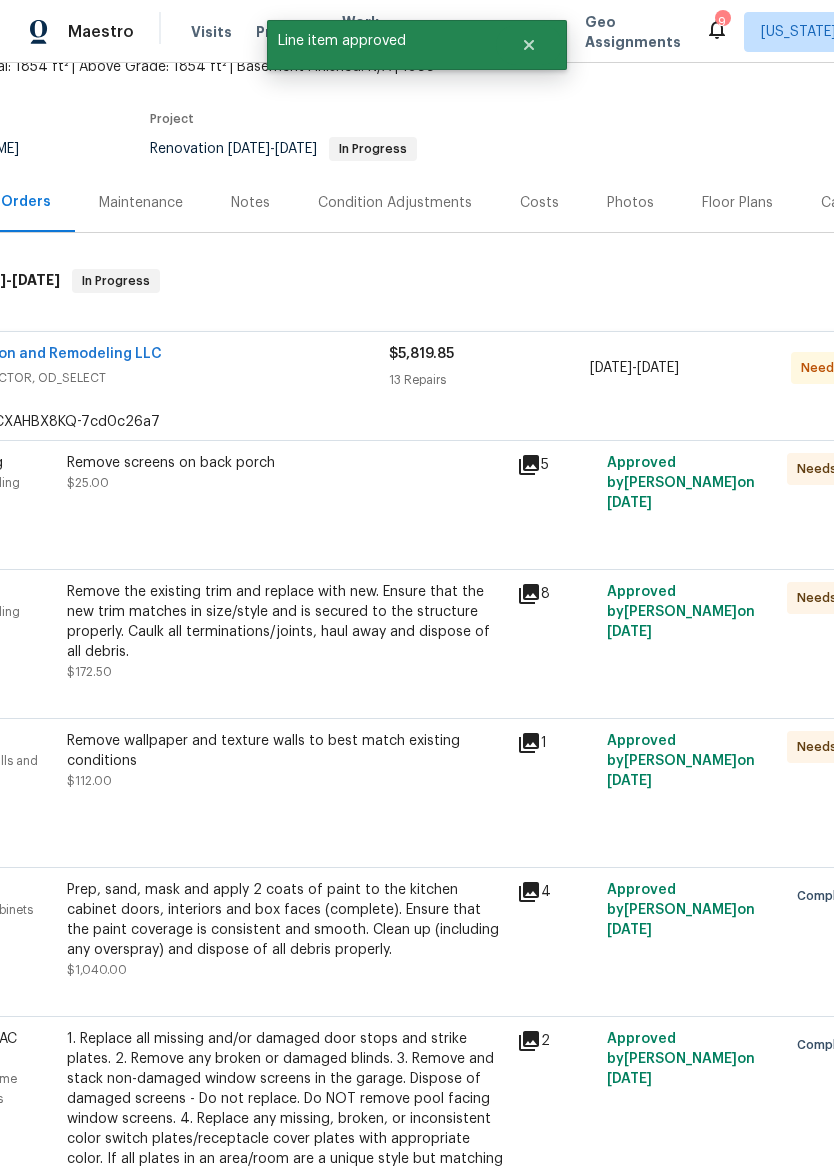 scroll, scrollTop: 143, scrollLeft: 60, axis: both 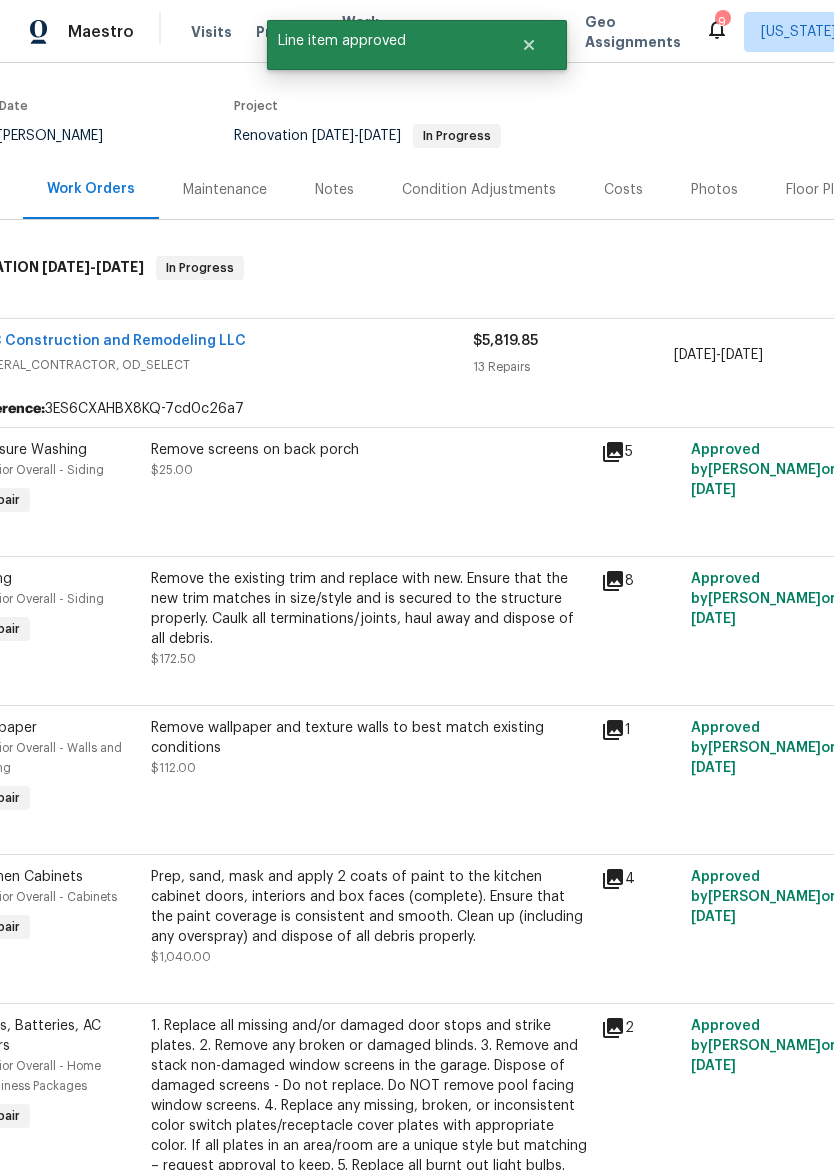 click on "Remove wallpaper and texture walls to best match existing conditions $112.00" at bounding box center [370, 748] 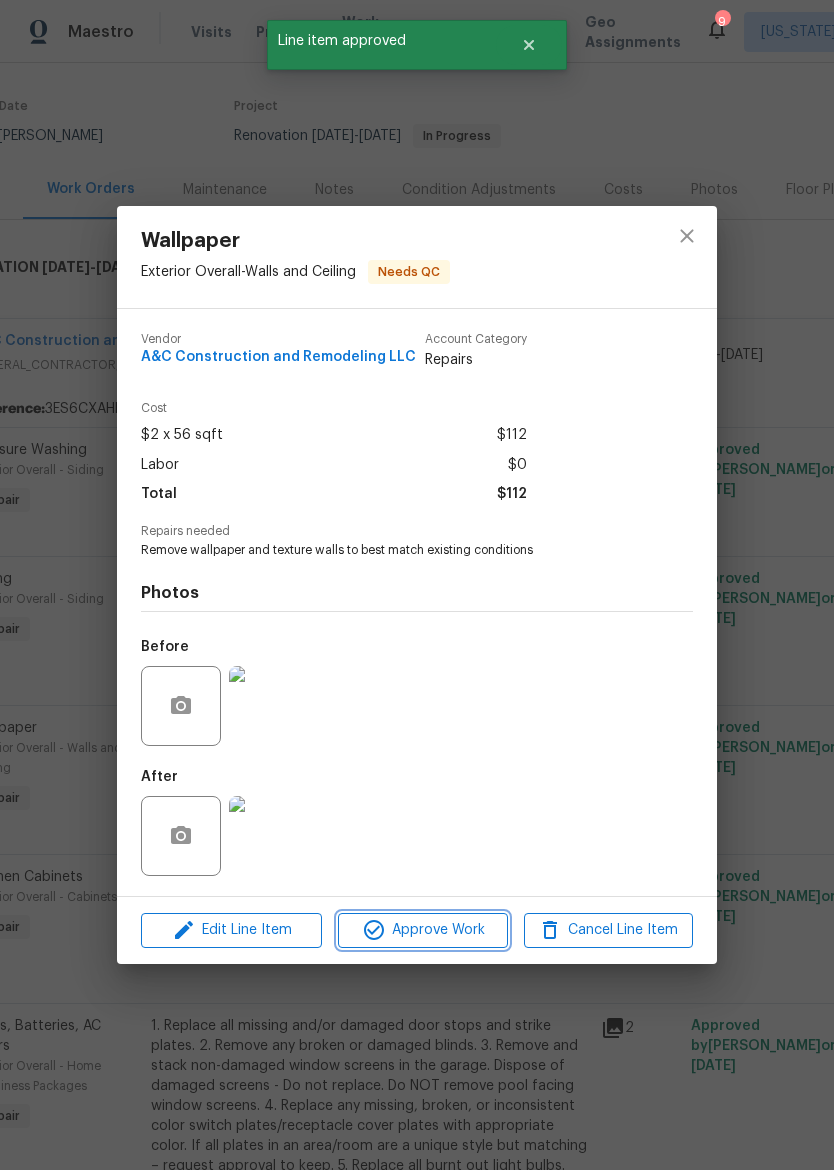 click on "Approve Work" at bounding box center [422, 930] 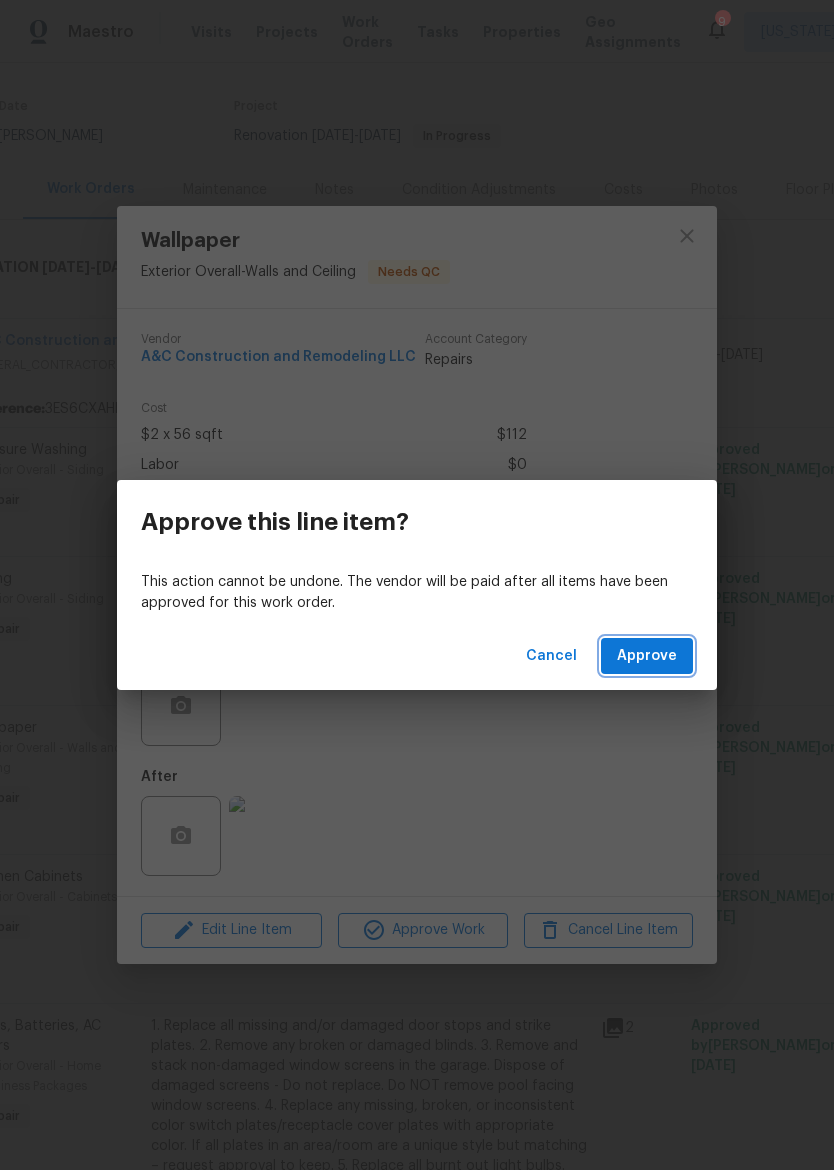 click on "Approve" at bounding box center [647, 656] 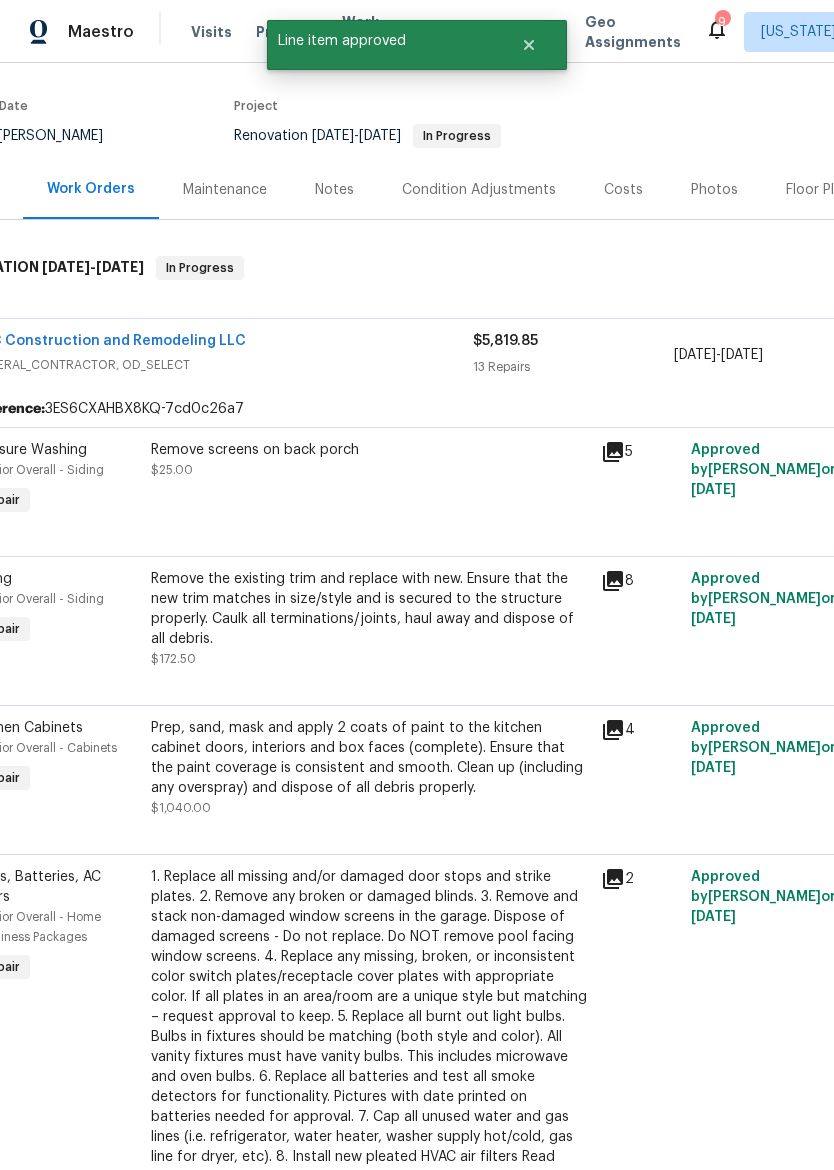 click on "Remove screens on back porch $25.00" at bounding box center [370, 480] 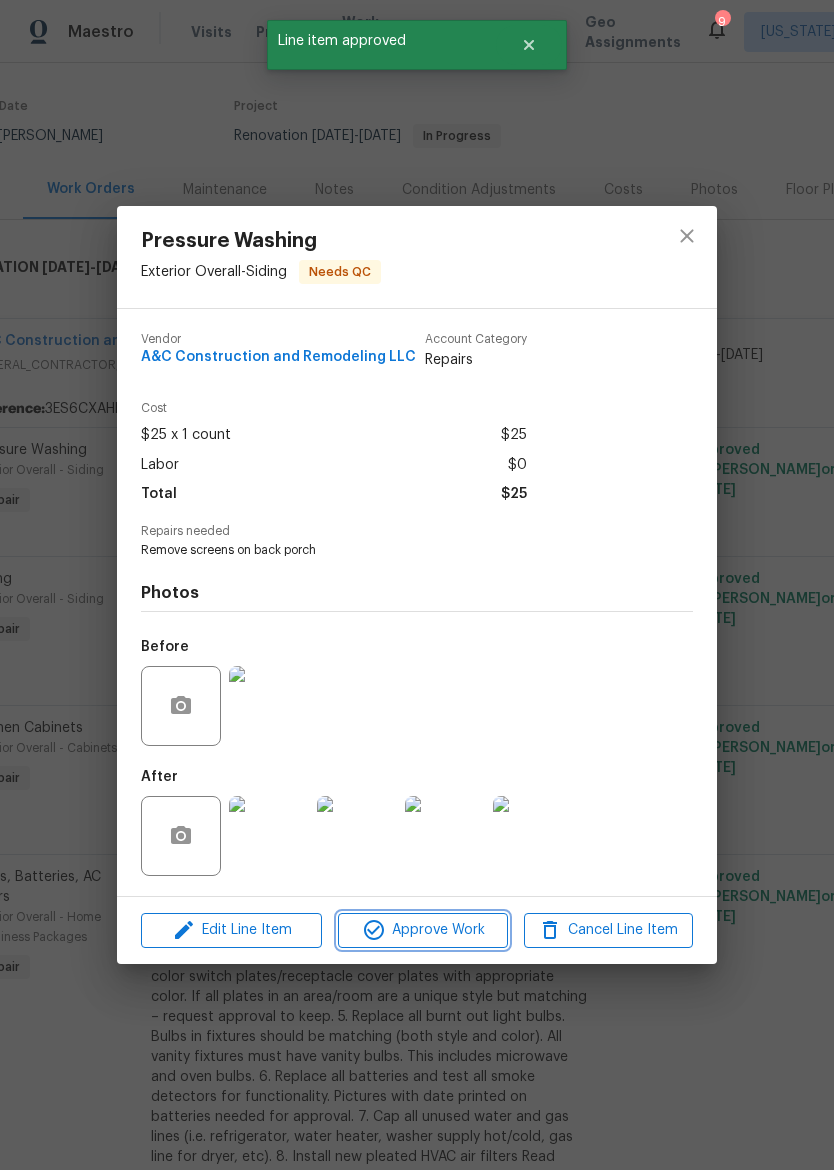 click on "Approve Work" at bounding box center (422, 930) 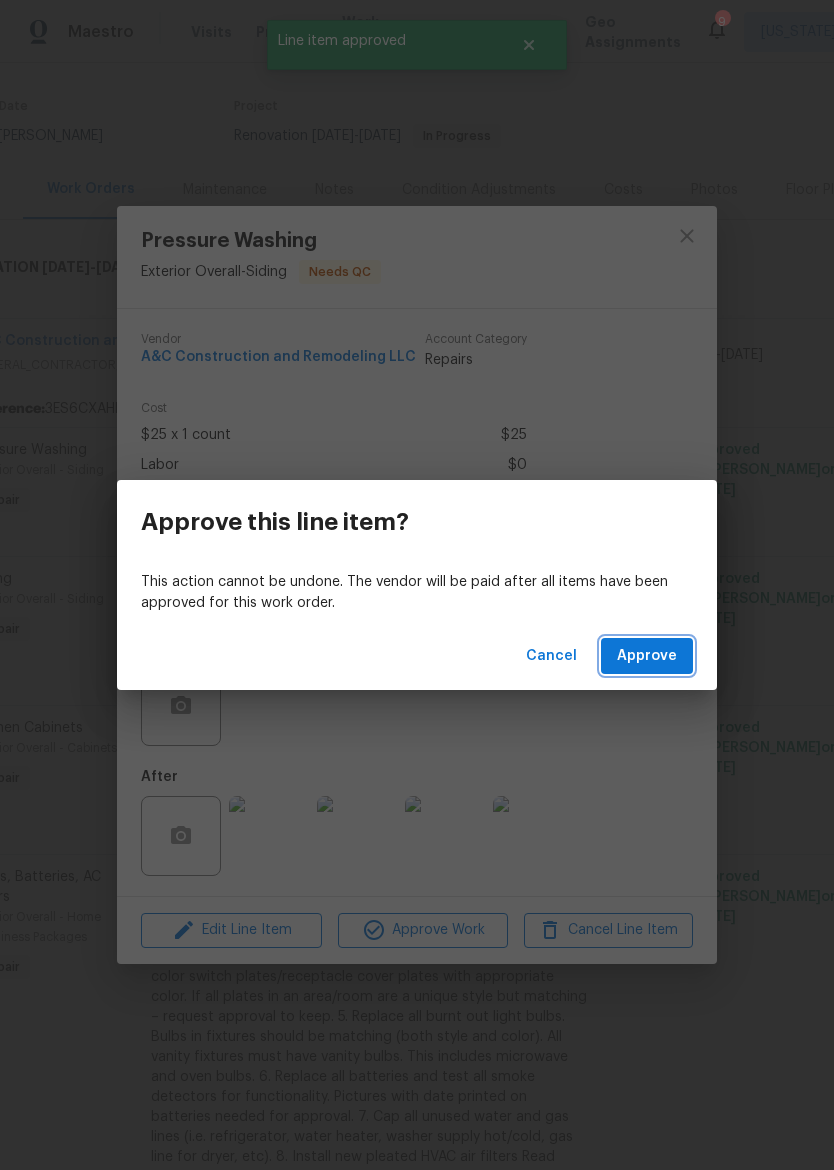 click on "Approve" at bounding box center (647, 656) 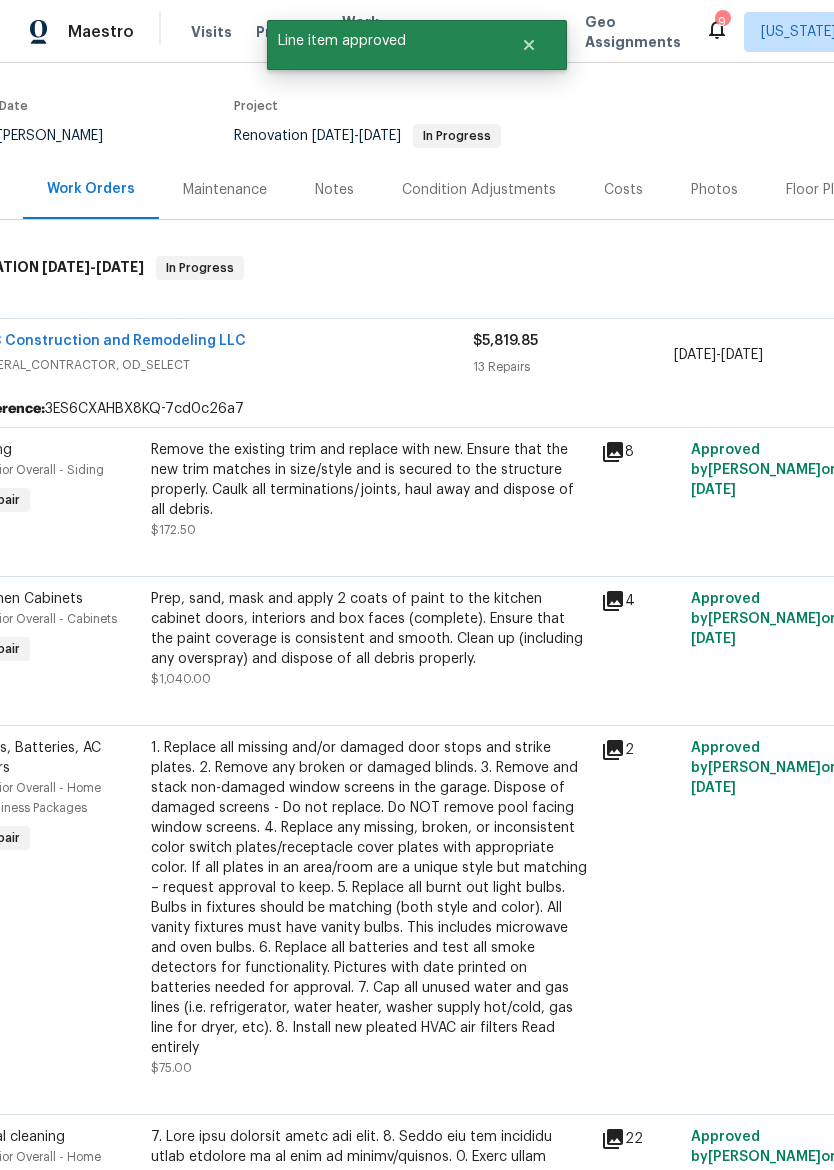 click on "Remove the existing trim and replace with new. Ensure that the new trim matches in size/style and is secured to the structure properly. Caulk all terminations/joints, haul away and dispose of all debris." at bounding box center (370, 480) 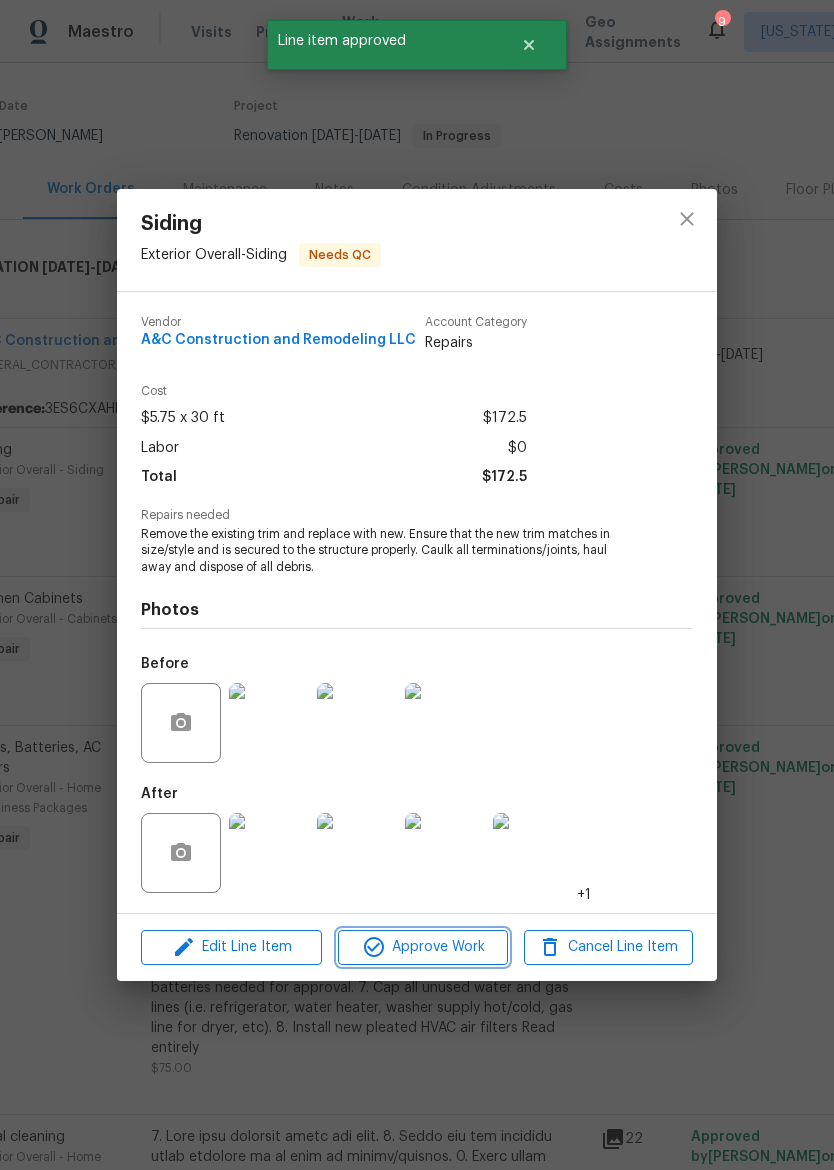 click on "Approve Work" at bounding box center [422, 947] 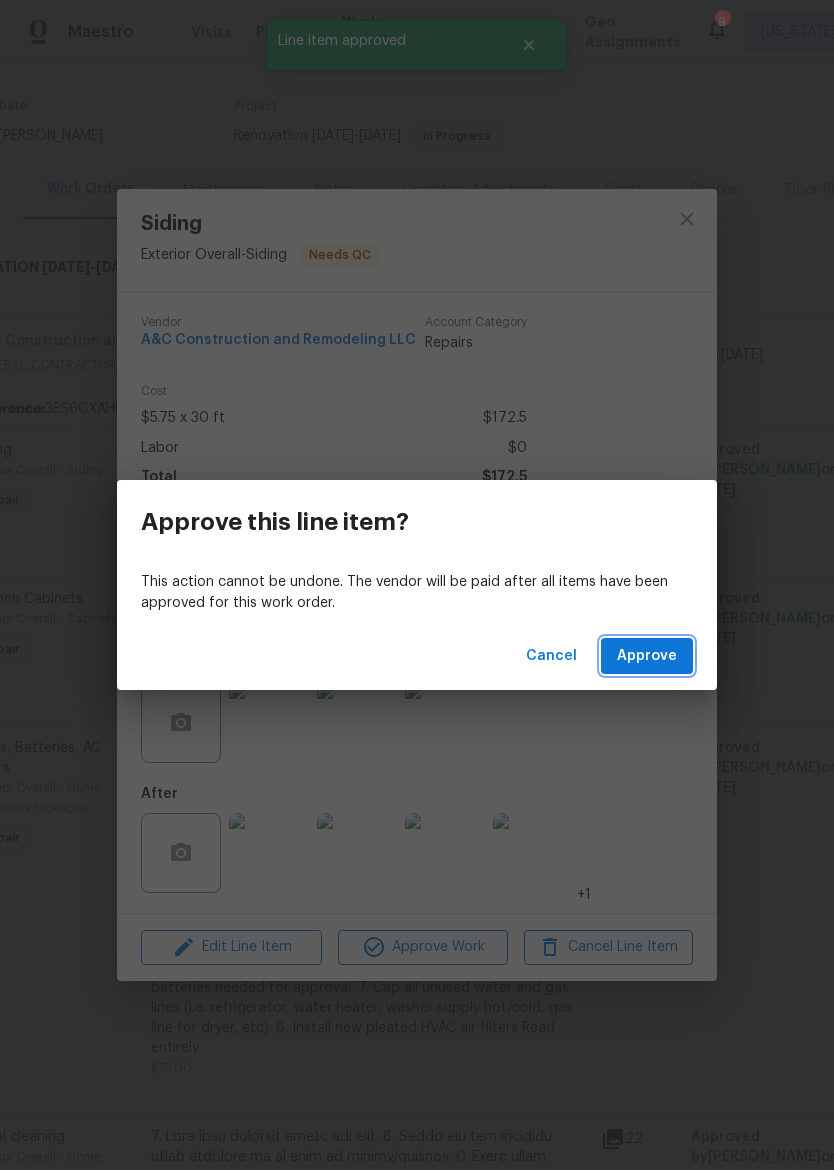 click on "Approve" at bounding box center (647, 656) 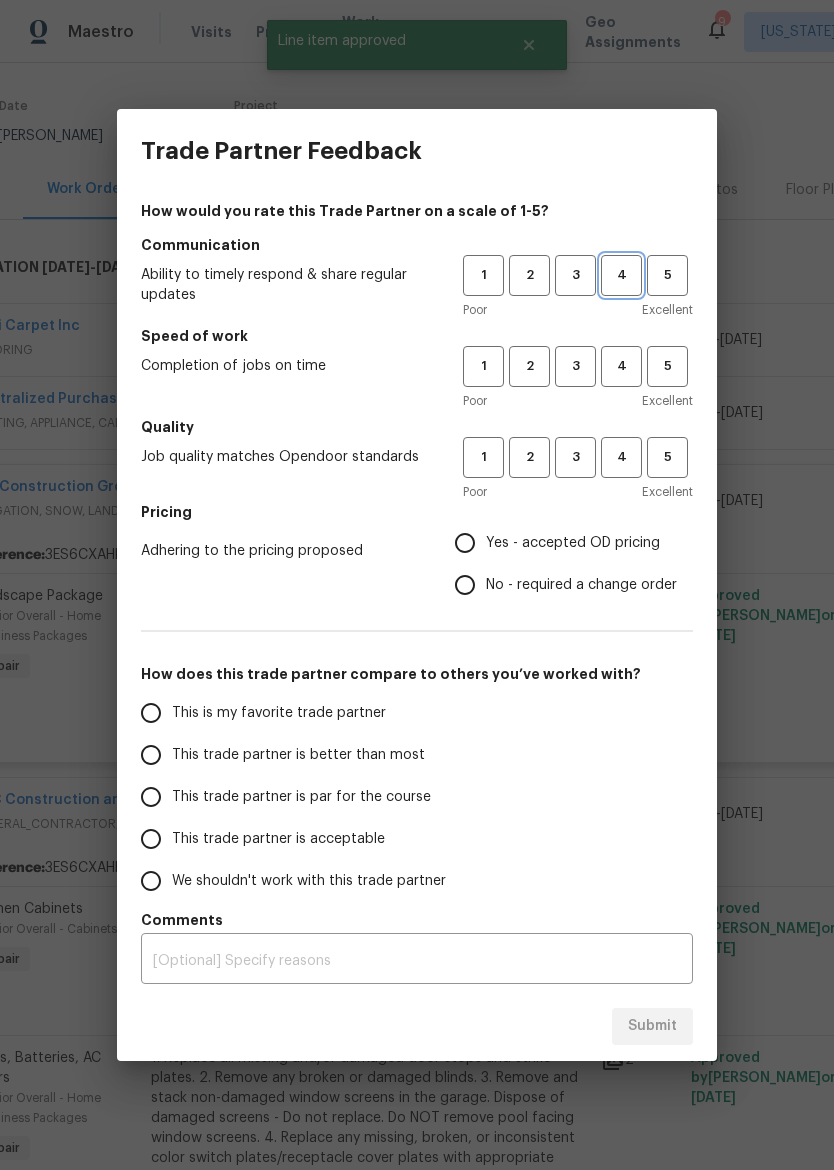 click on "4" at bounding box center (621, 275) 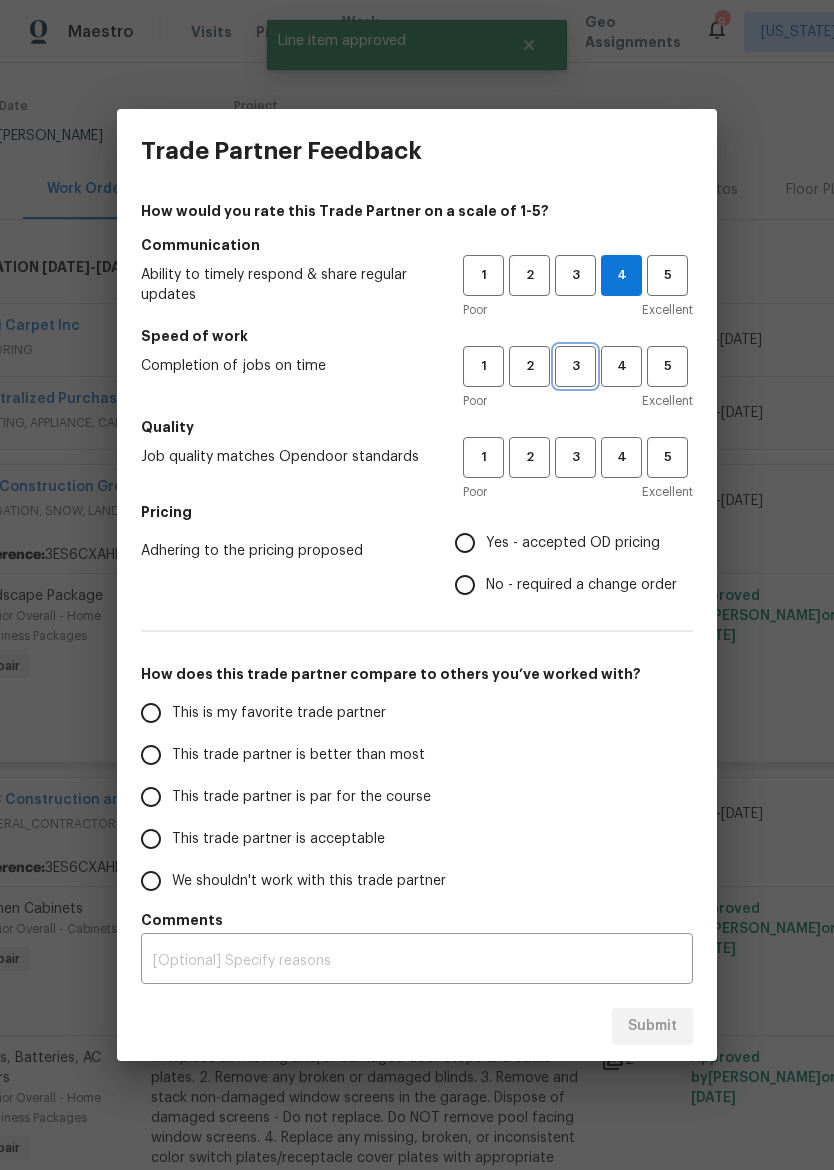click on "3" at bounding box center (575, 366) 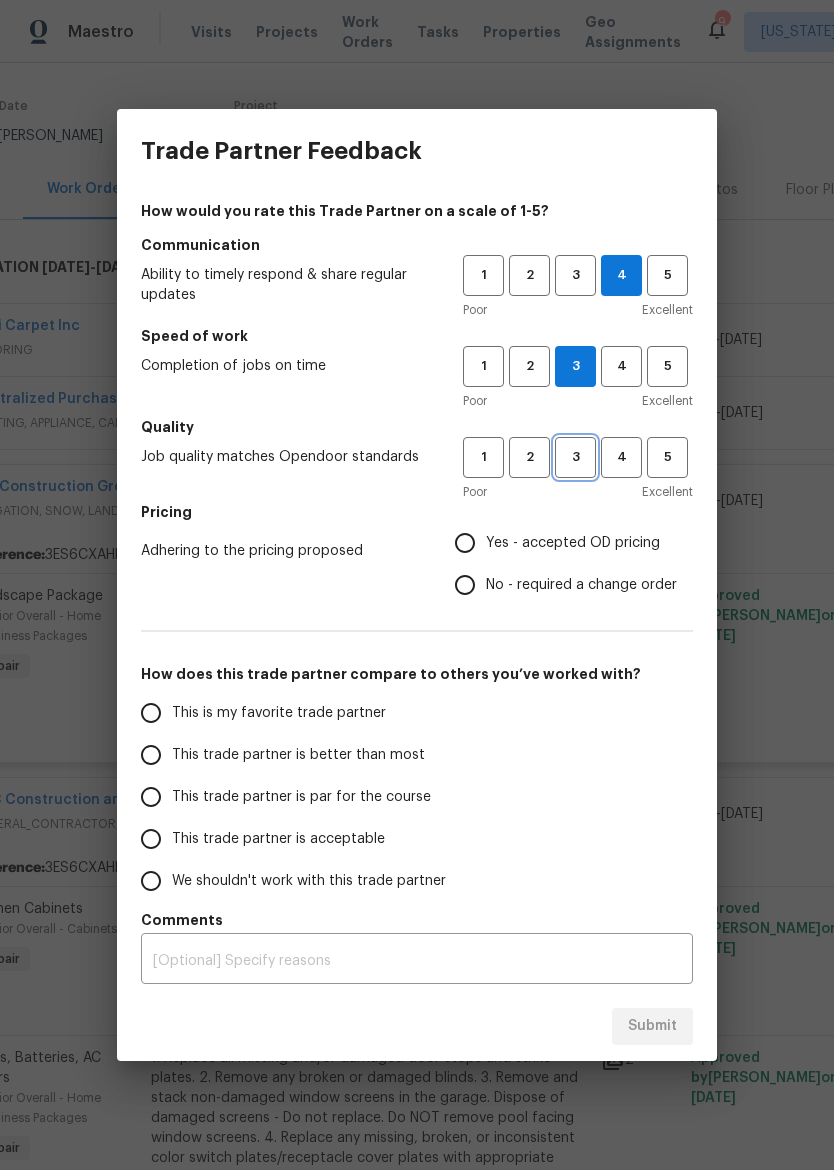 click on "3" at bounding box center [575, 457] 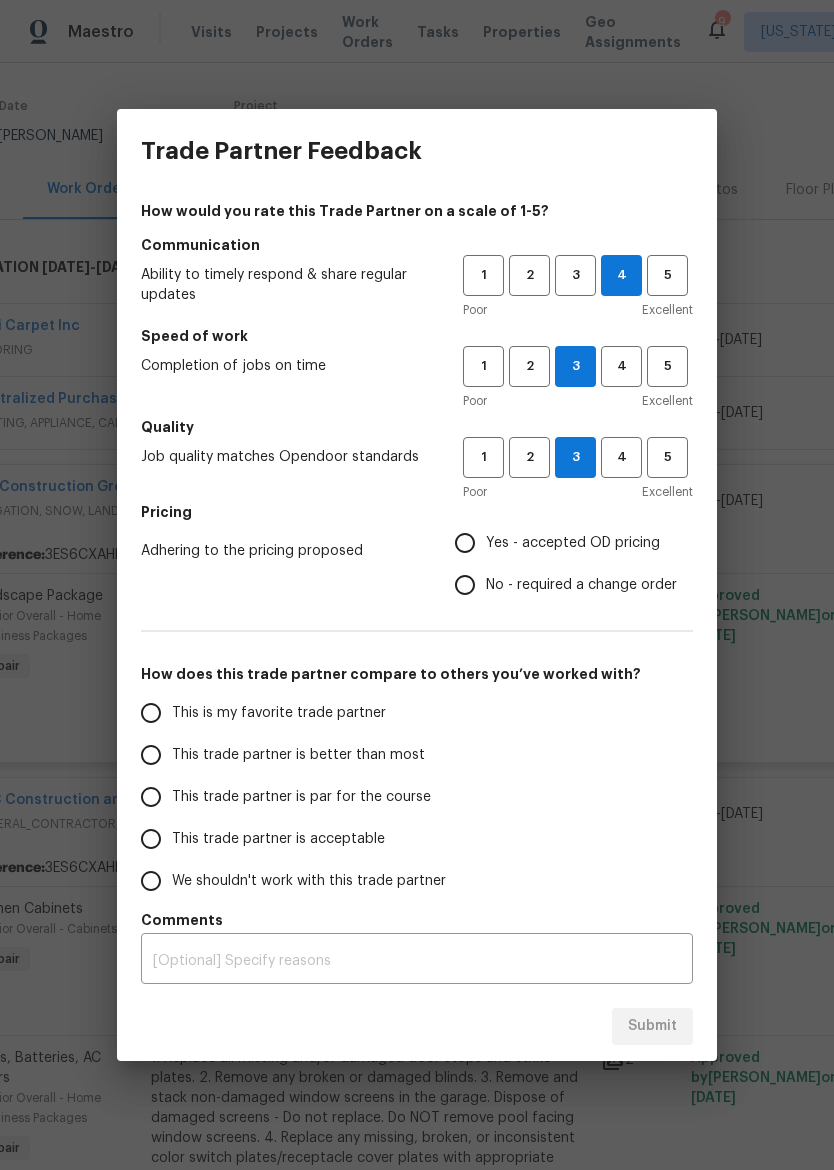 click on "No - required a change order" at bounding box center (581, 585) 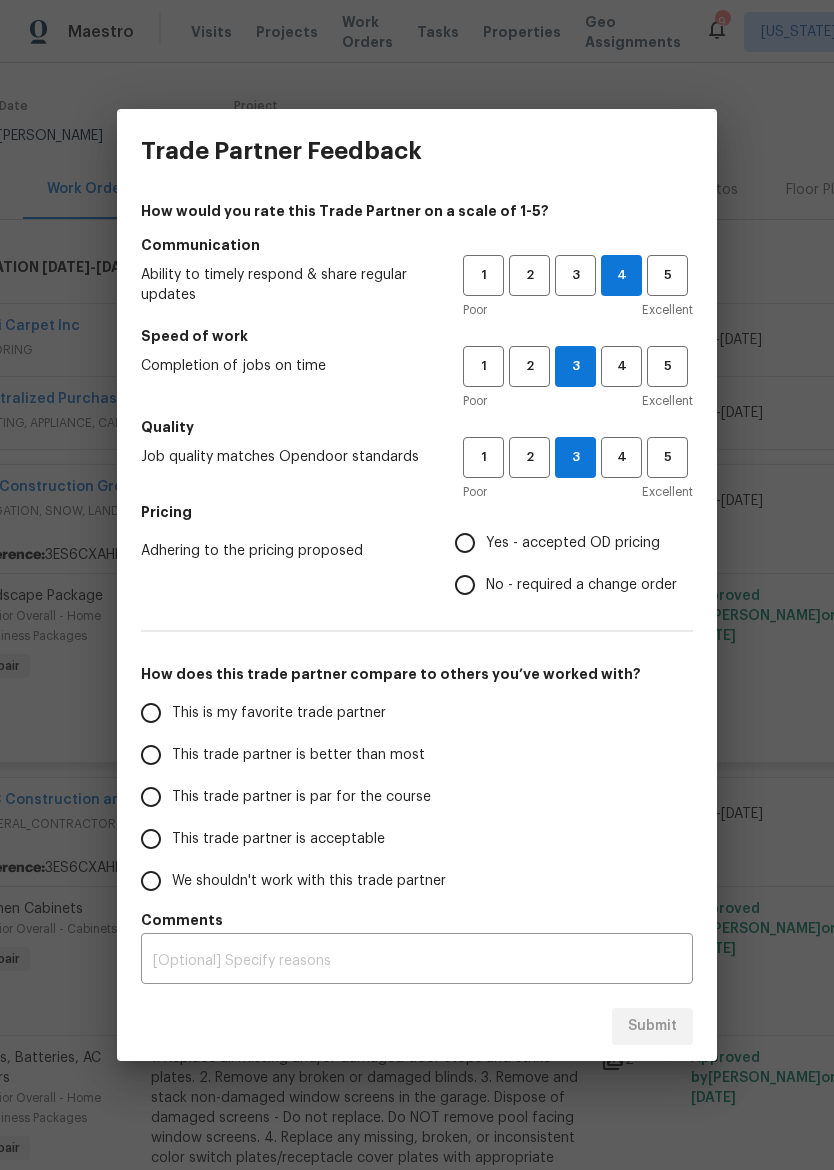 click on "No - required a change order" at bounding box center [465, 585] 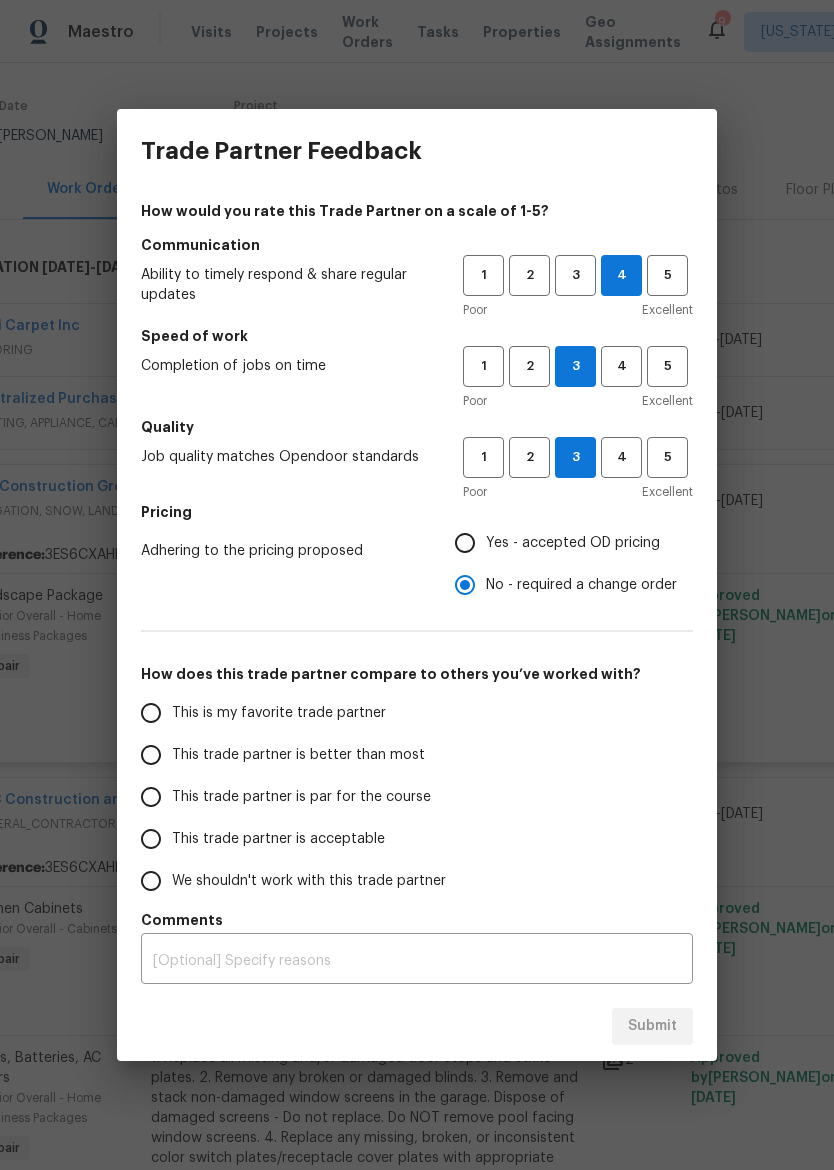 click on "This trade partner is acceptable" at bounding box center (288, 839) 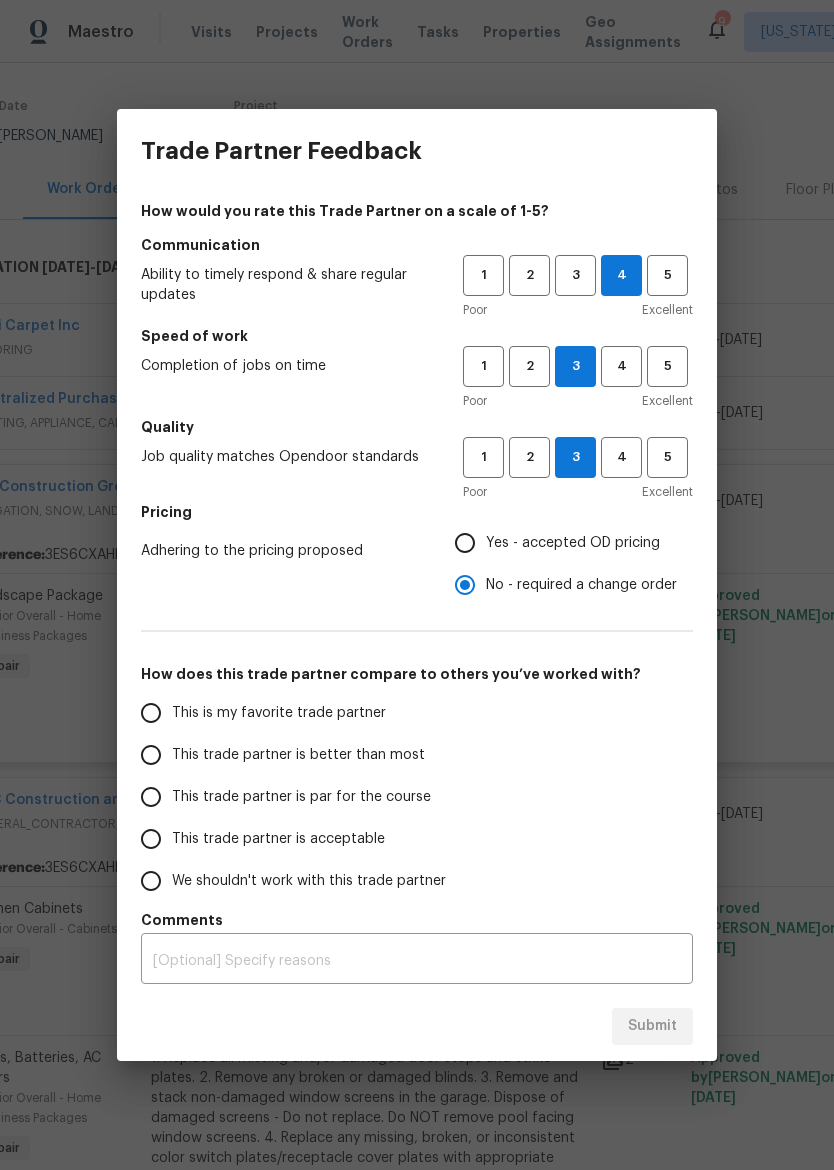 click on "This trade partner is acceptable" at bounding box center (151, 839) 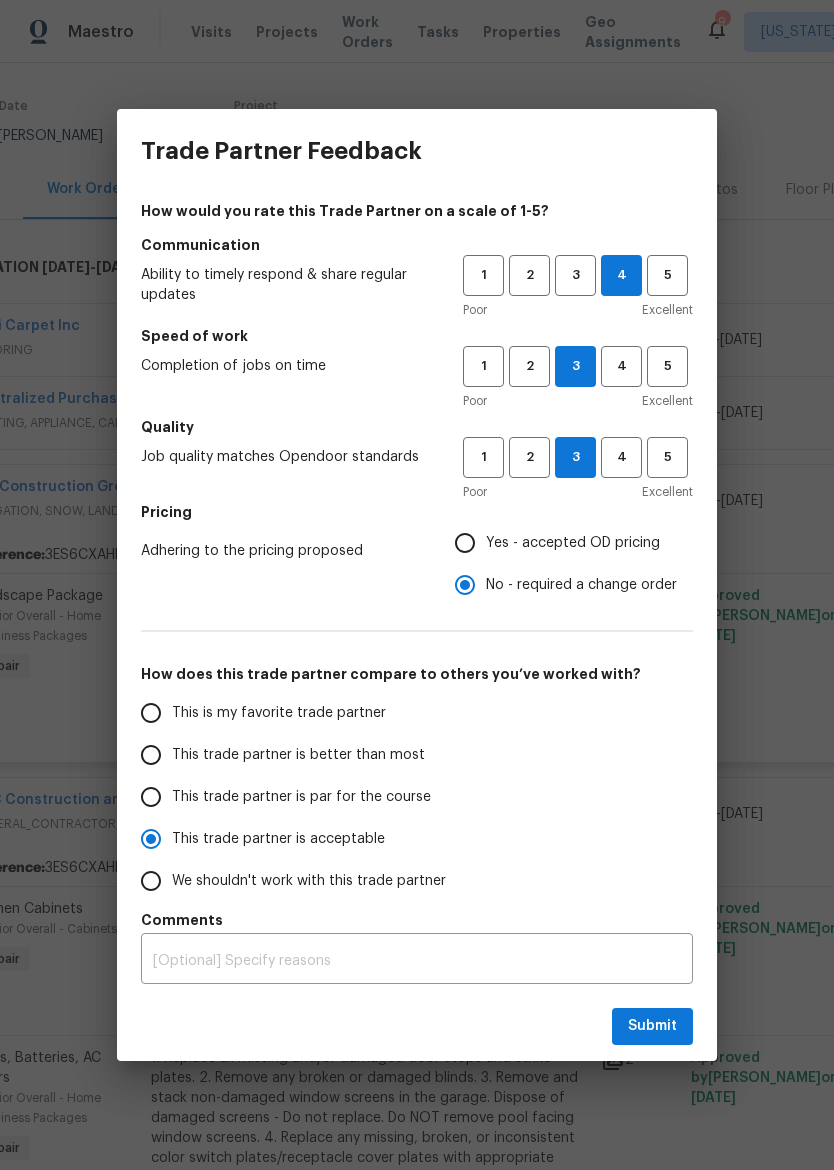 click at bounding box center (417, 961) 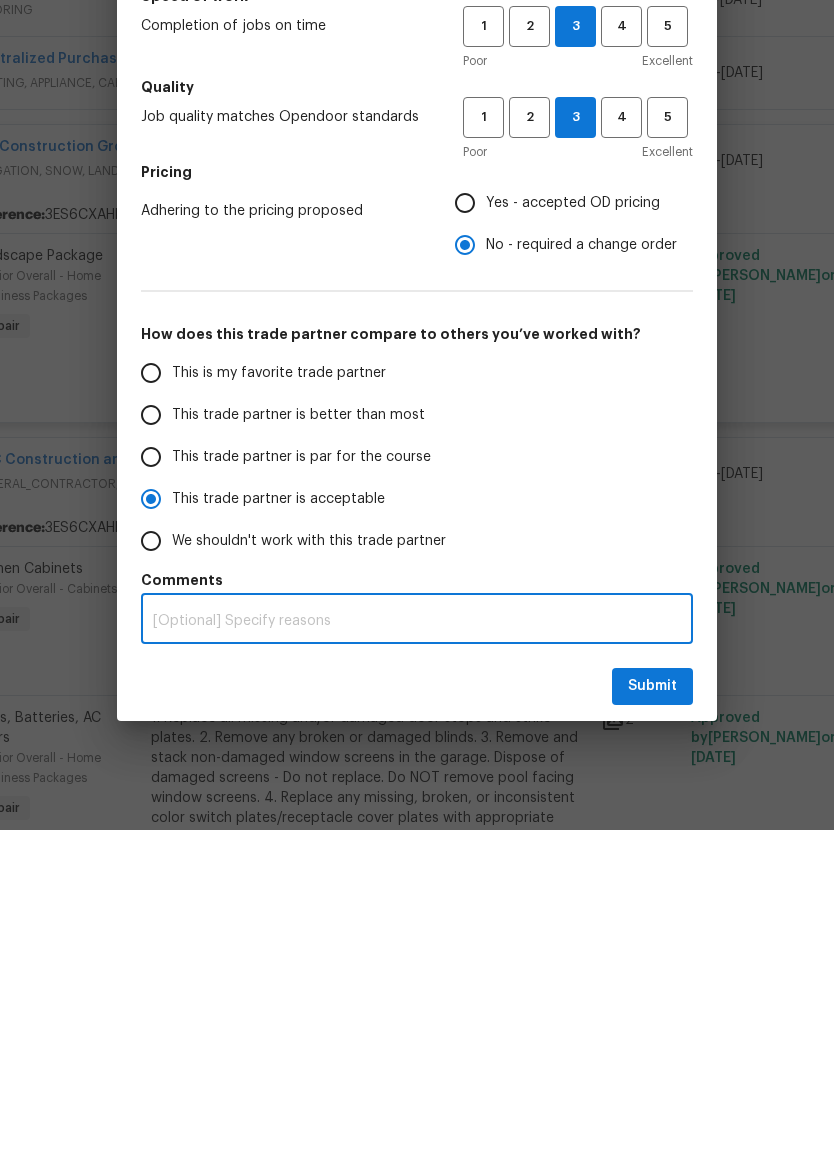 radio on "true" 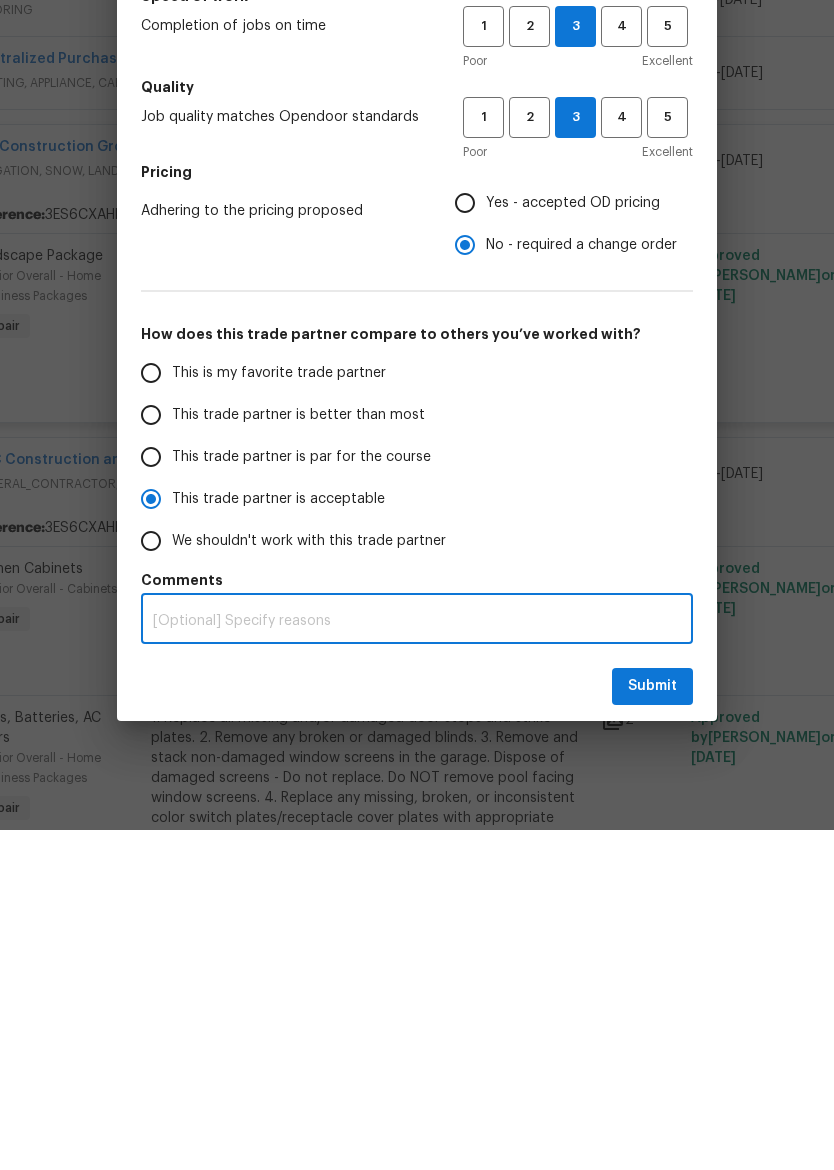 type on "Q" 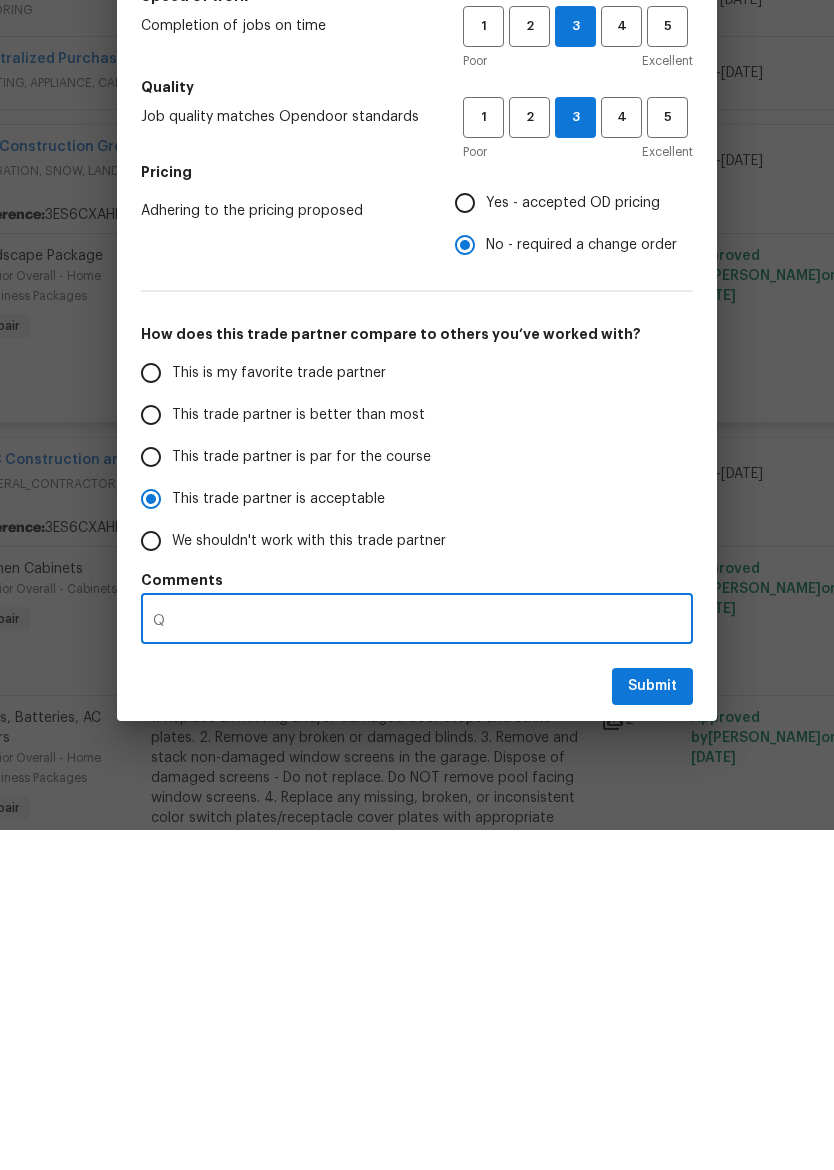radio on "false" 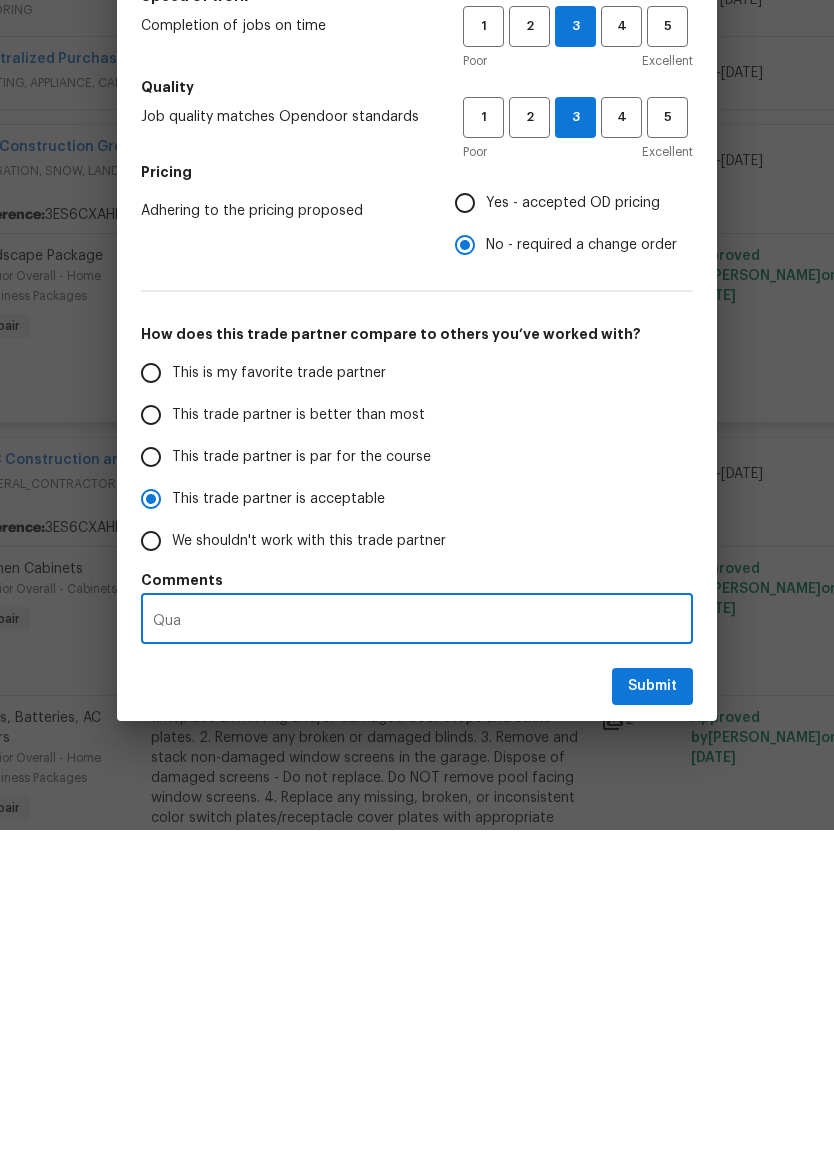 radio on "false" 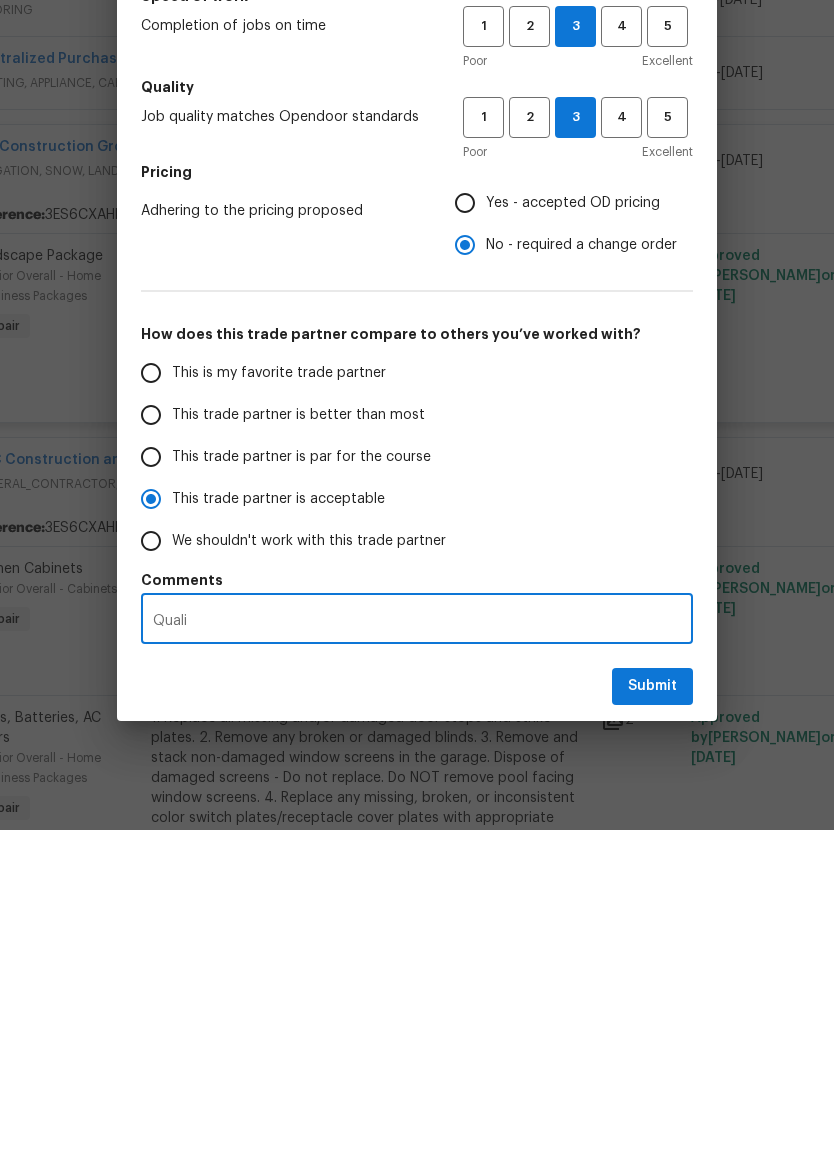 radio on "false" 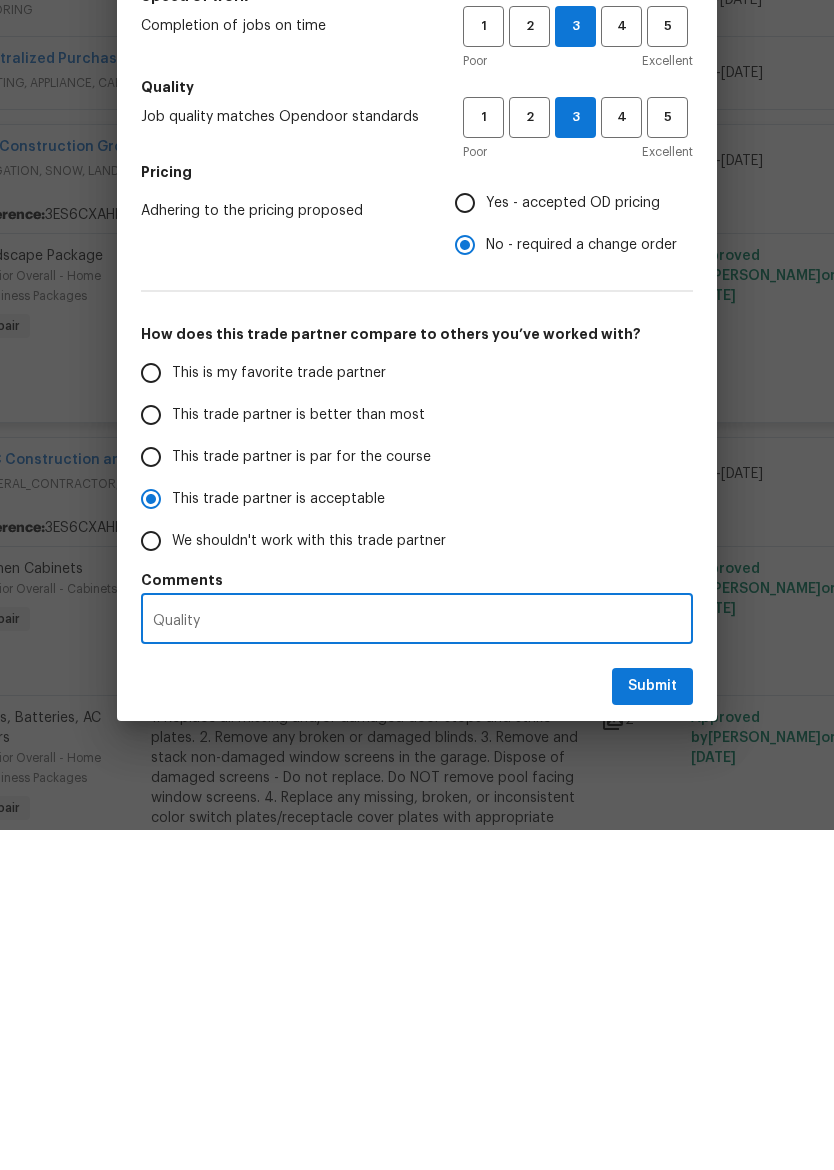 radio on "false" 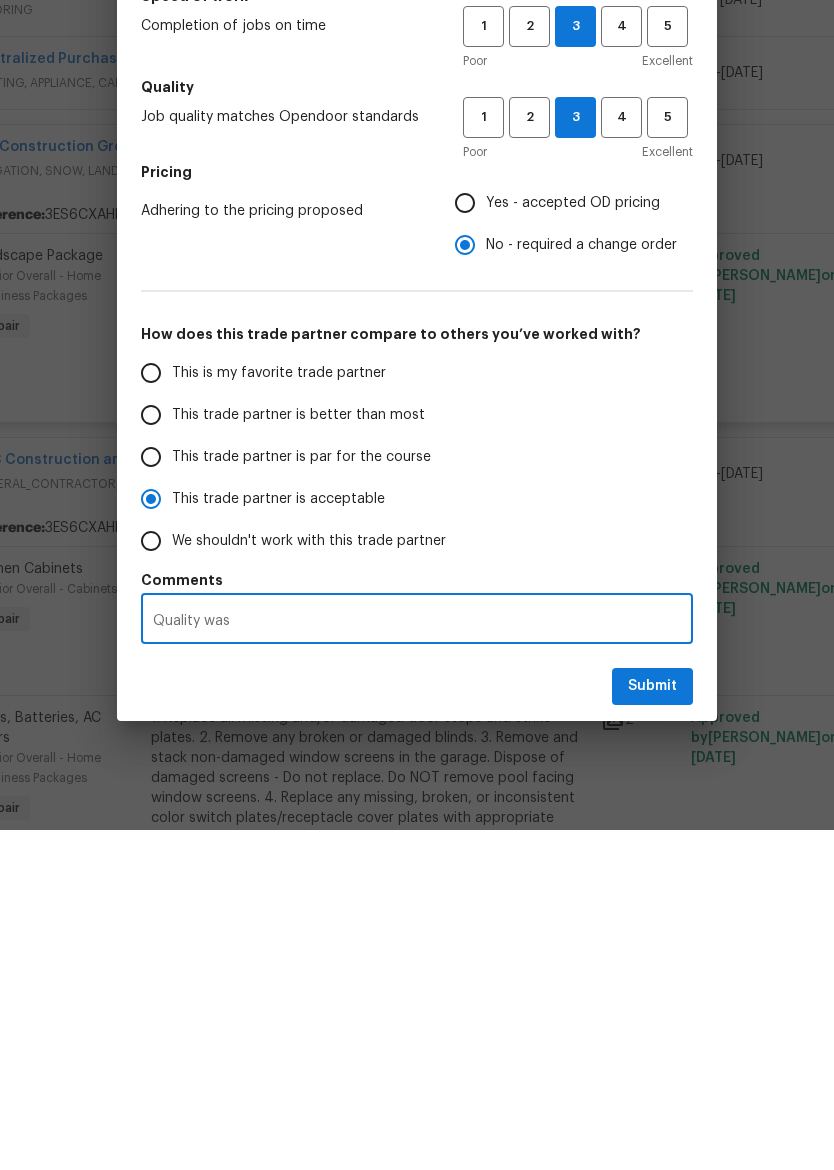 radio on "false" 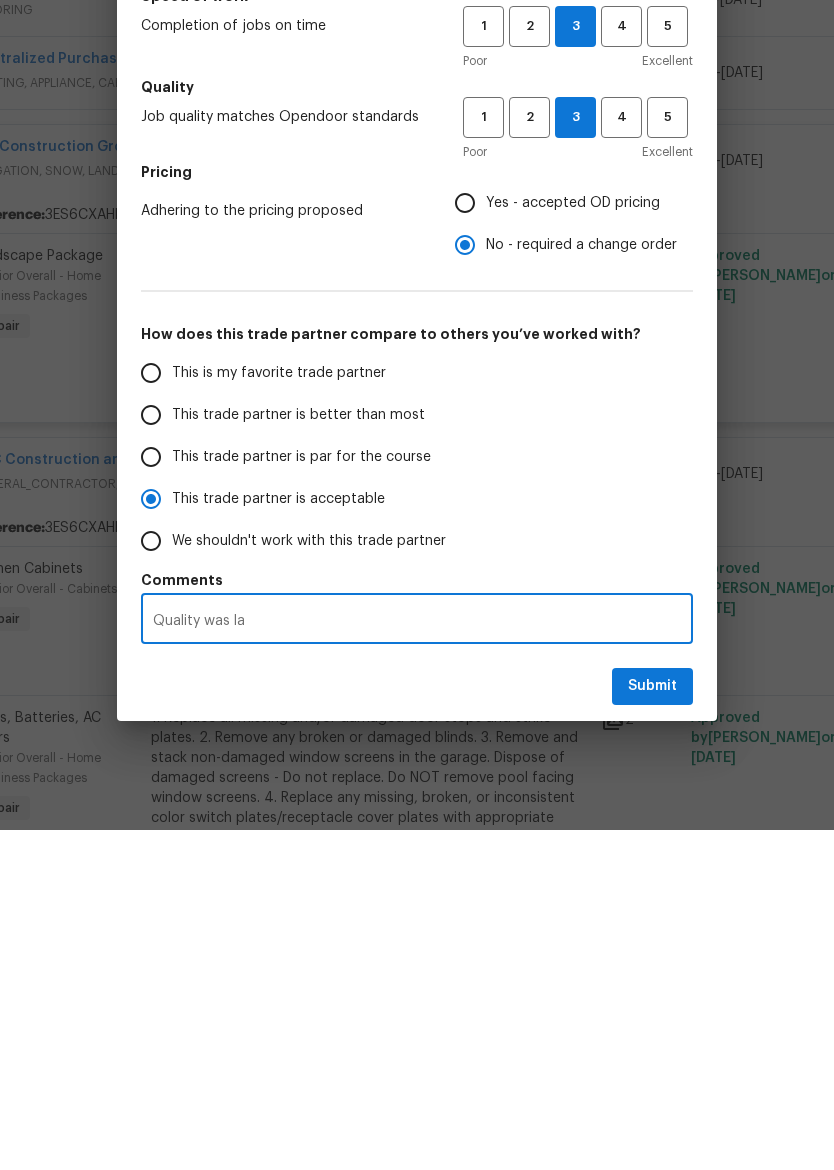 radio on "false" 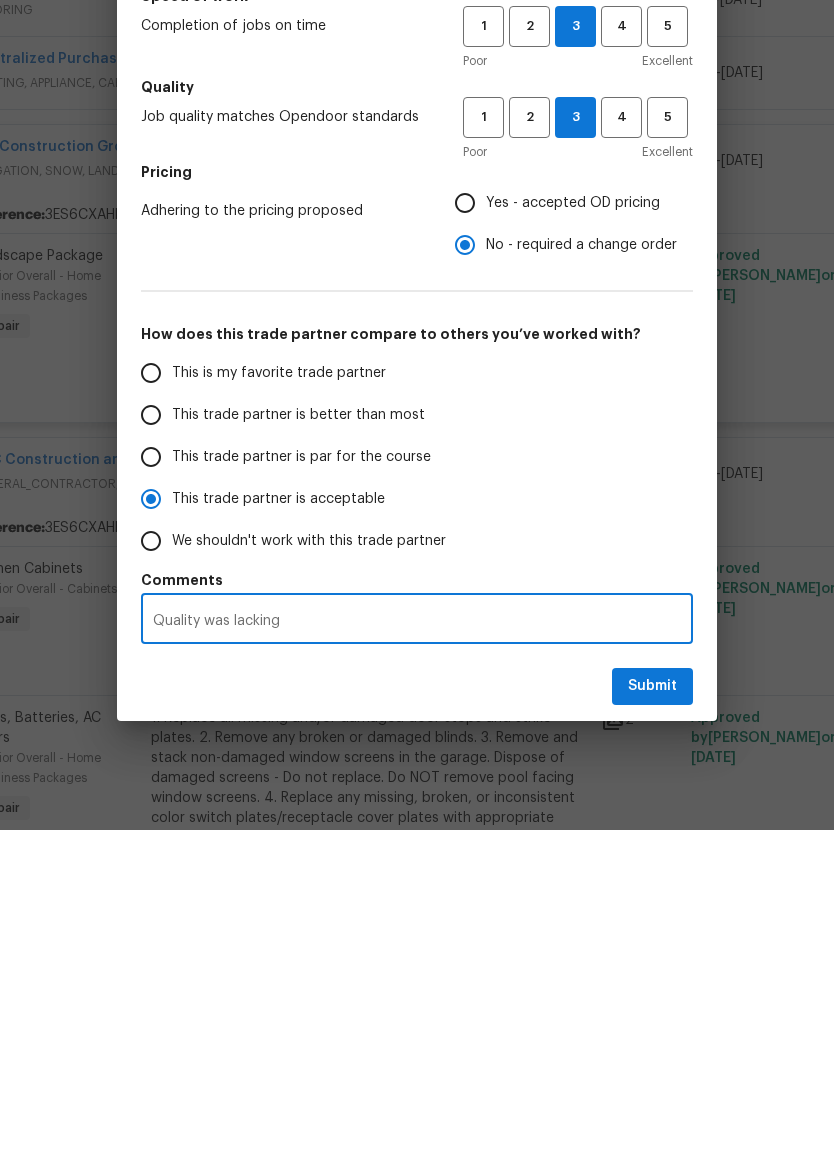 radio on "false" 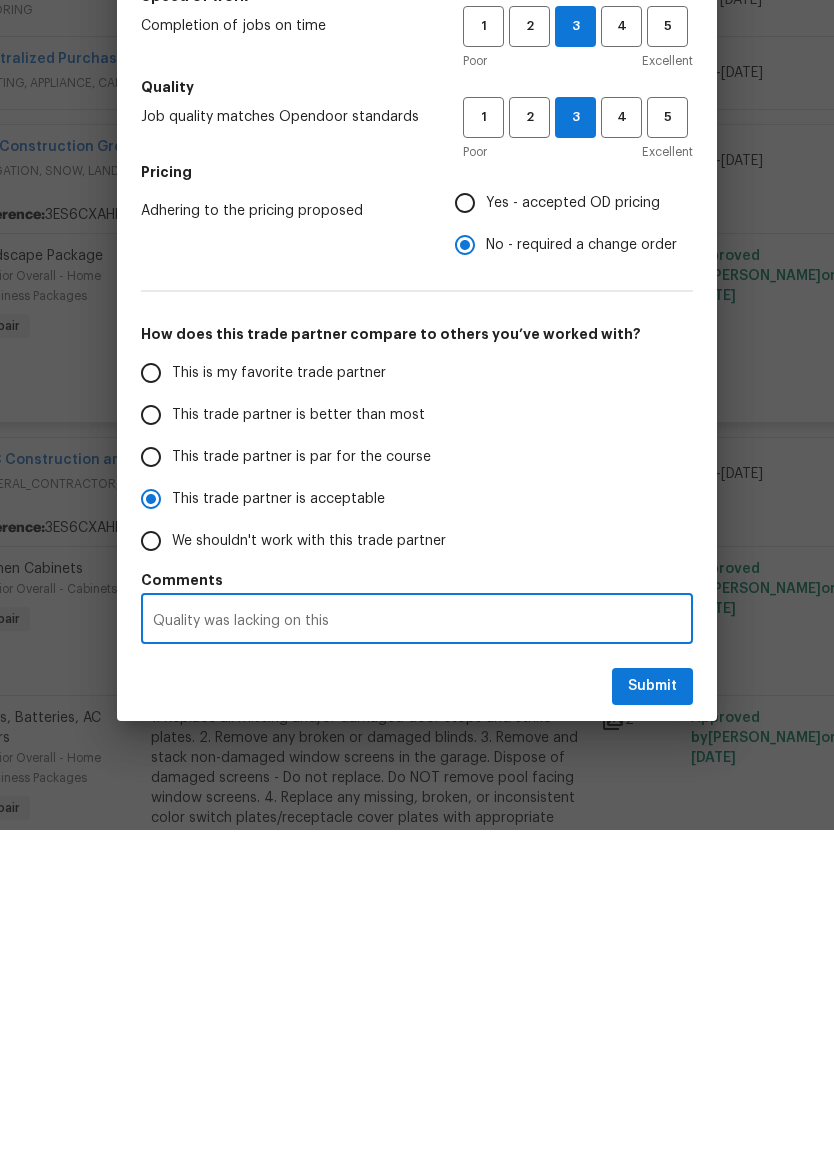 radio on "false" 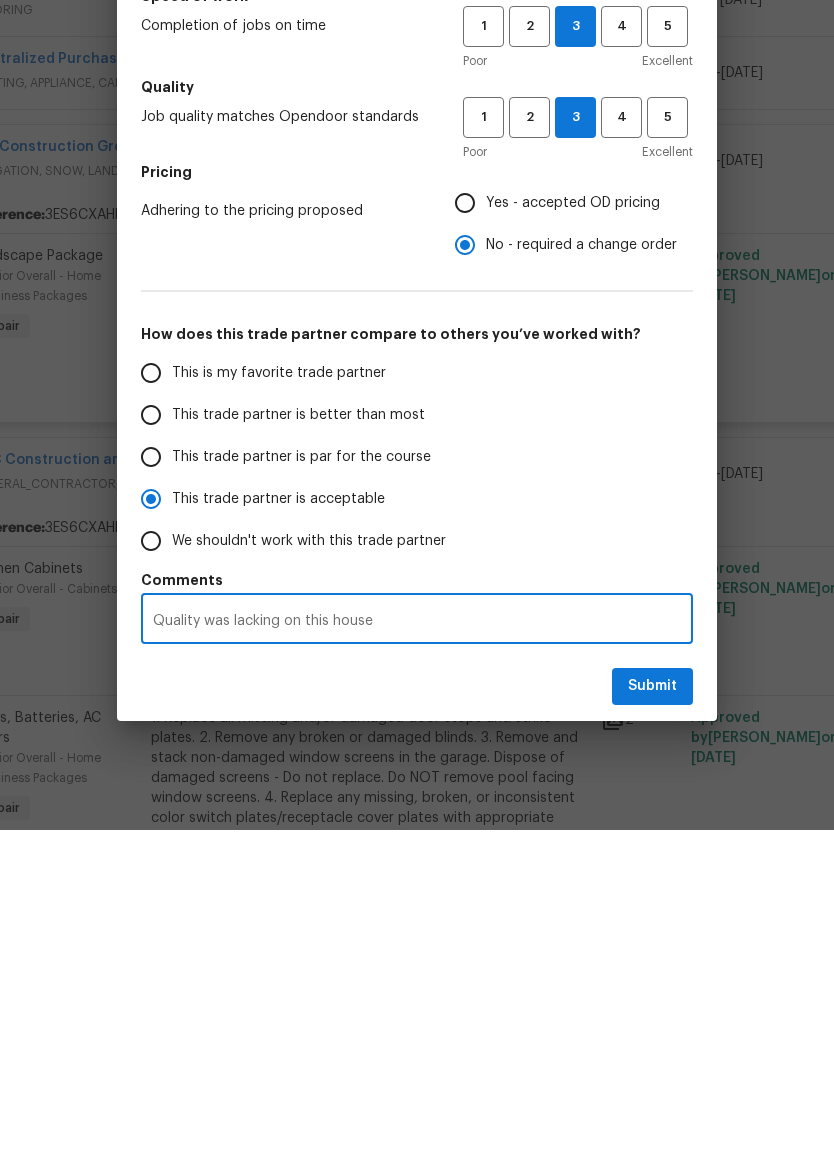 radio on "false" 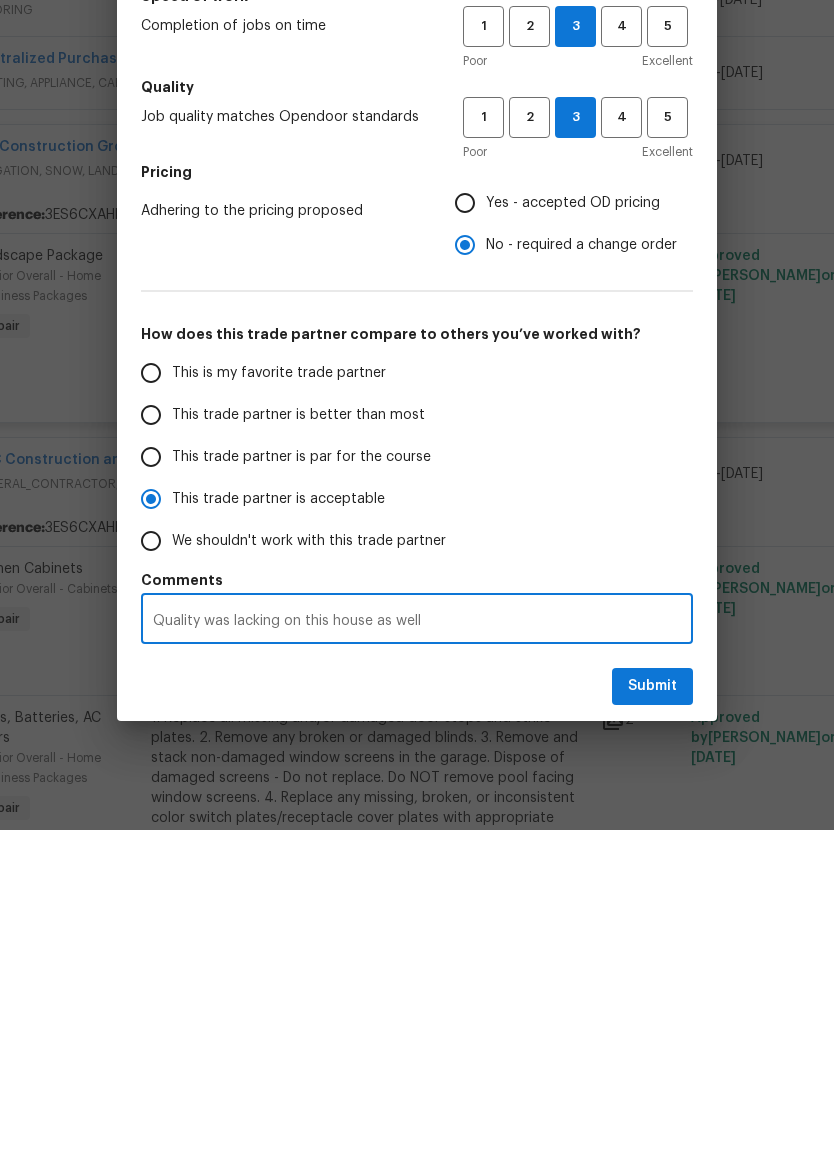 radio on "false" 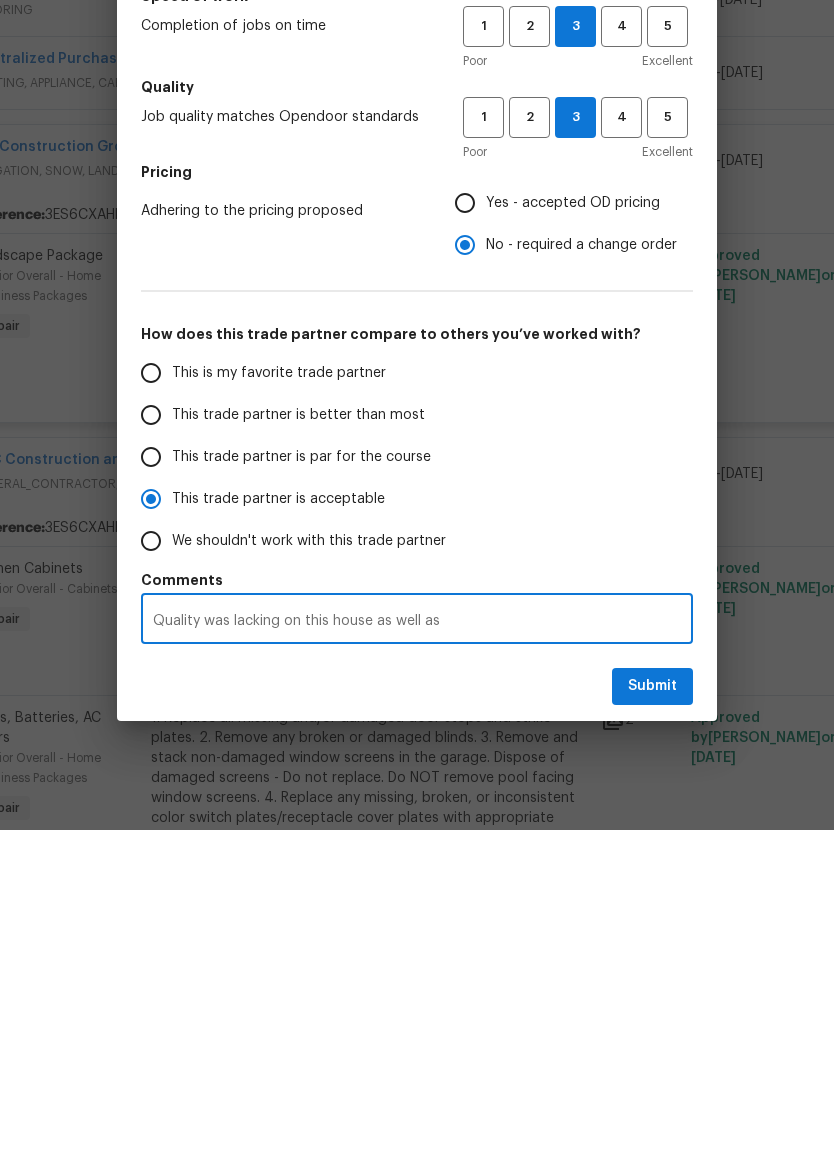 radio on "false" 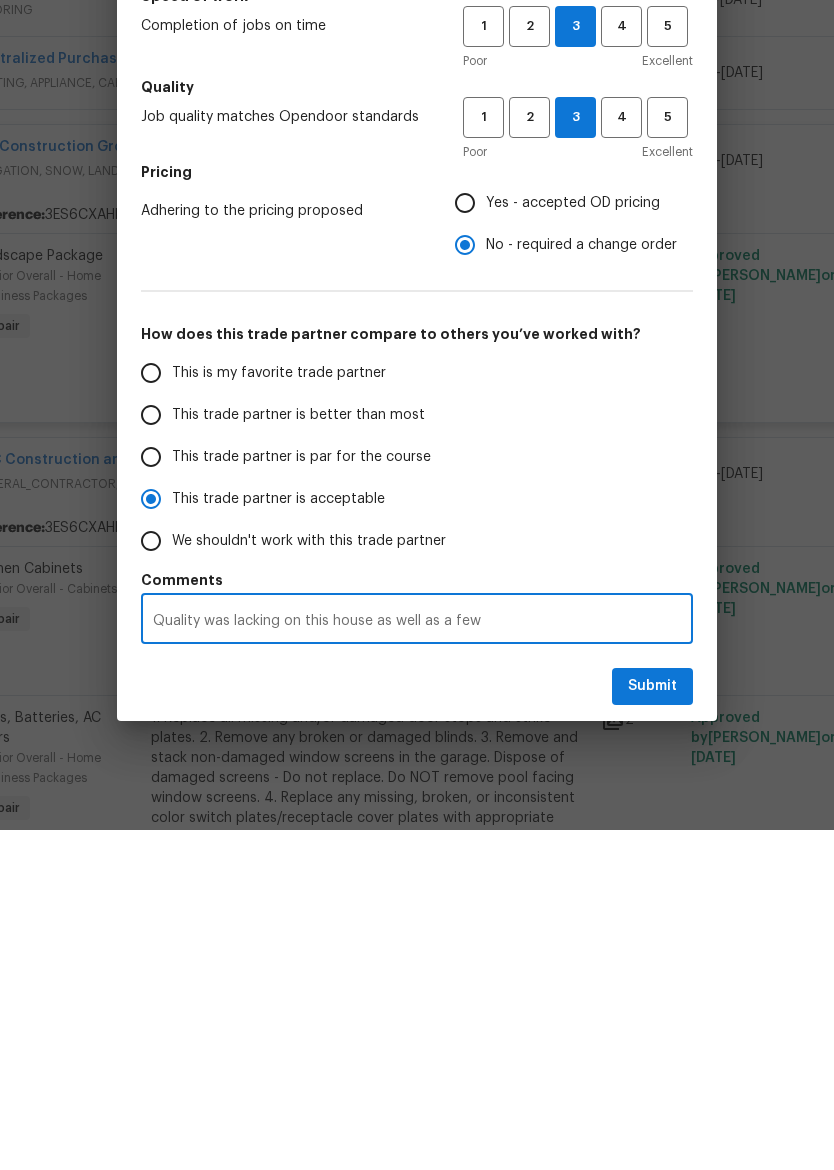 radio on "false" 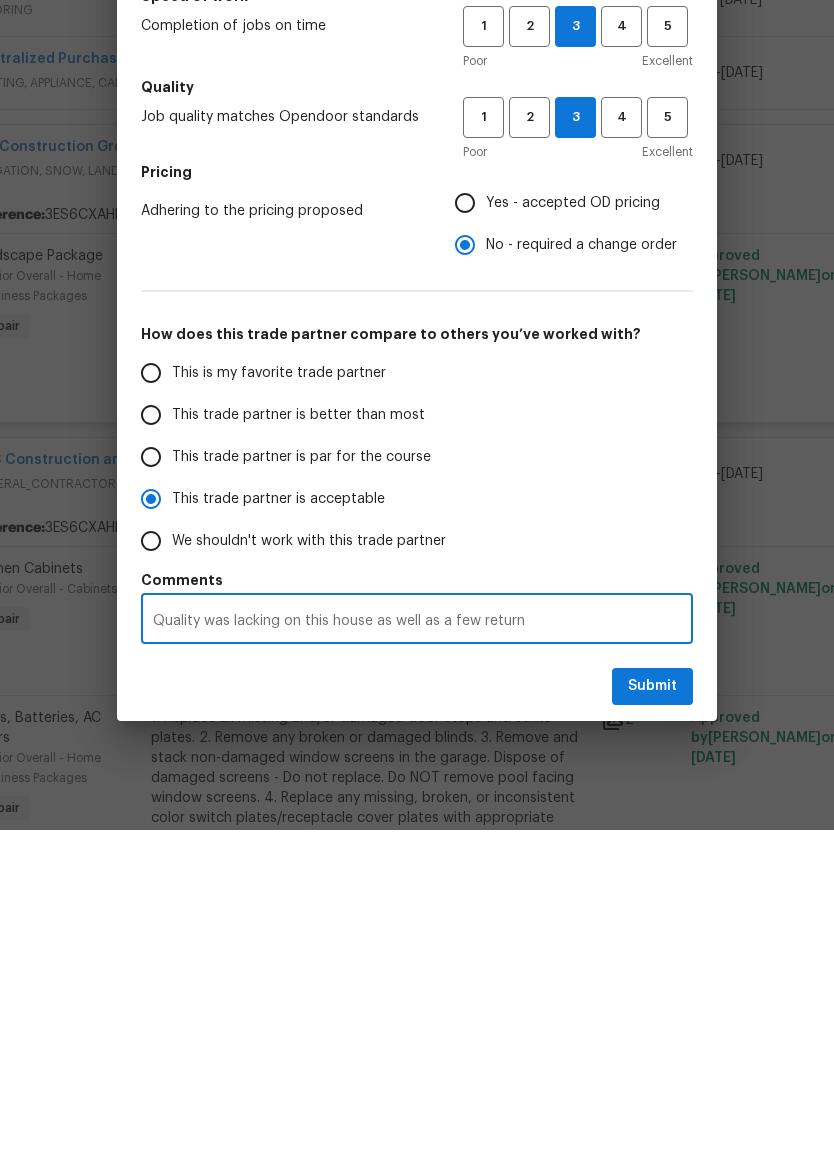 radio on "false" 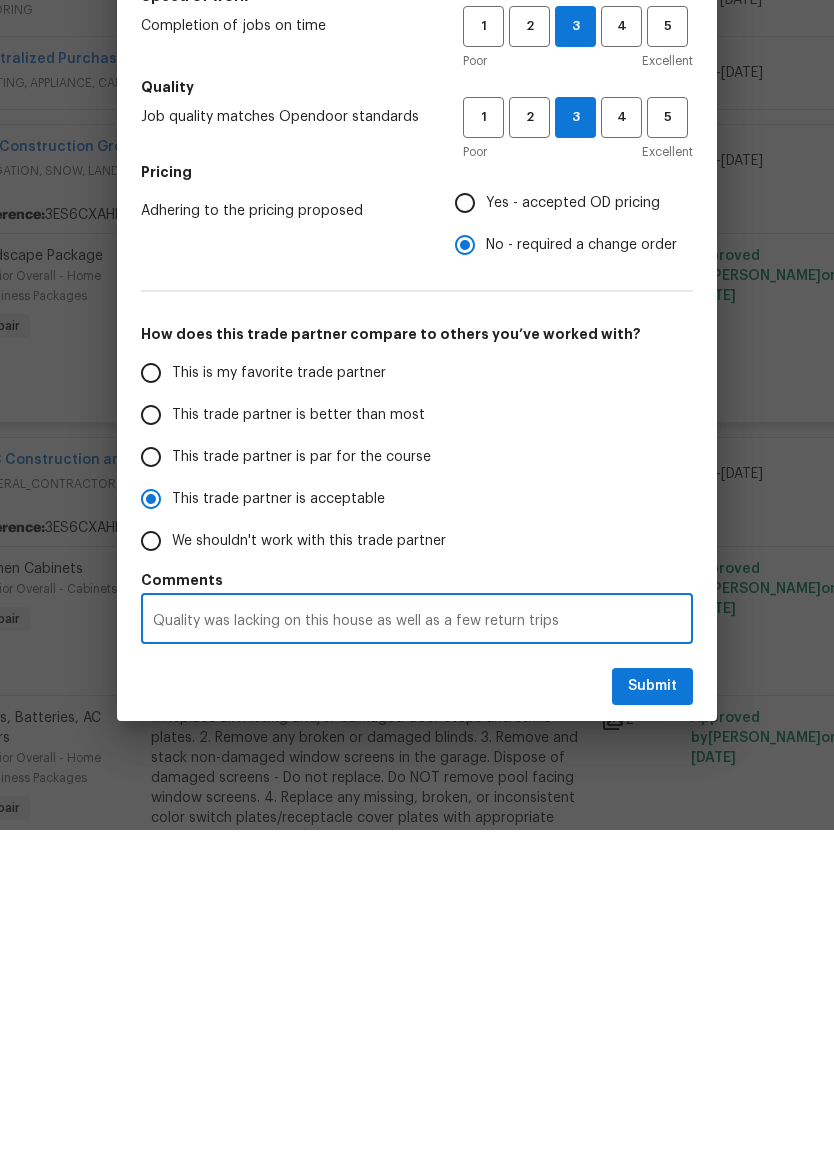 radio on "false" 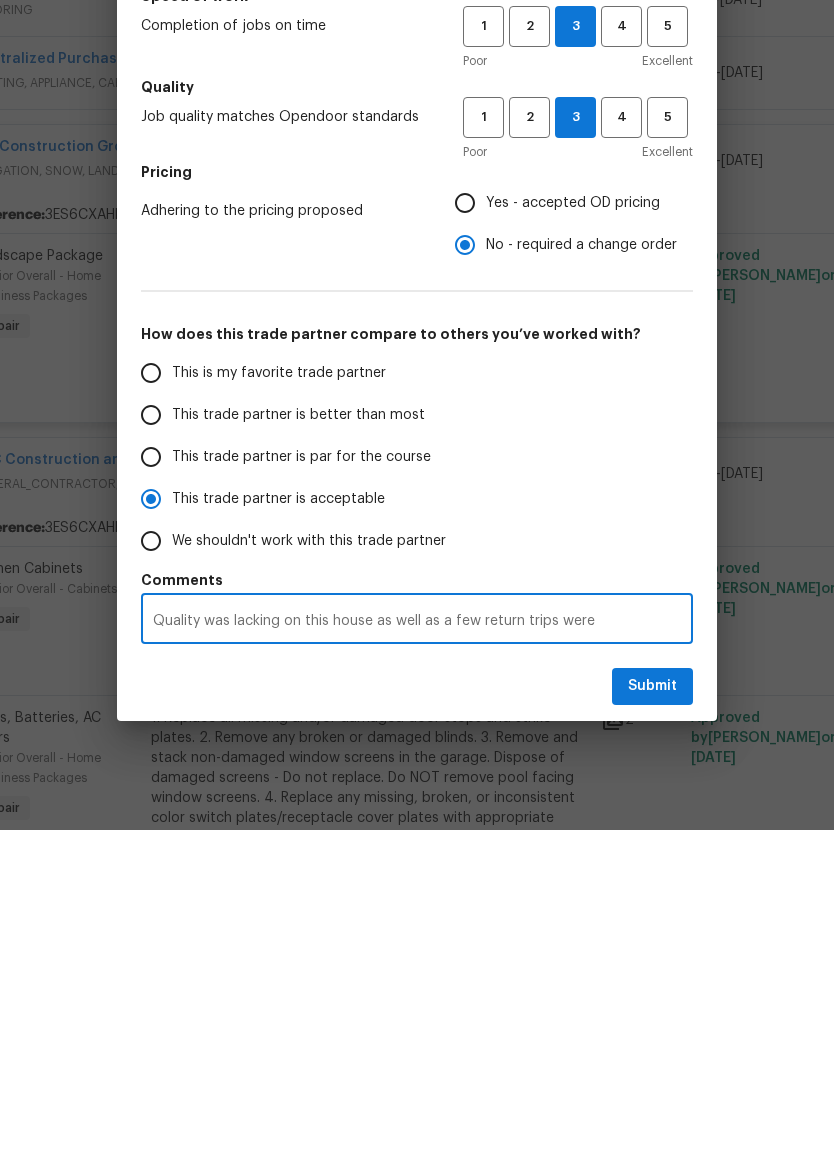 radio on "false" 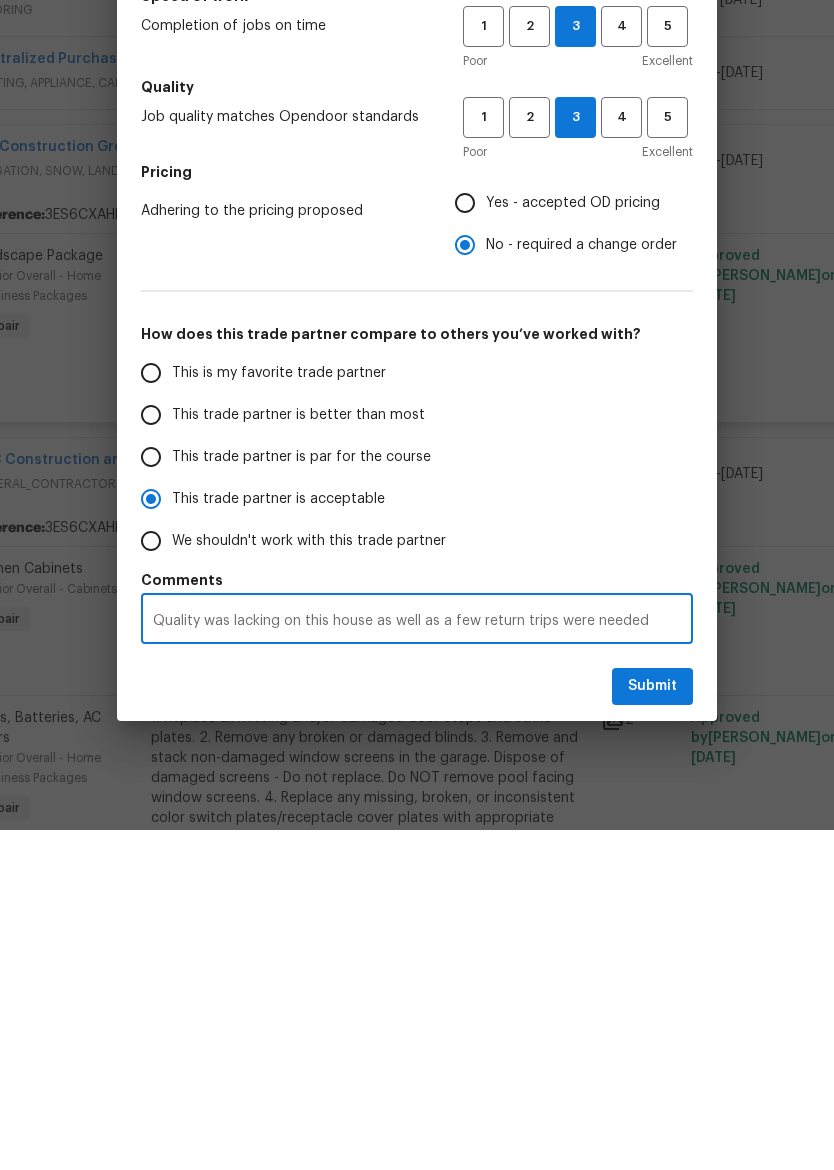 radio on "false" 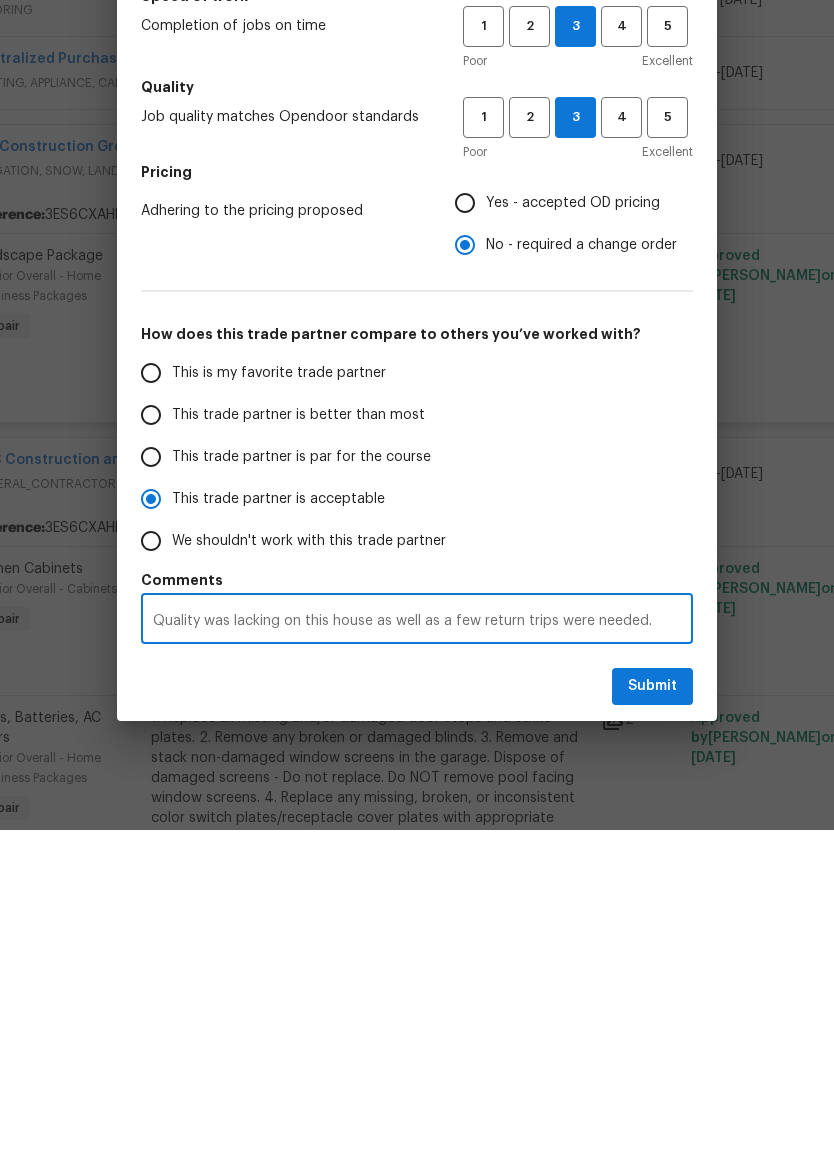 radio on "false" 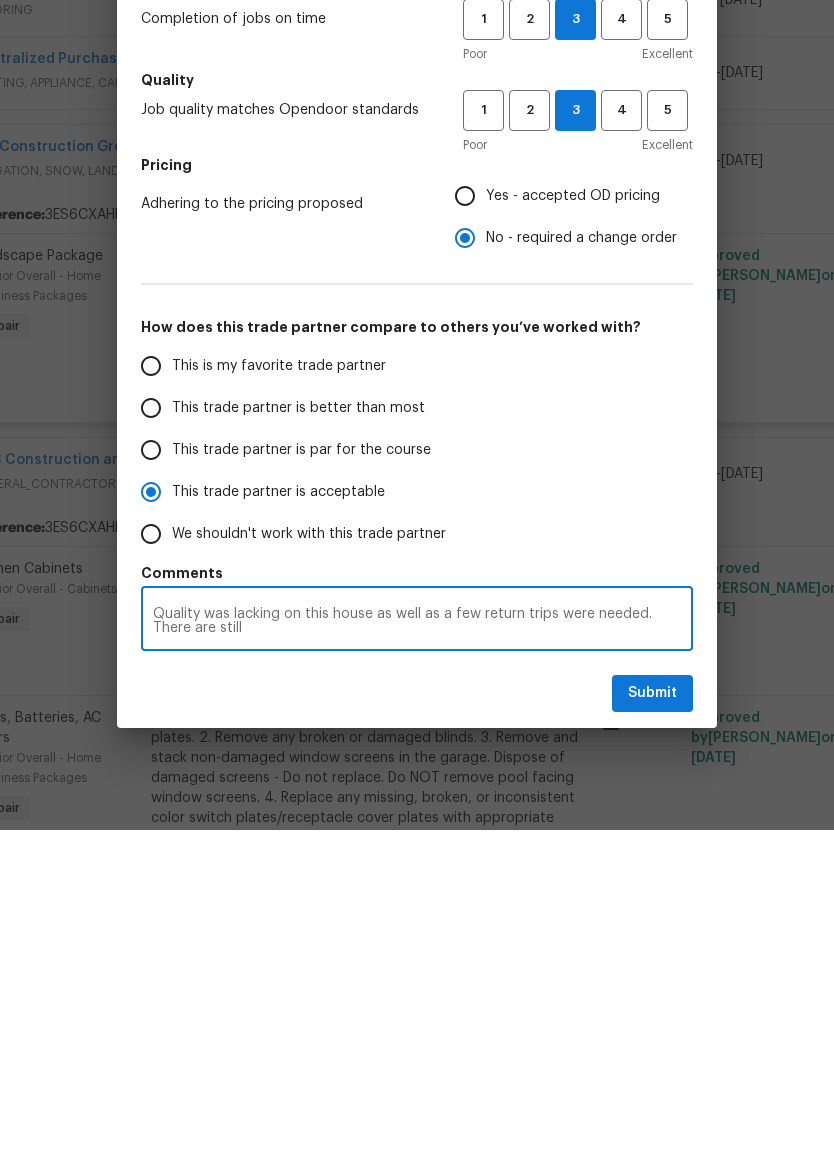 radio on "false" 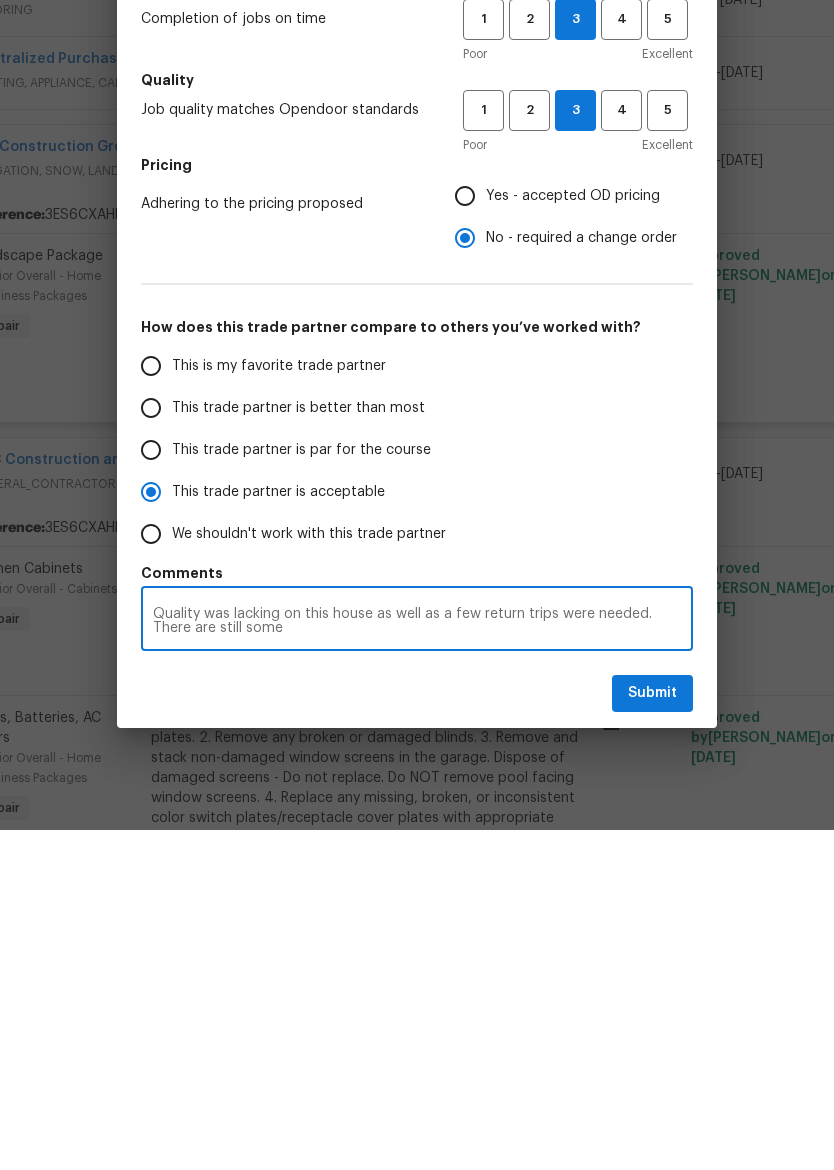radio on "false" 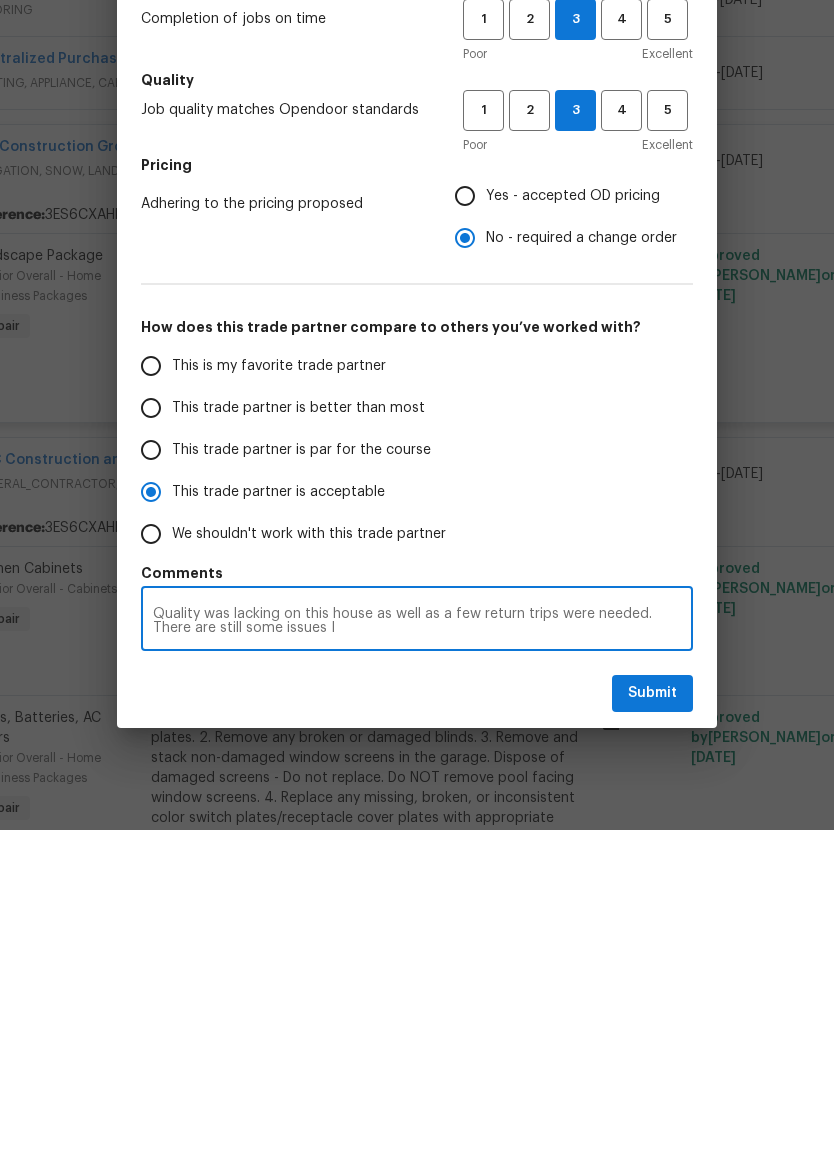 radio on "false" 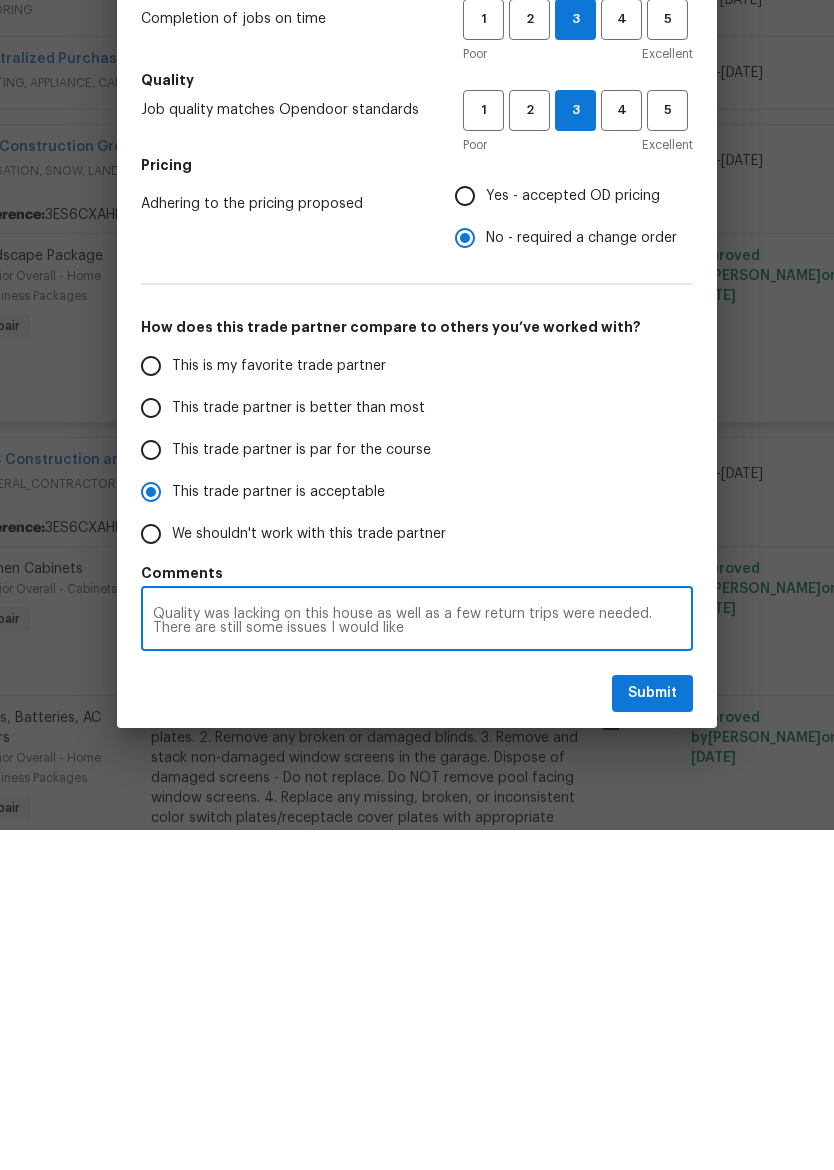 radio on "false" 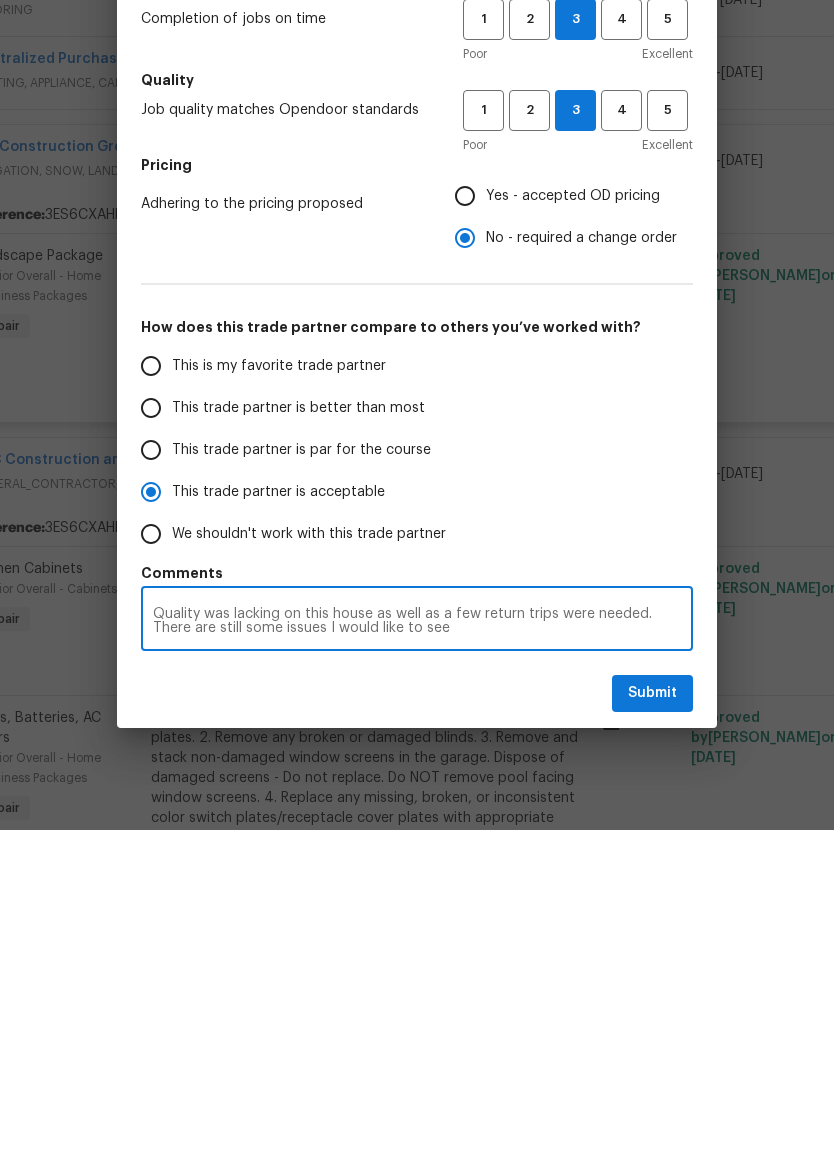 radio on "false" 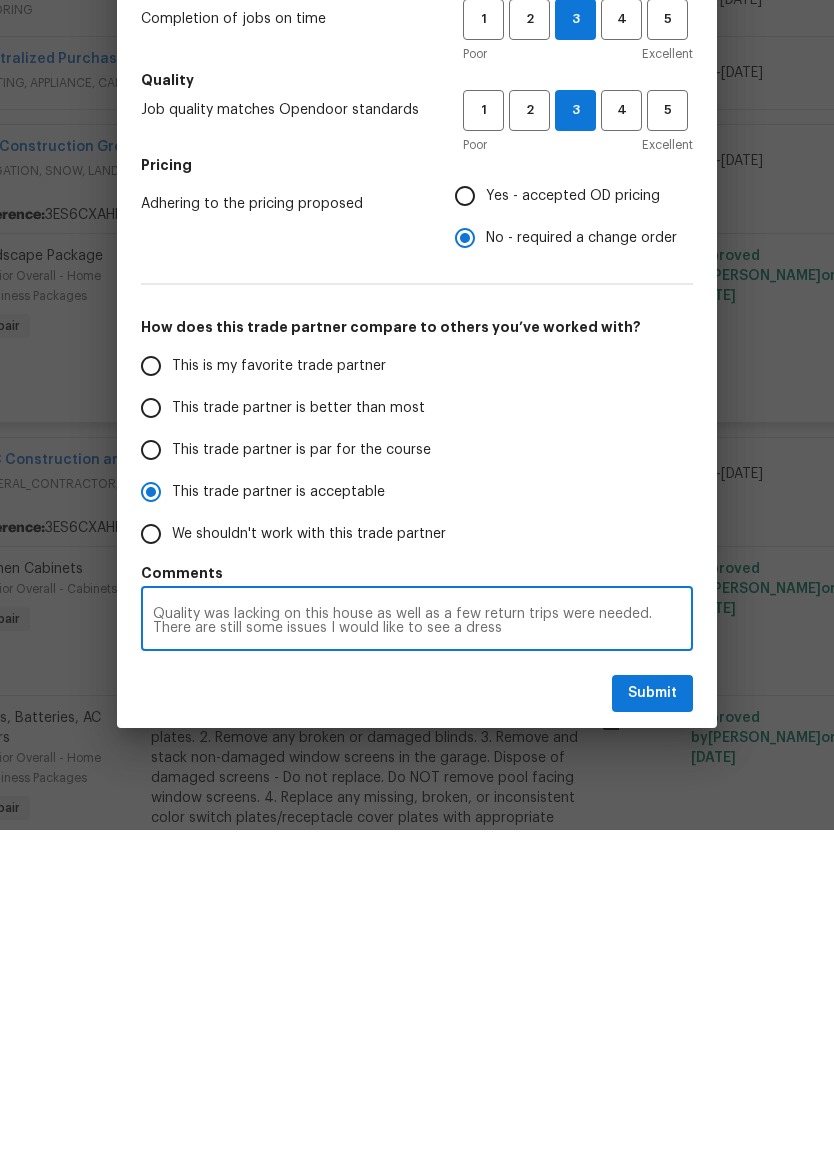 radio on "false" 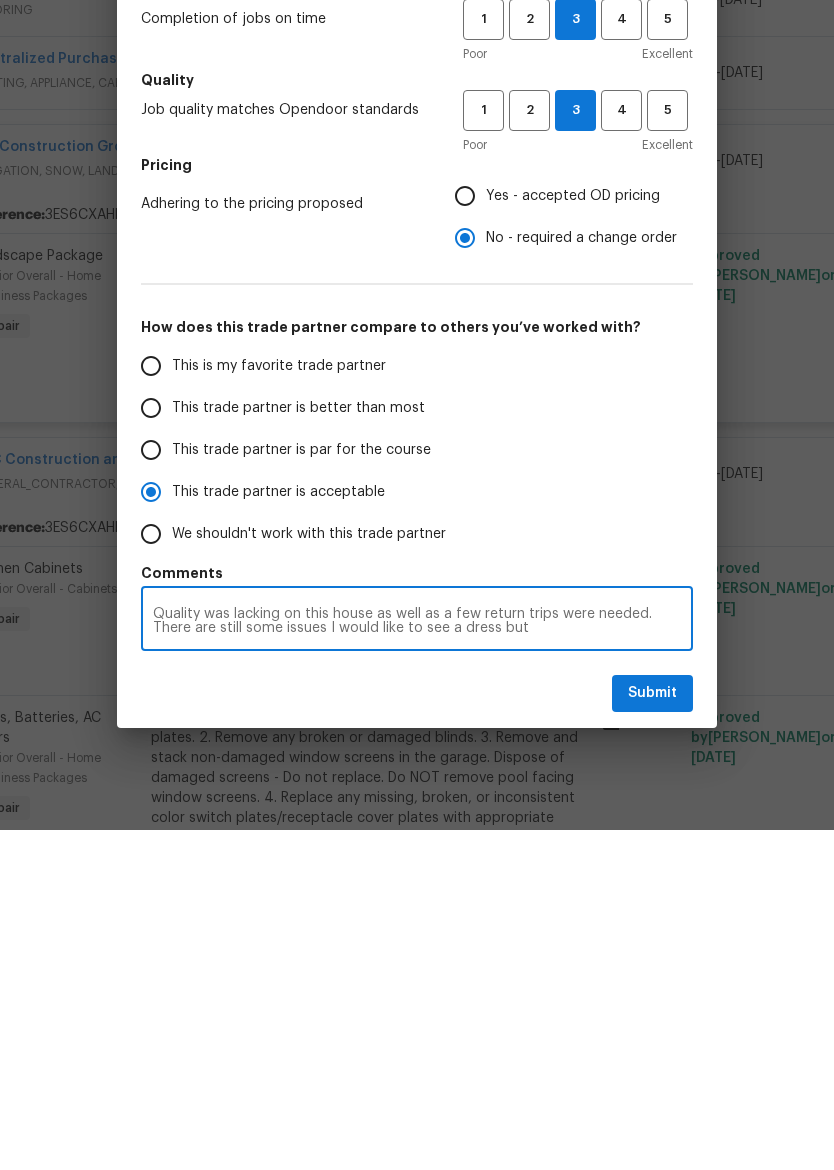 radio on "false" 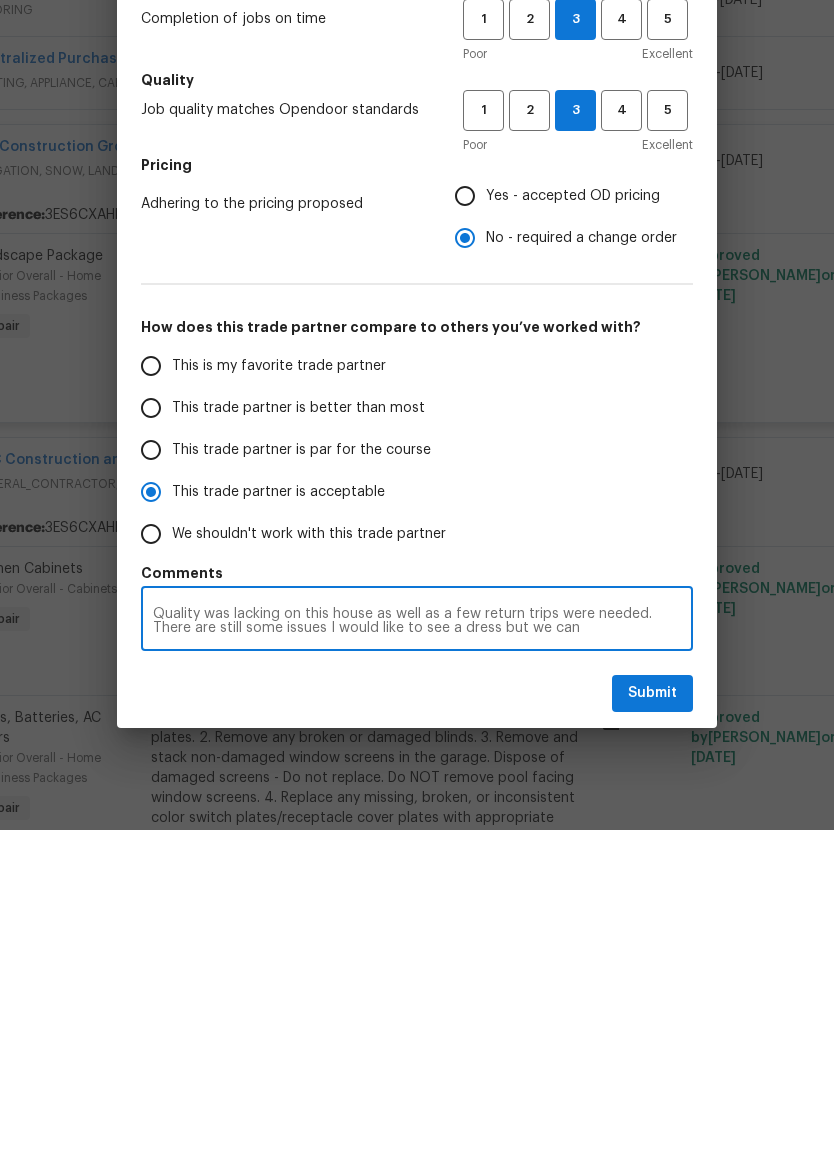 radio on "false" 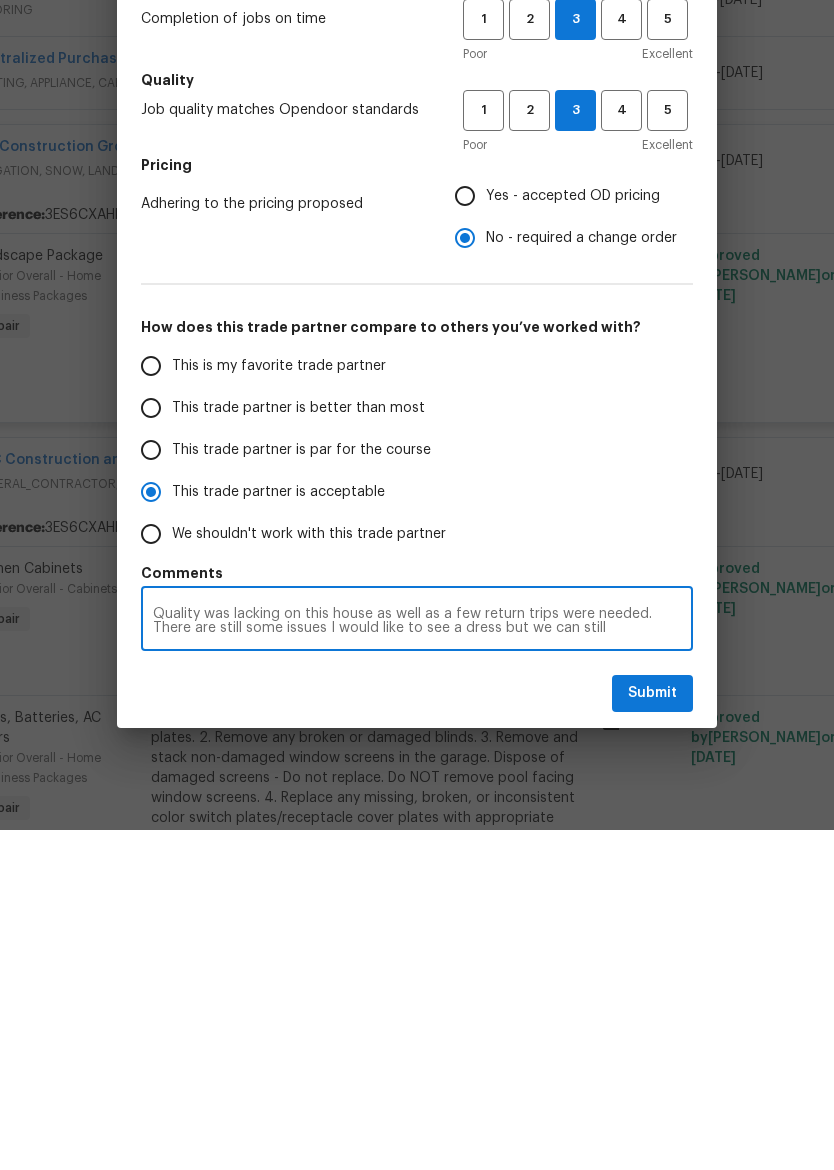 radio on "false" 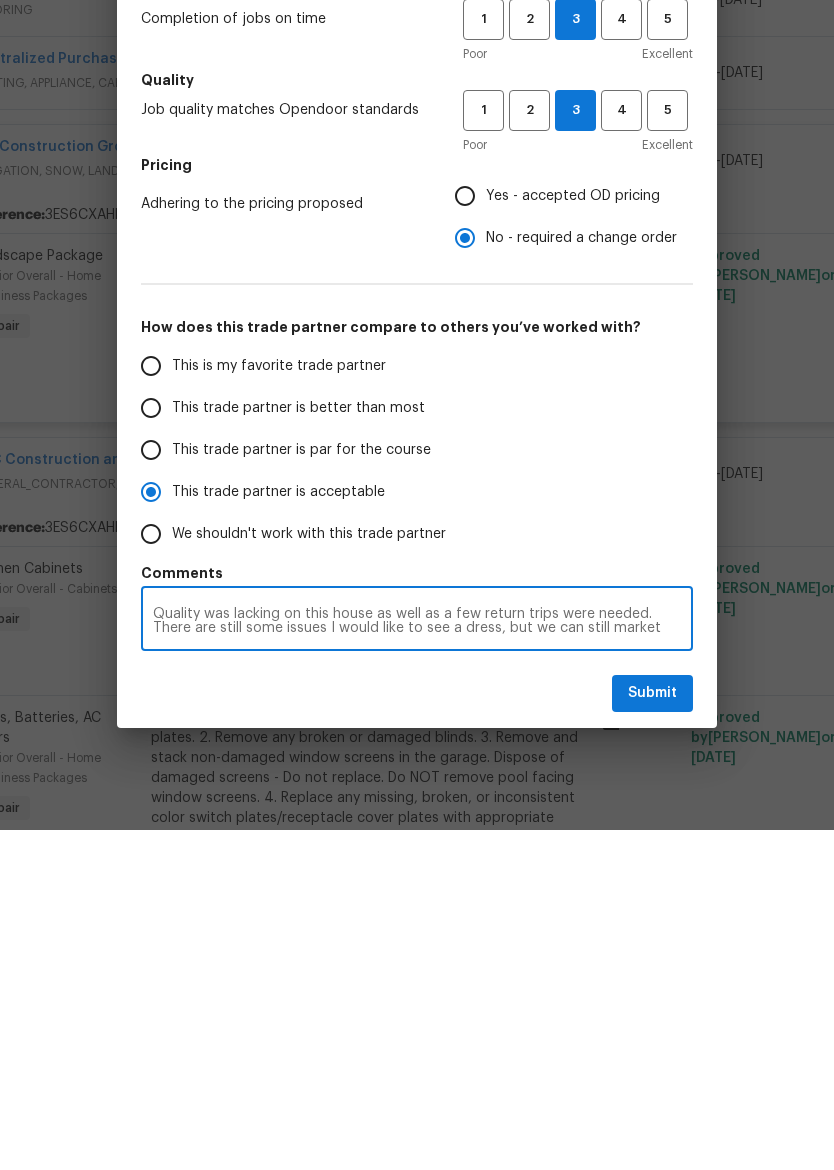 radio on "false" 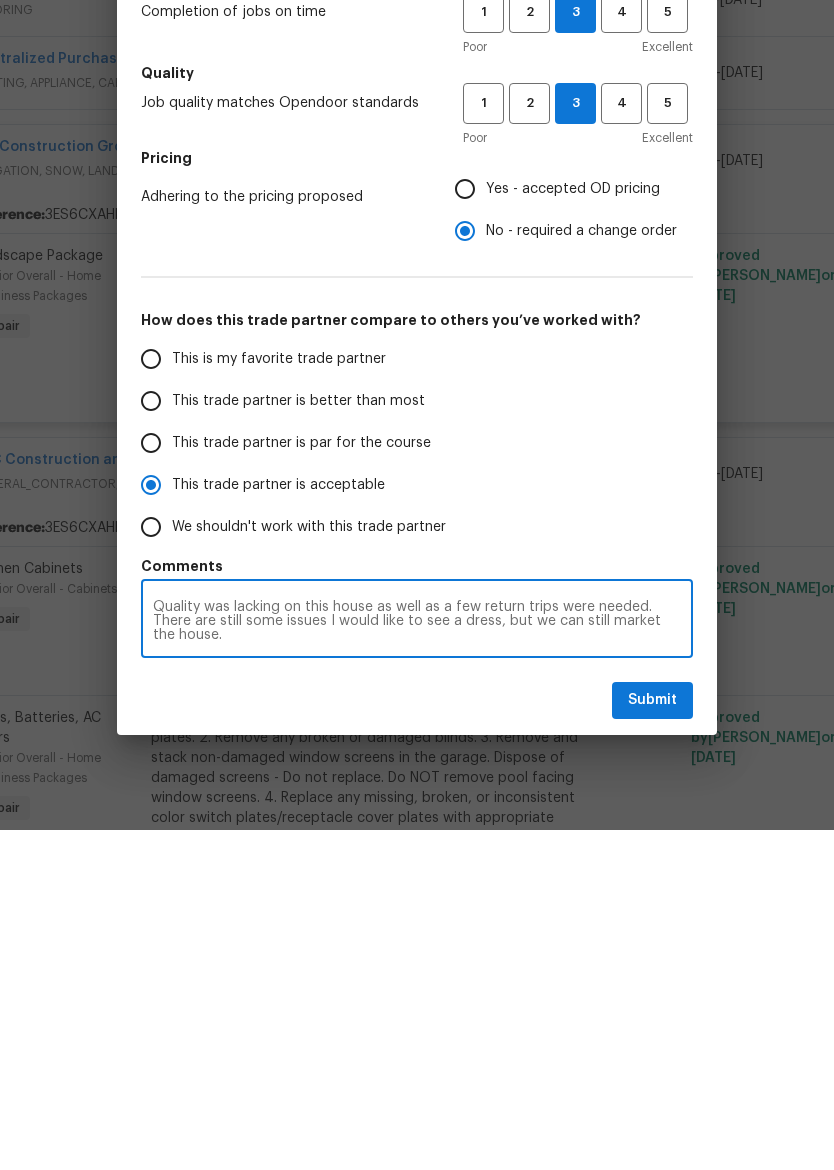 radio on "false" 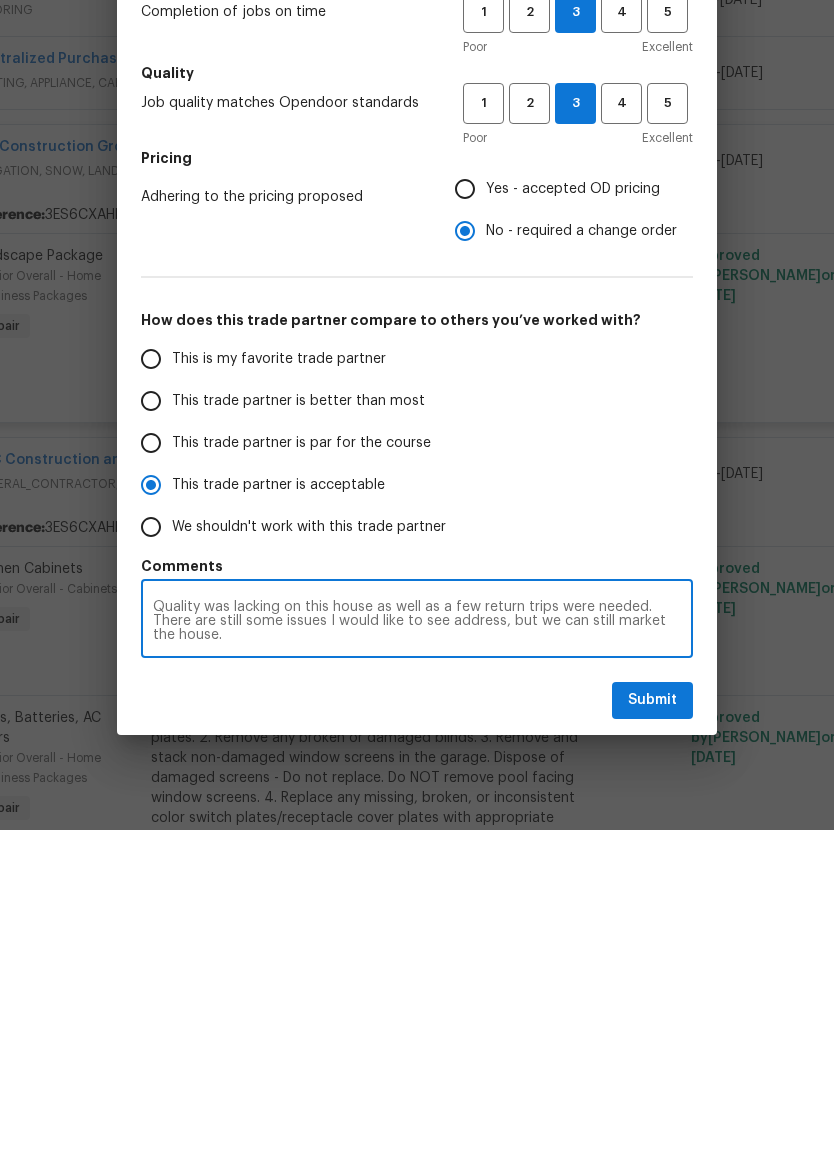 type on "Quality was lacking on this house as well as a few return trips were needed. There are still some issues I would like to see address, but we can still market the house." 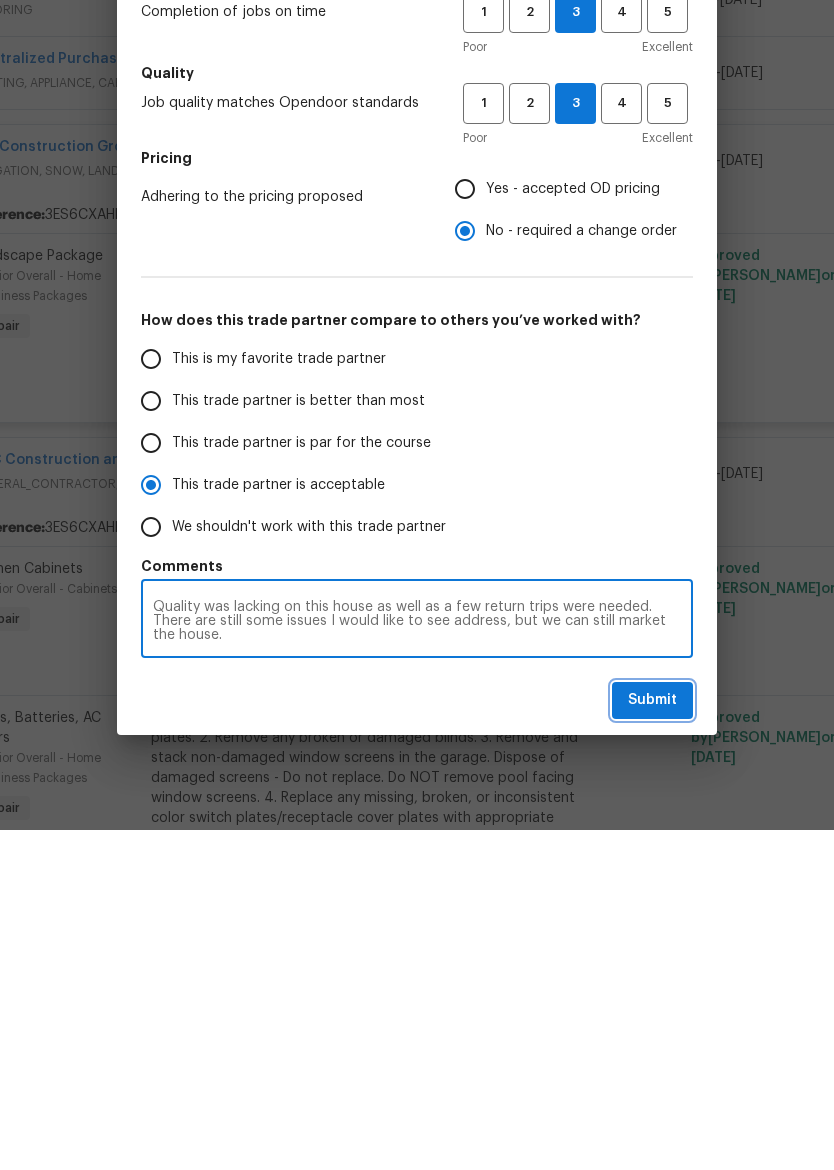 click on "Submit" at bounding box center [652, 1040] 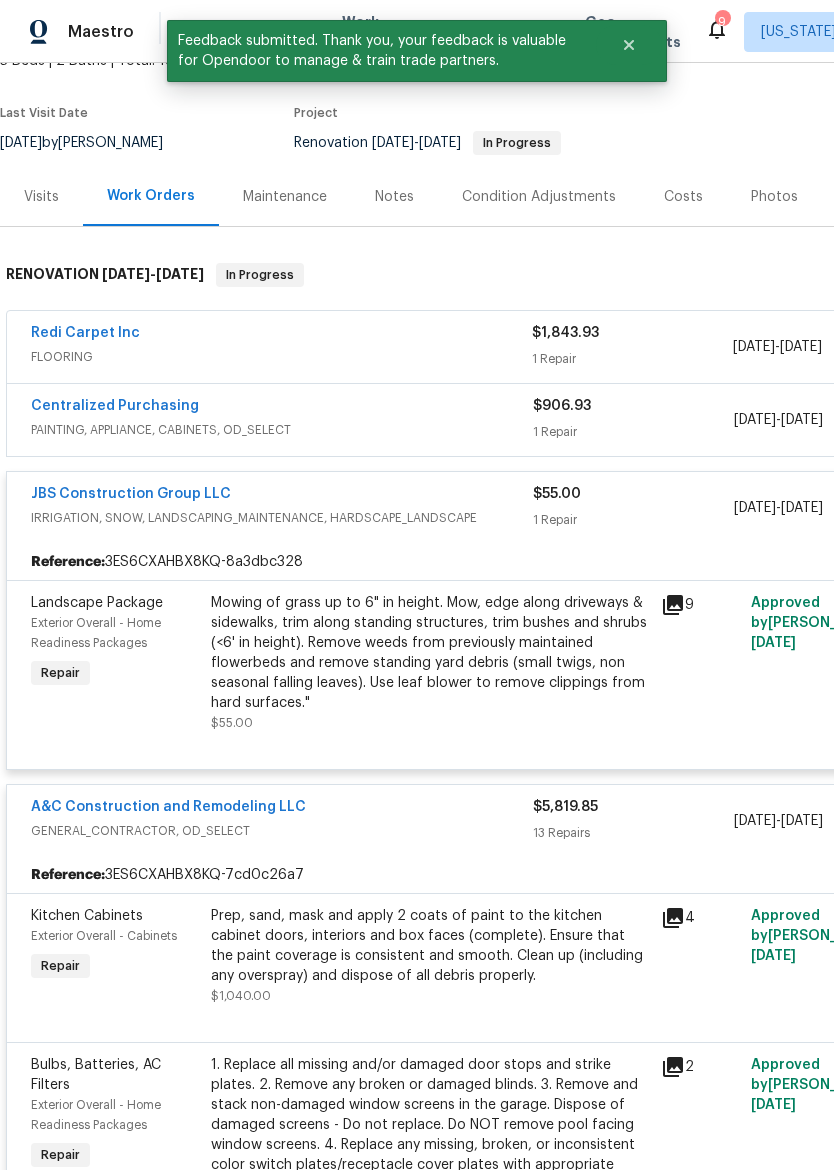 scroll, scrollTop: 92, scrollLeft: 20, axis: both 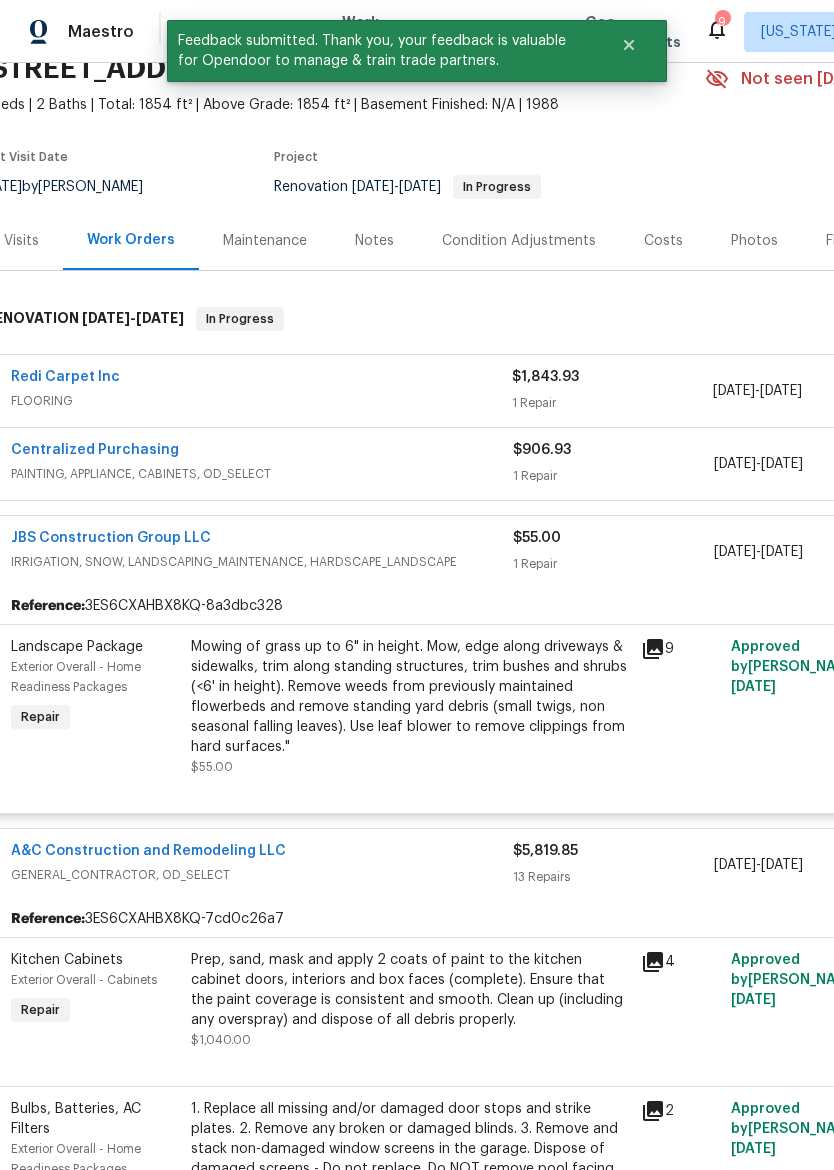 click on "Redi Carpet Inc" at bounding box center (65, 377) 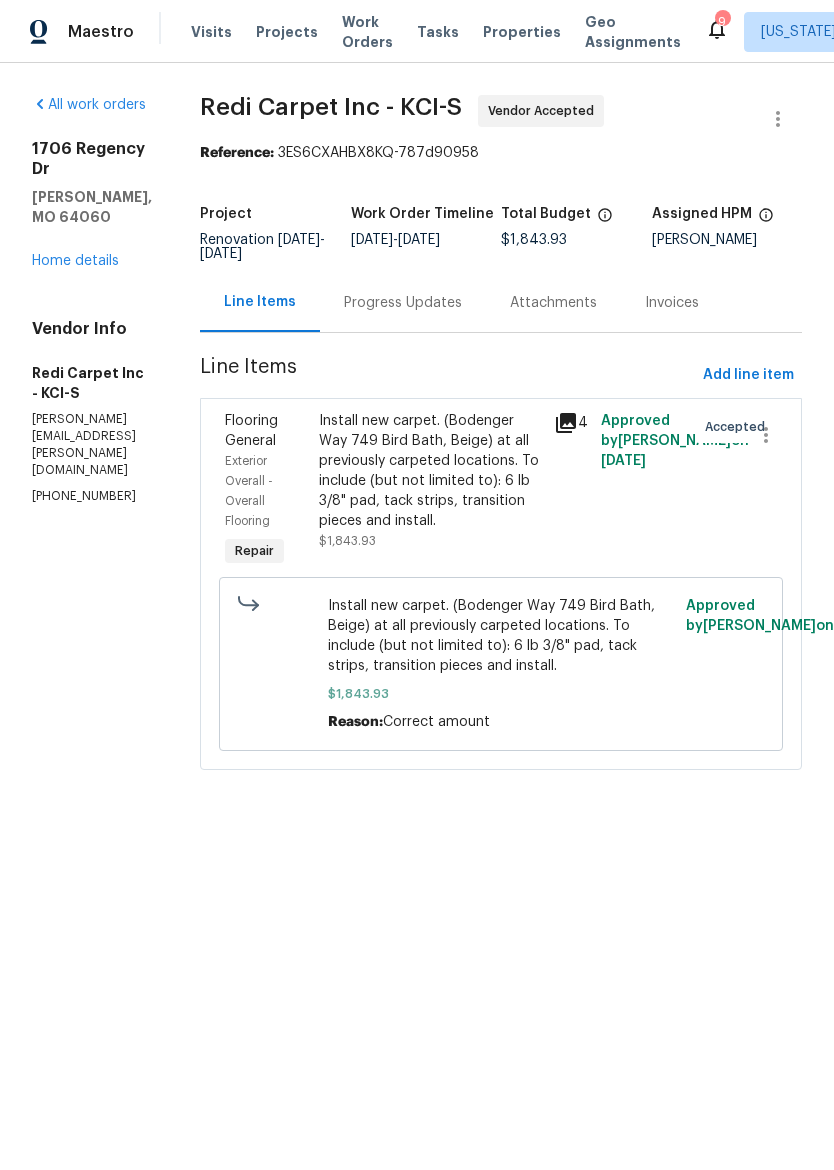 click on "Progress Updates" at bounding box center (403, 303) 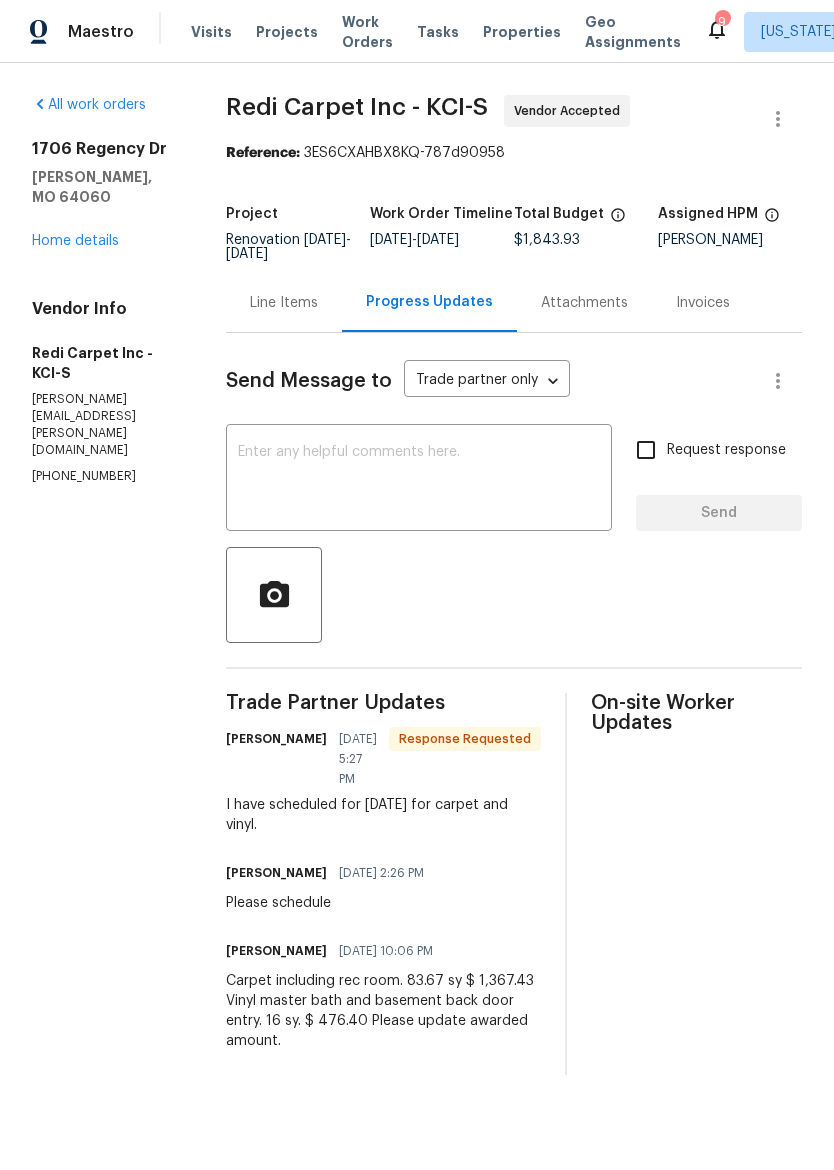 click at bounding box center (419, 480) 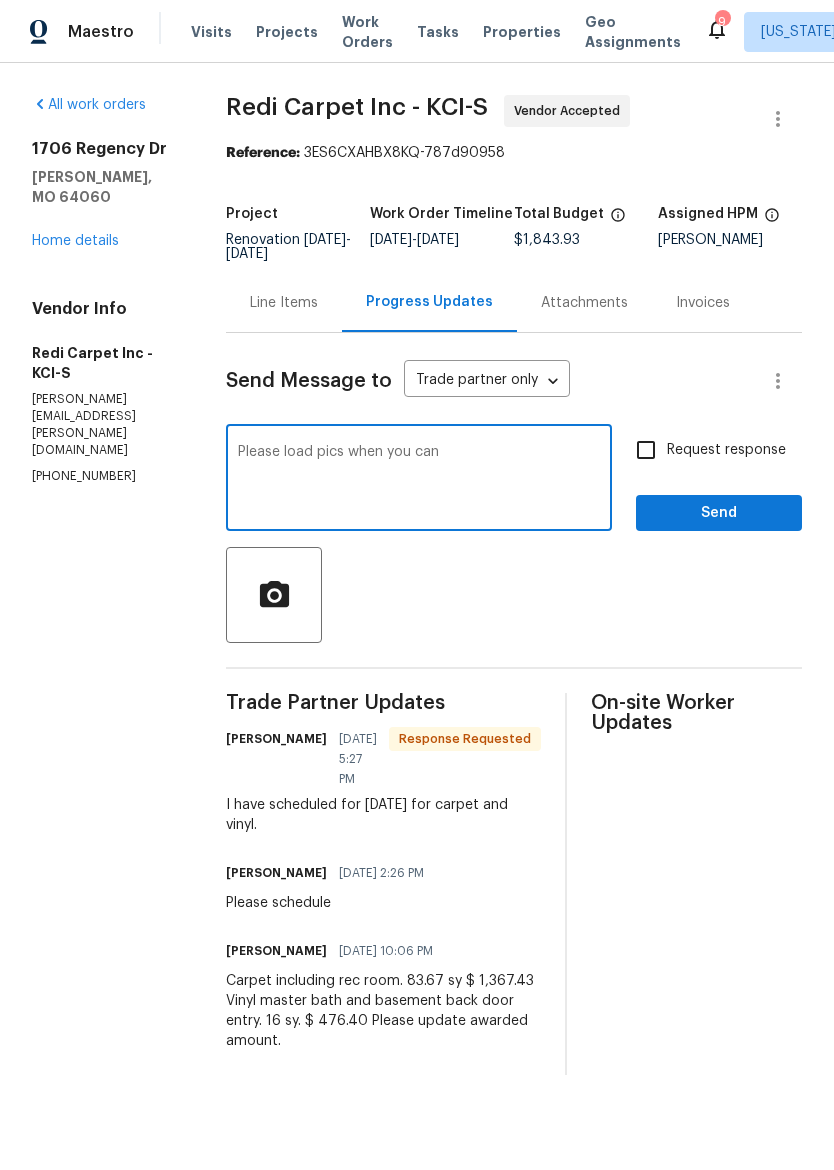 type on "Please load pics when you can" 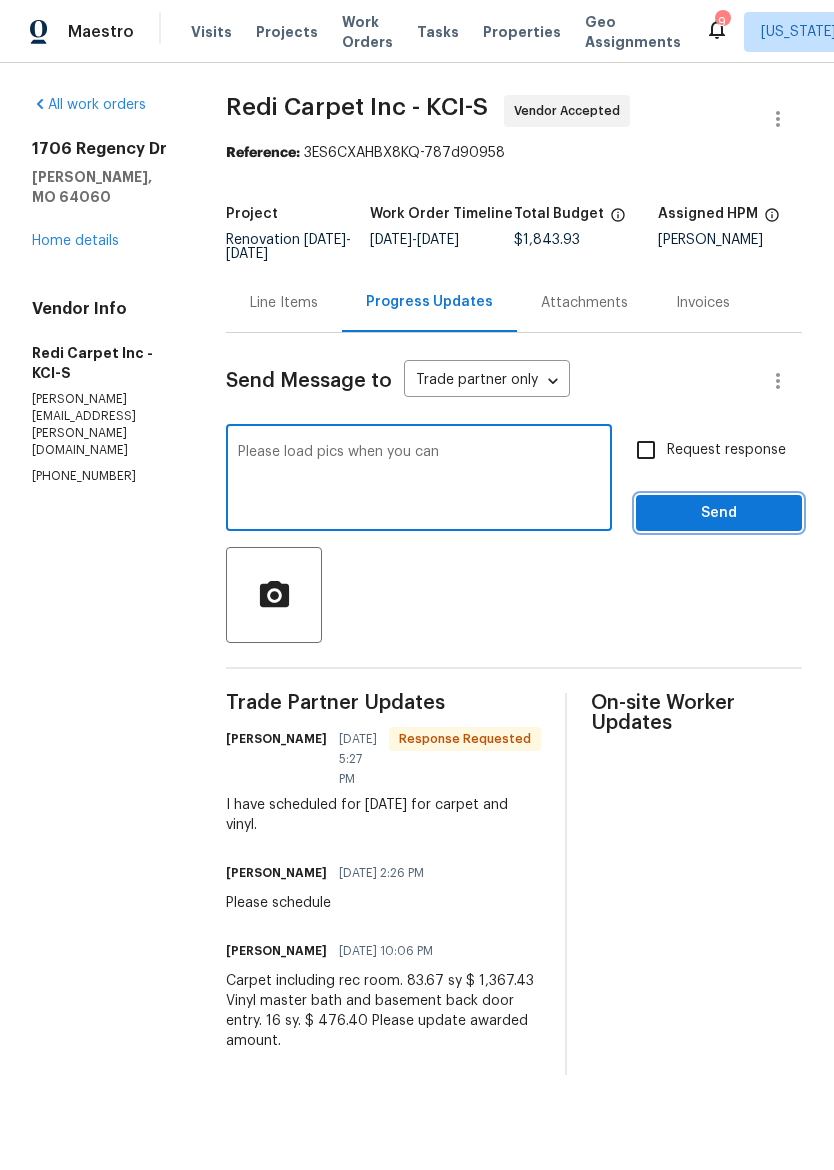 click on "Send" at bounding box center (719, 513) 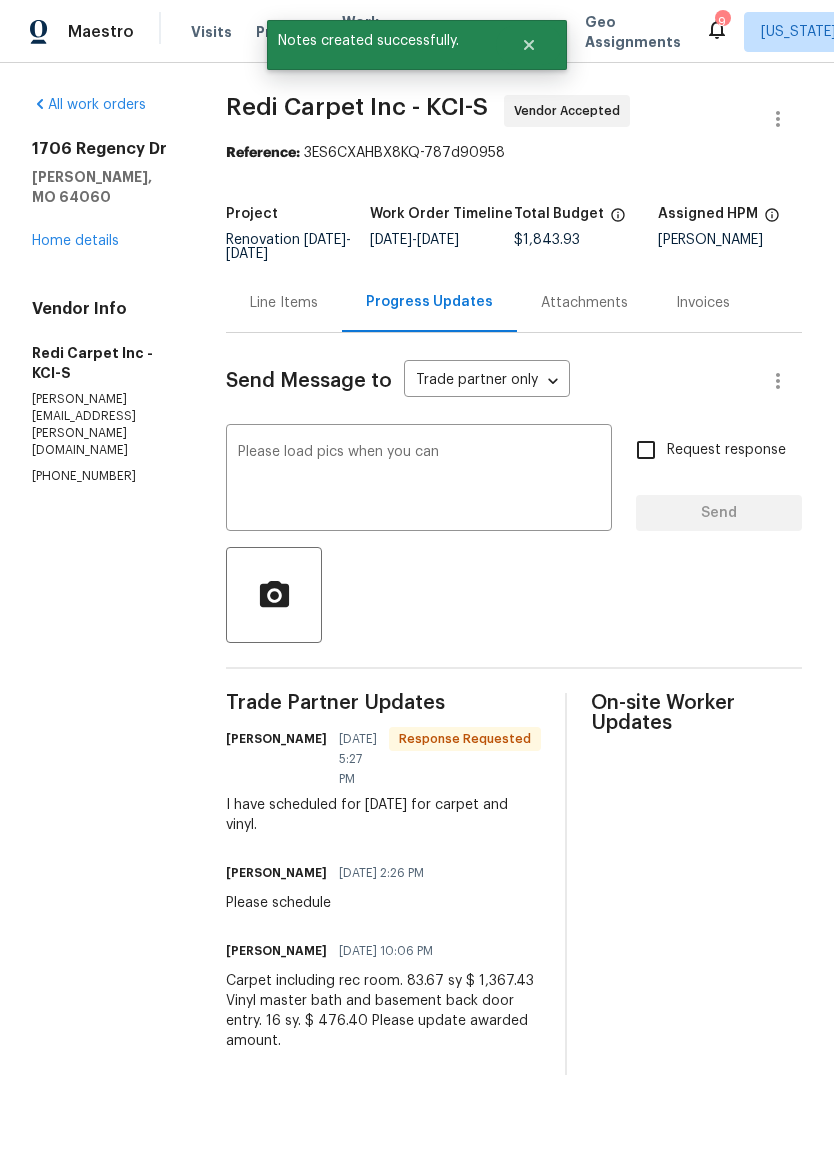 type 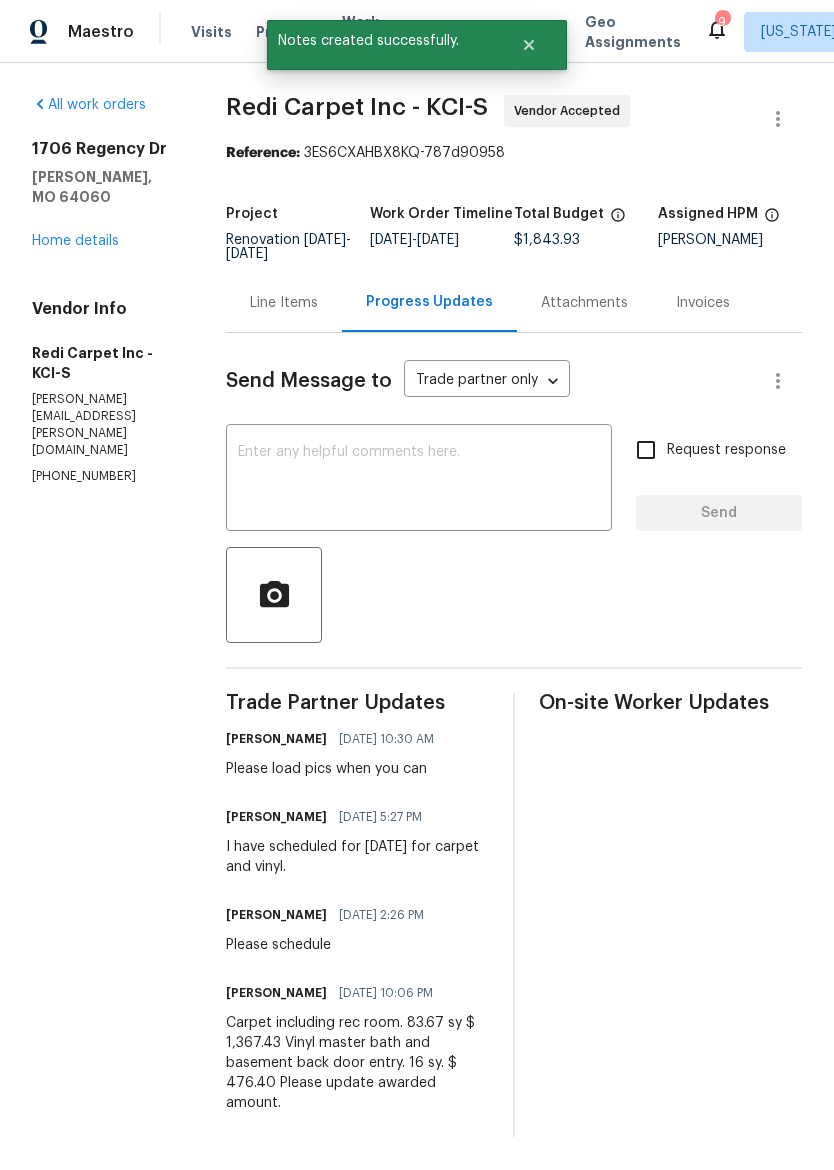 click on "Home details" at bounding box center (75, 241) 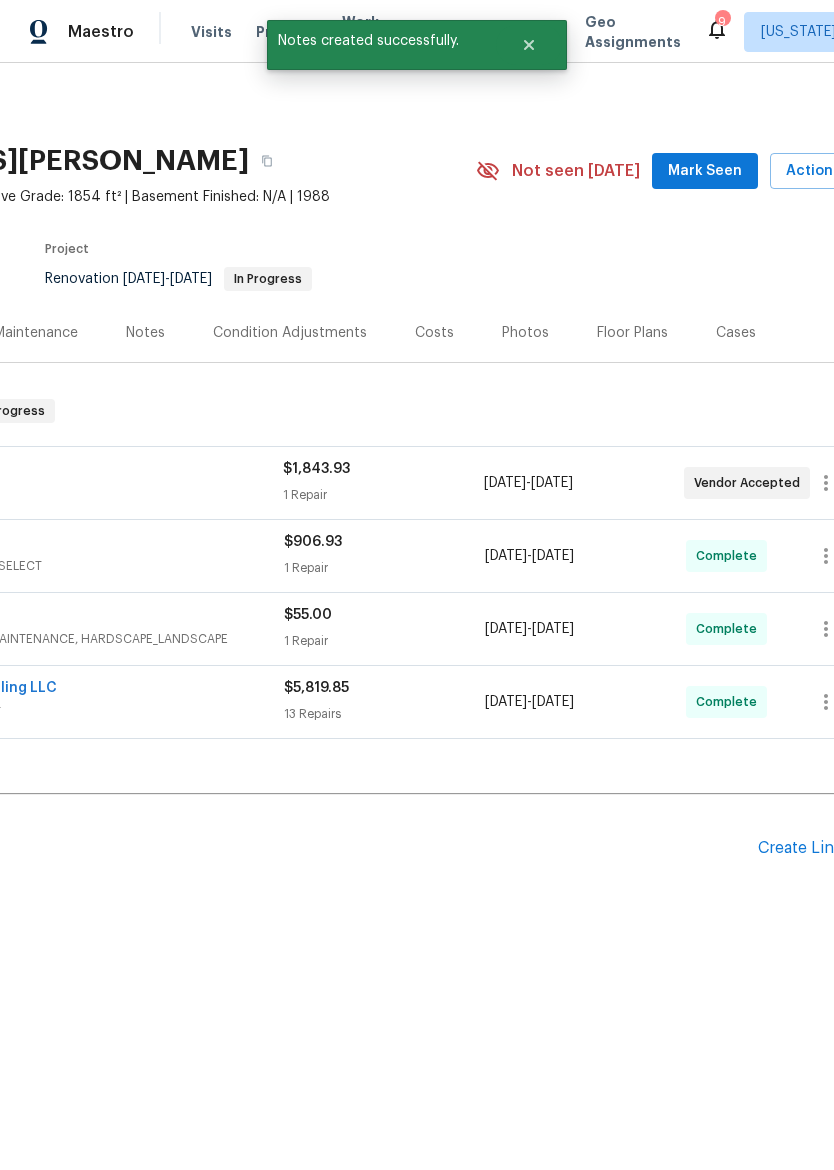 scroll, scrollTop: 0, scrollLeft: 235, axis: horizontal 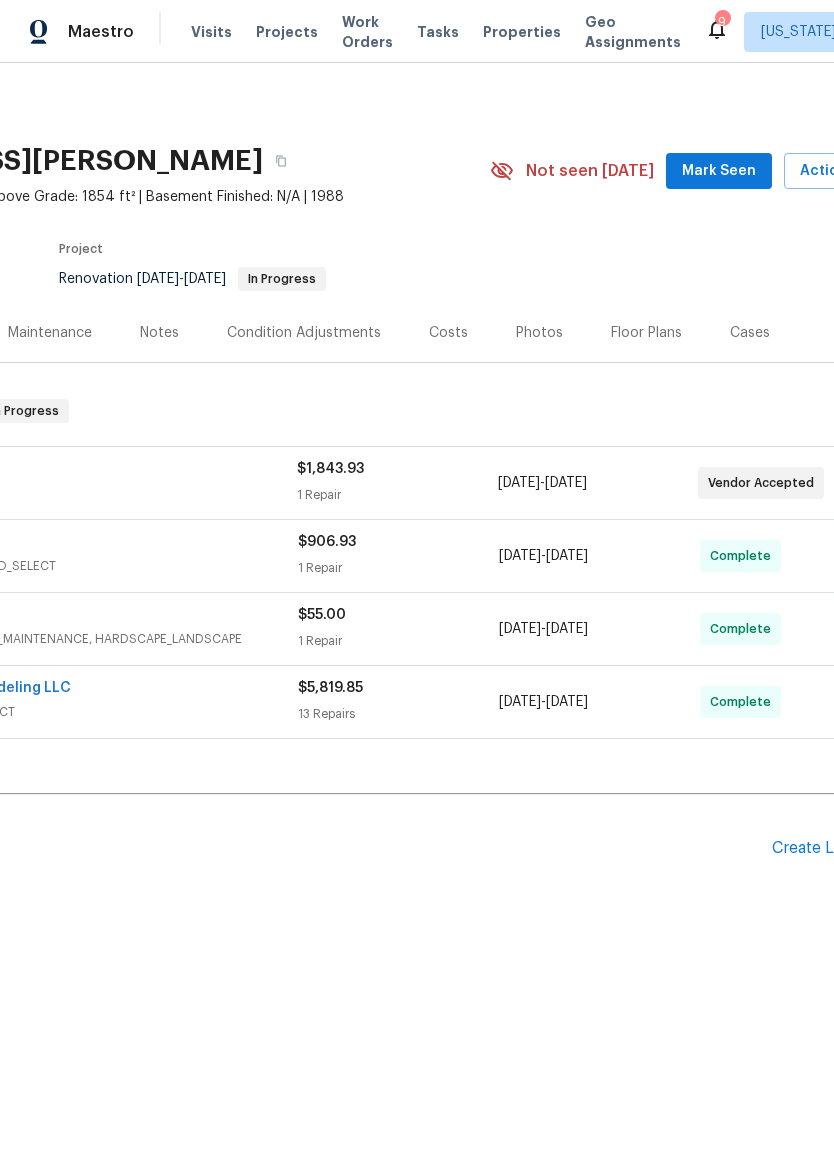 click on "Photos" at bounding box center [539, 333] 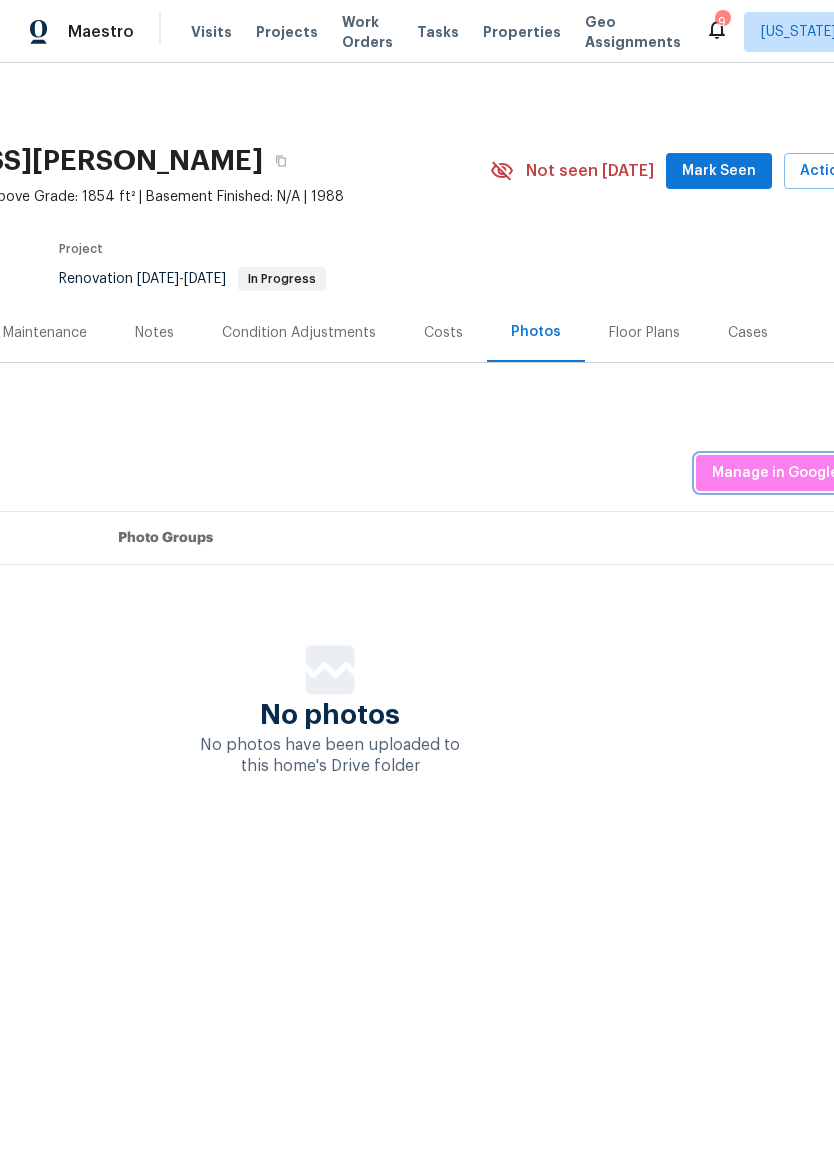 click on "Manage in Google Drive" at bounding box center (795, 473) 